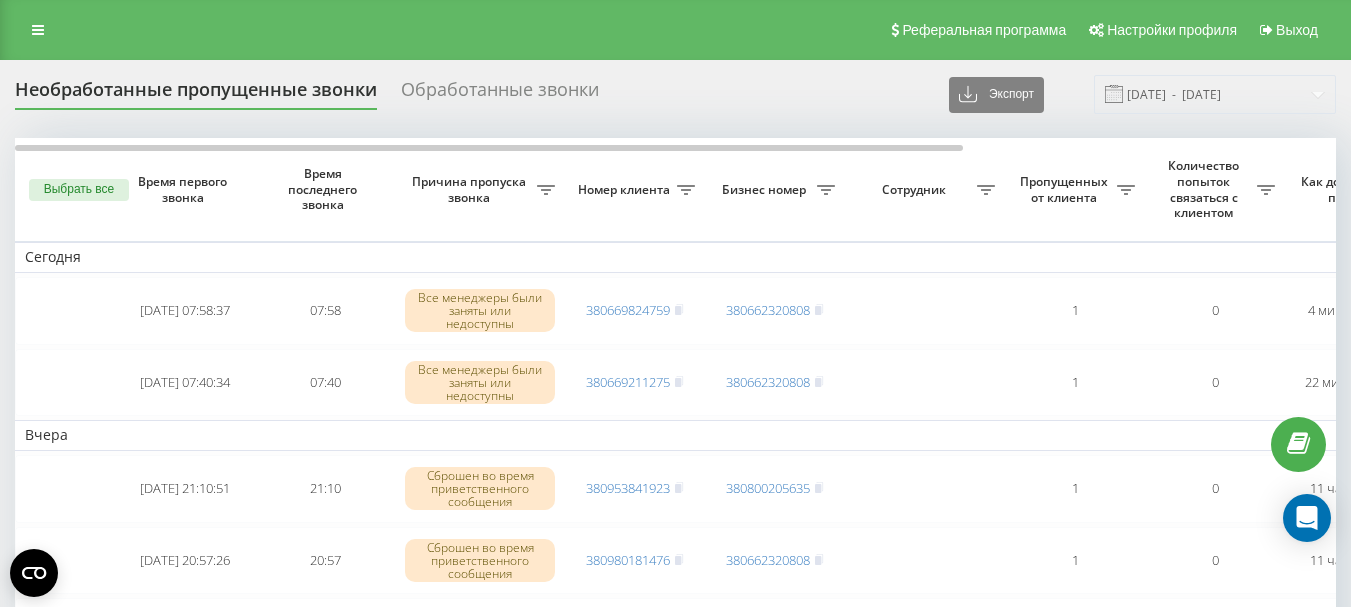 scroll, scrollTop: 0, scrollLeft: 0, axis: both 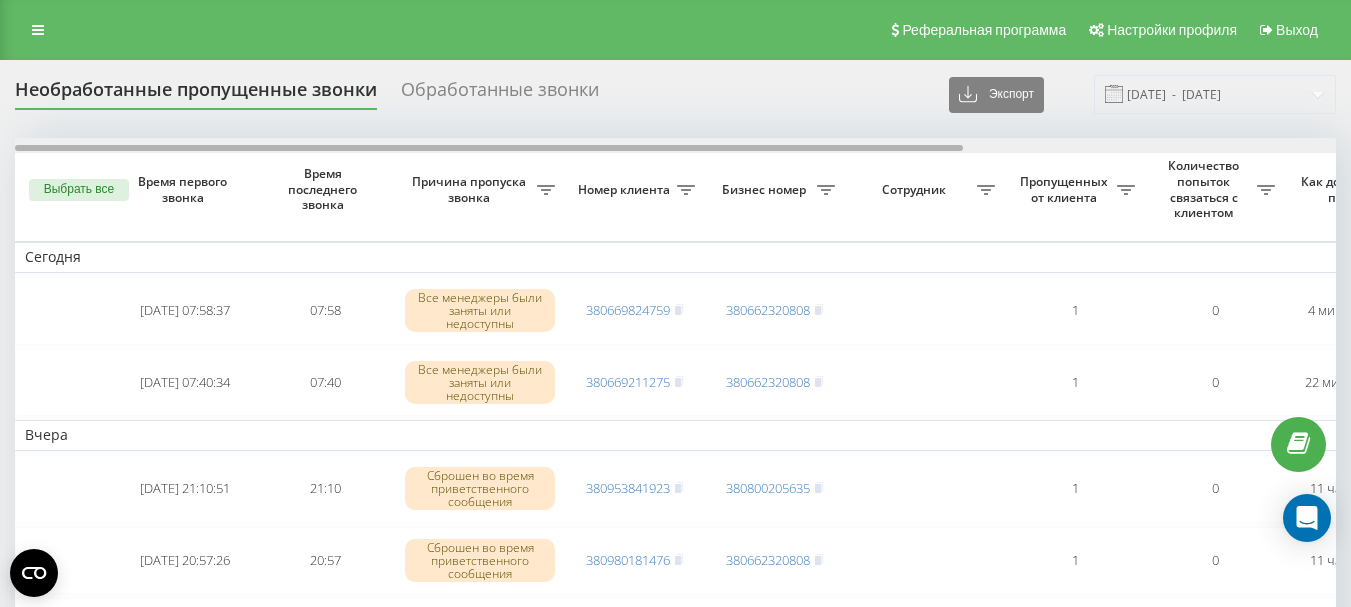 click at bounding box center (489, 148) 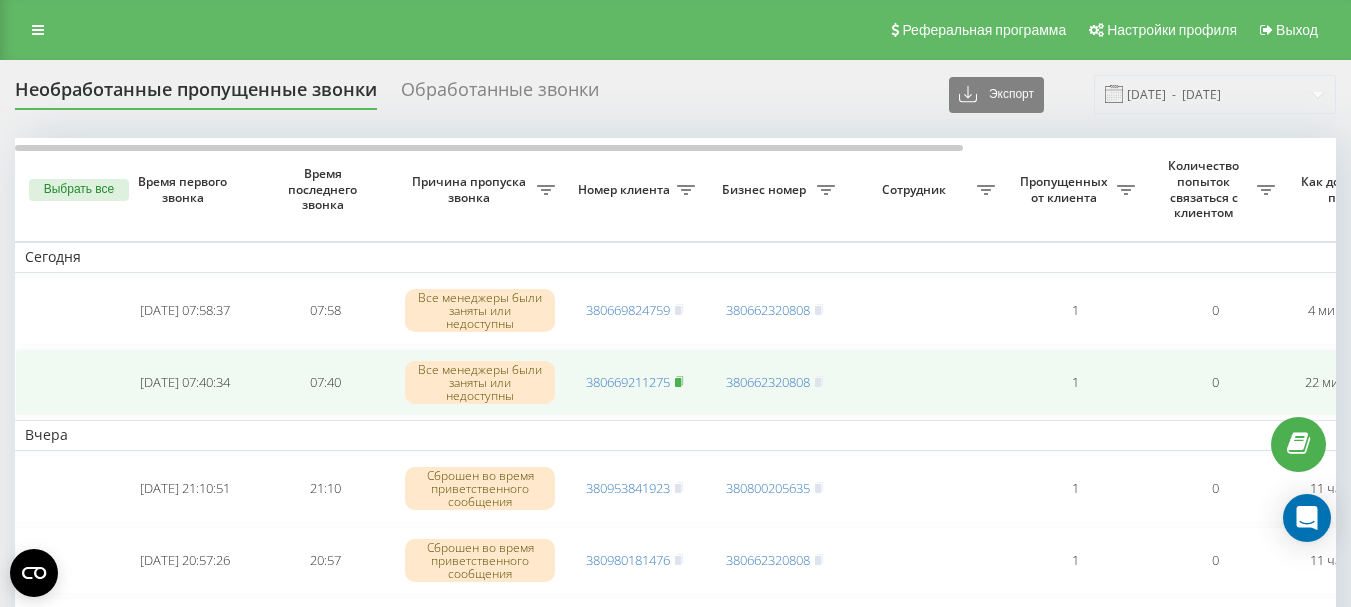 click 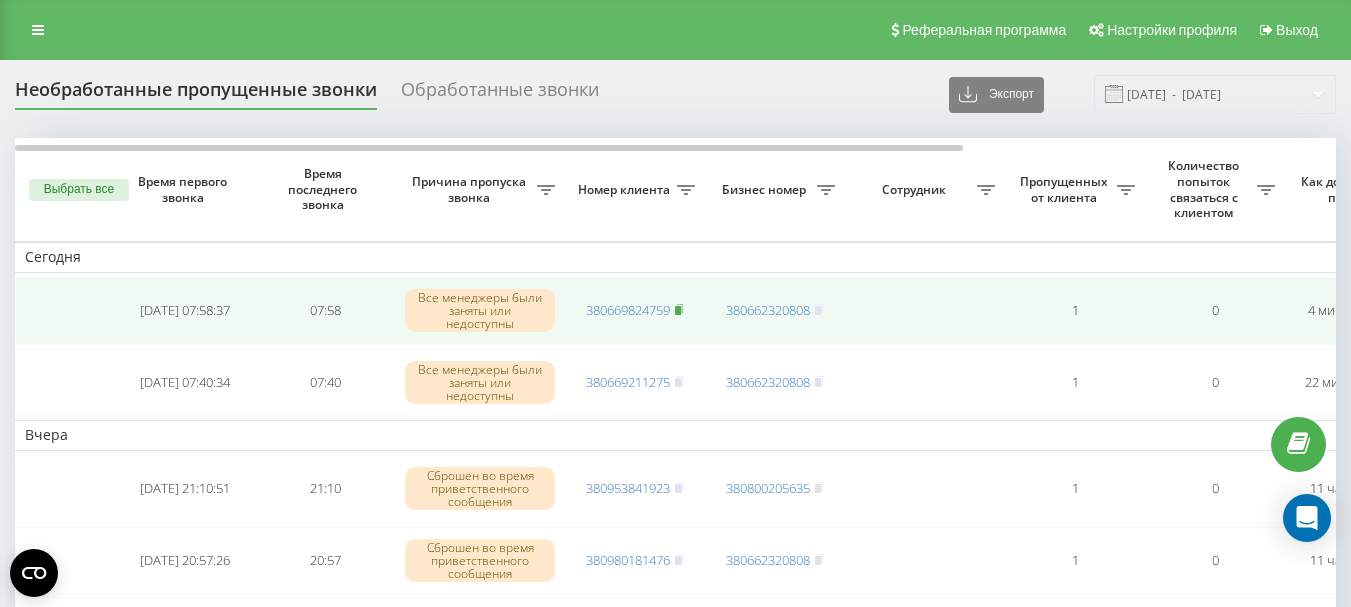 click 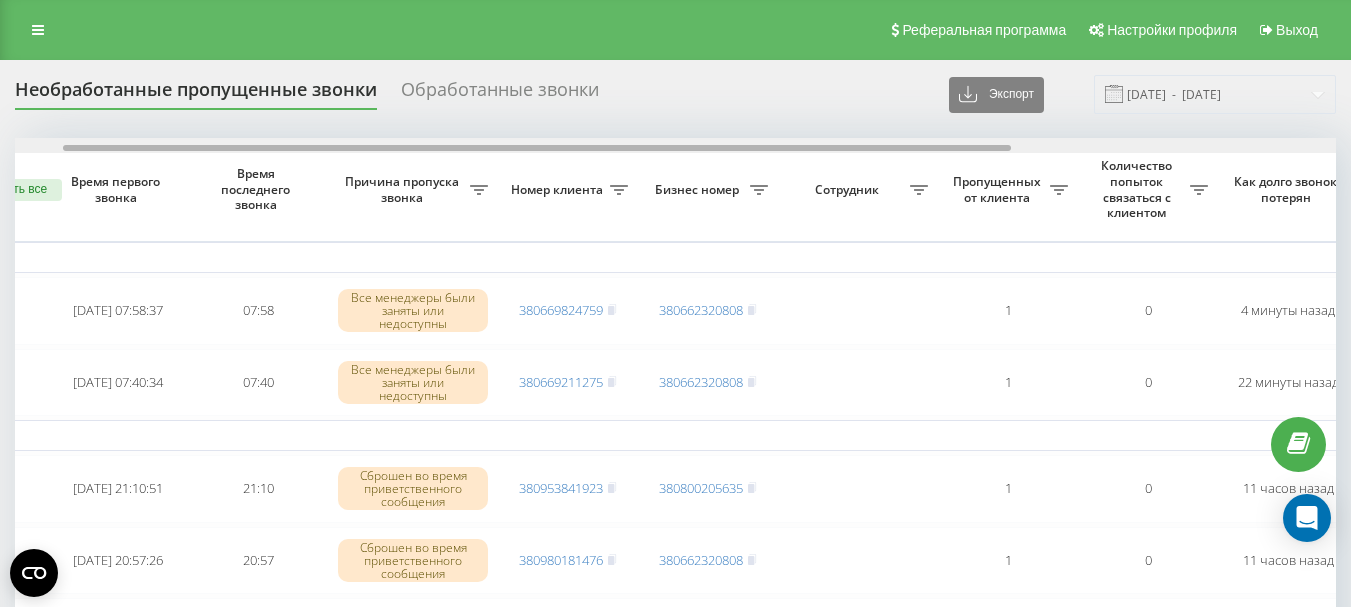 scroll, scrollTop: 0, scrollLeft: 68, axis: horizontal 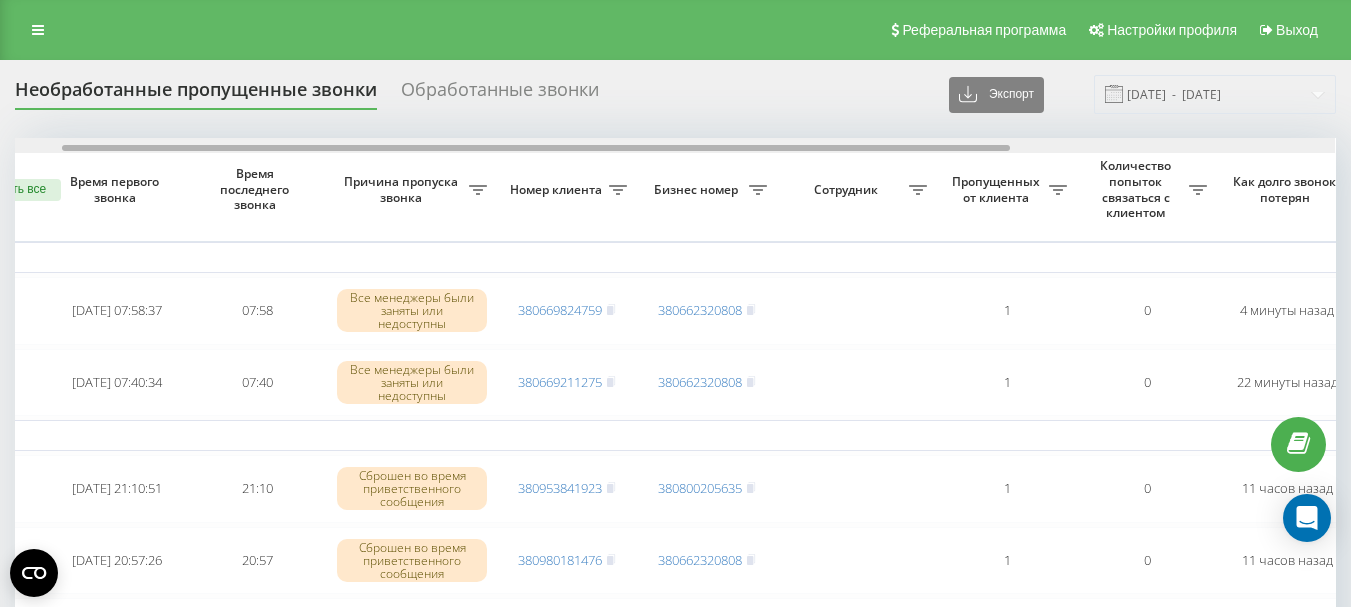 drag, startPoint x: 681, startPoint y: 145, endPoint x: 730, endPoint y: 151, distance: 49.365982 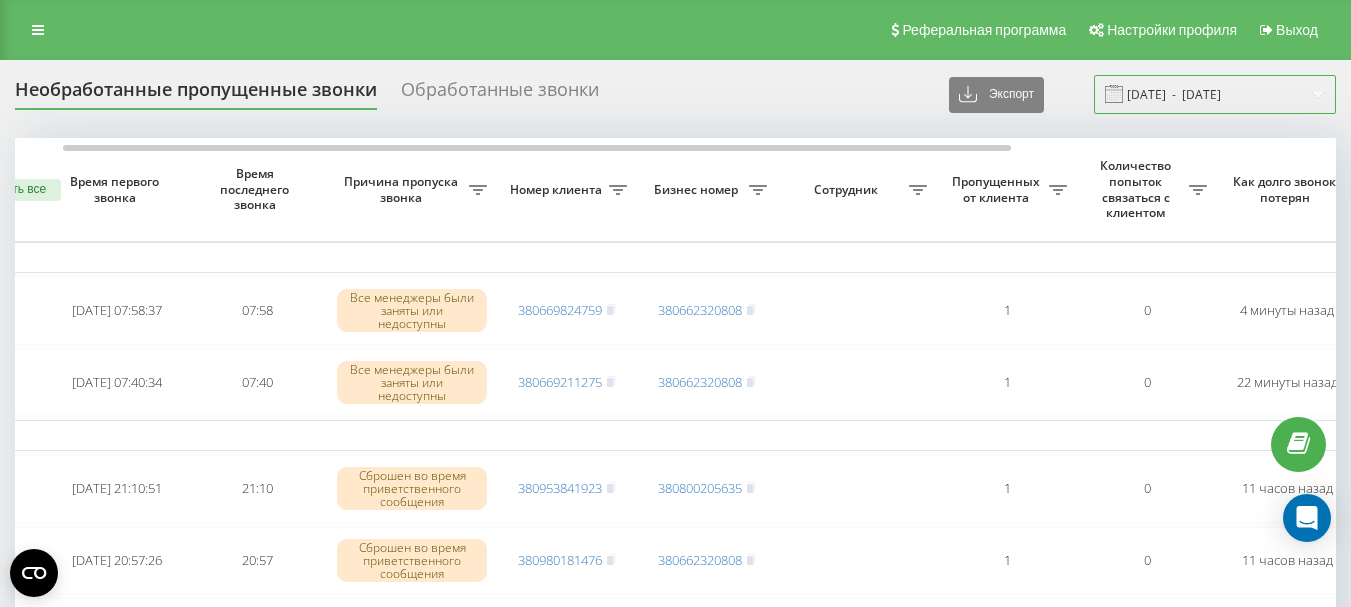 click on "10.06.2025  -  10.07.2025" at bounding box center [1215, 94] 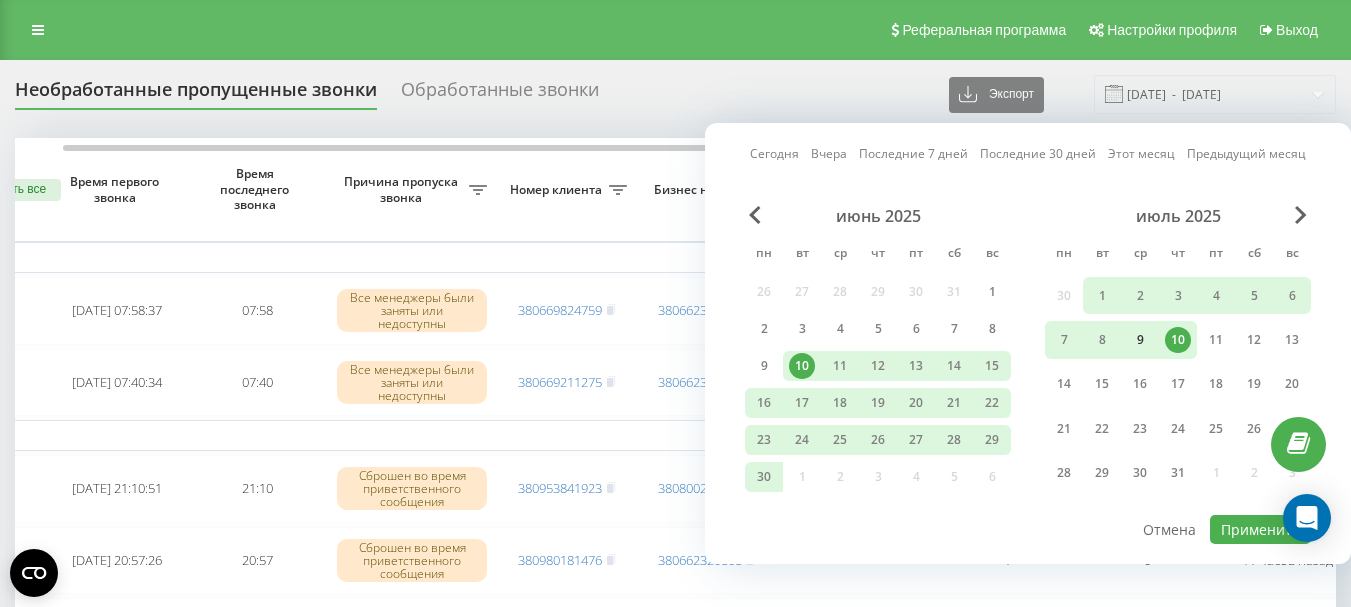 click on "9" at bounding box center (1140, 340) 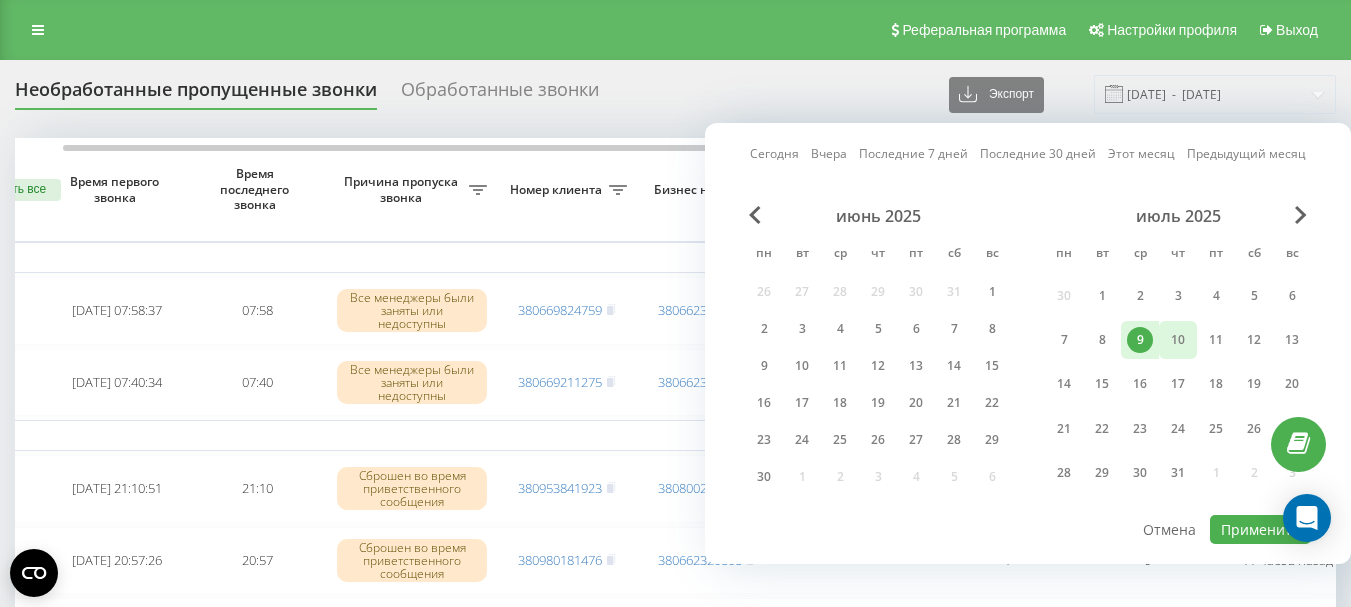 click on "10" at bounding box center [1178, 340] 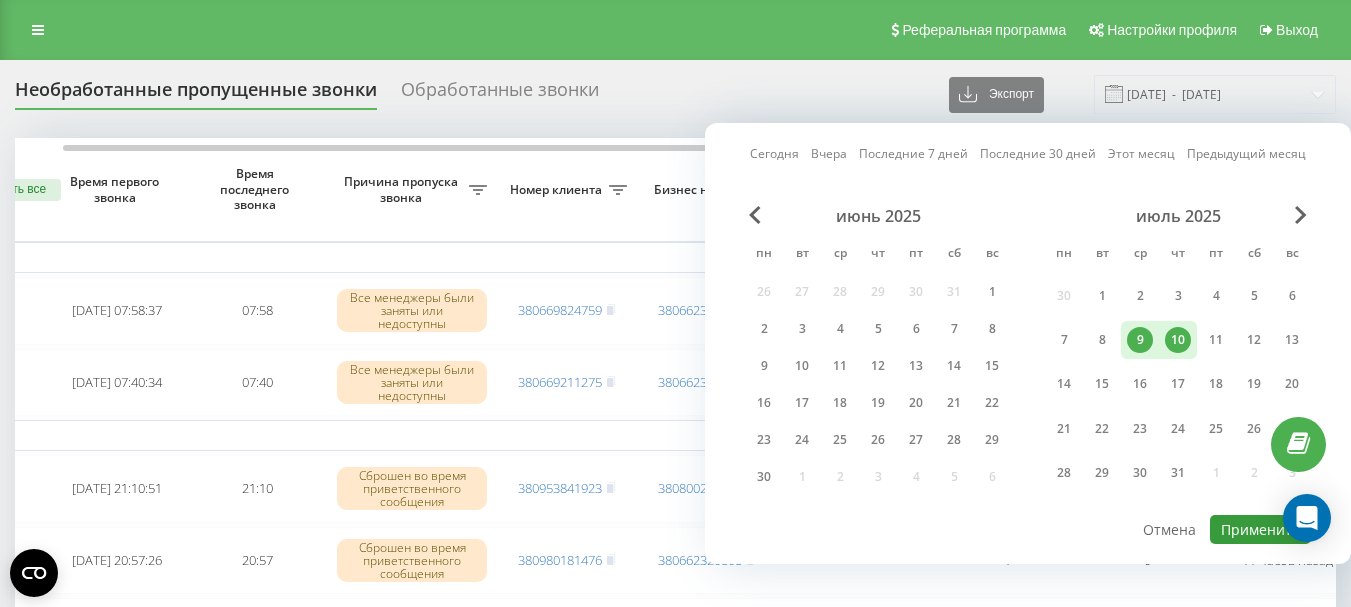 click on "Применить" at bounding box center (1260, 529) 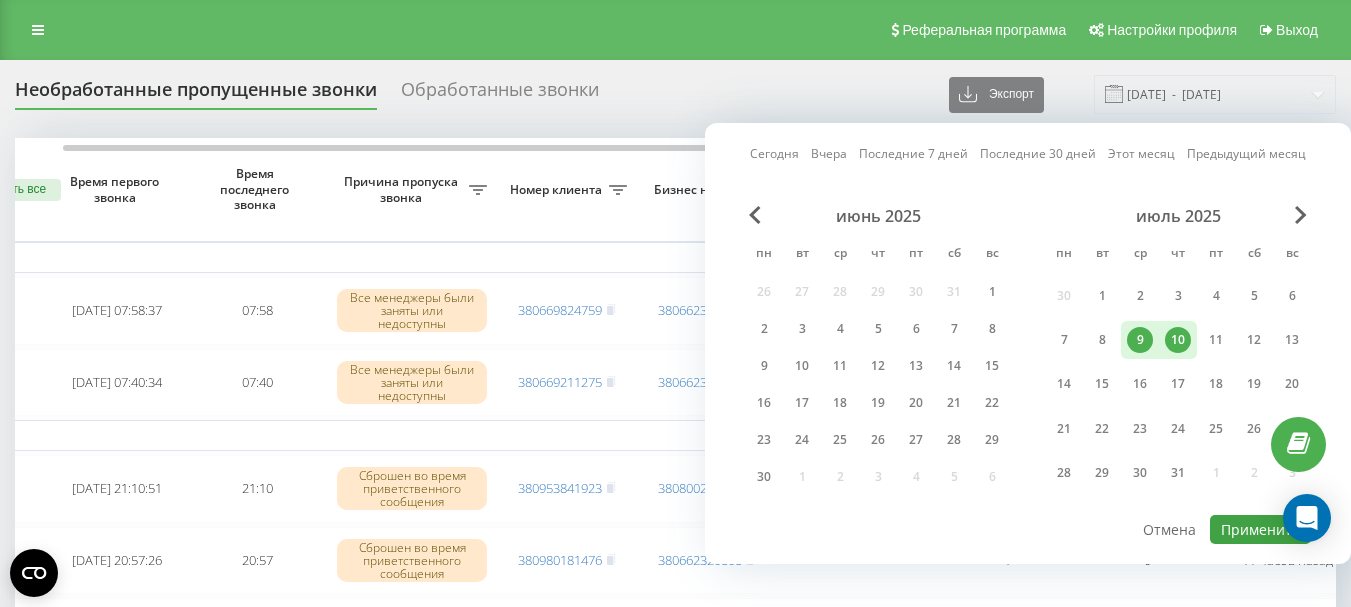 type on "[DATE]  -  [DATE]" 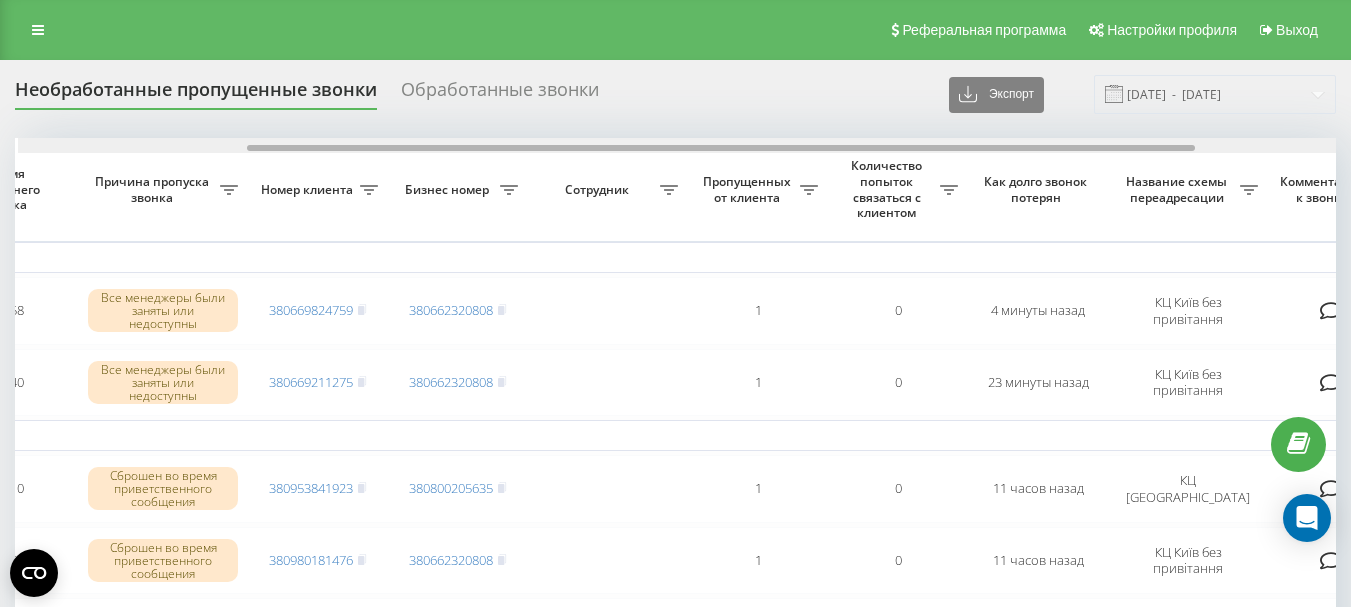 scroll, scrollTop: 0, scrollLeft: 320, axis: horizontal 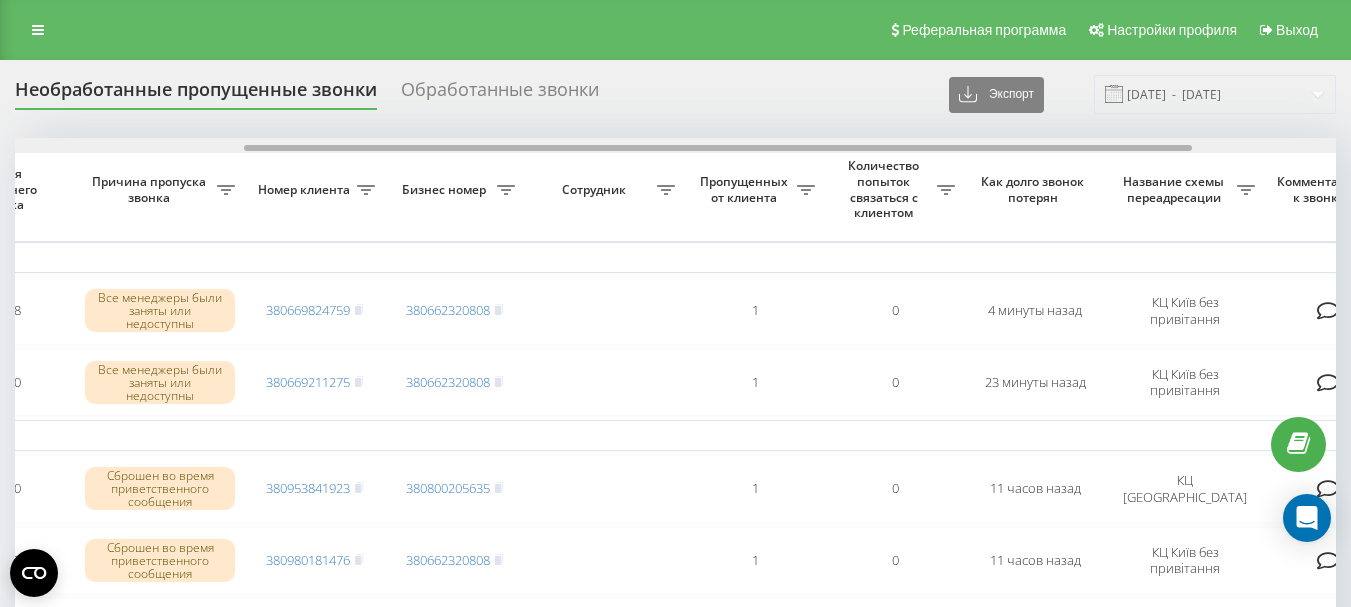 drag, startPoint x: 755, startPoint y: 150, endPoint x: 985, endPoint y: 150, distance: 230 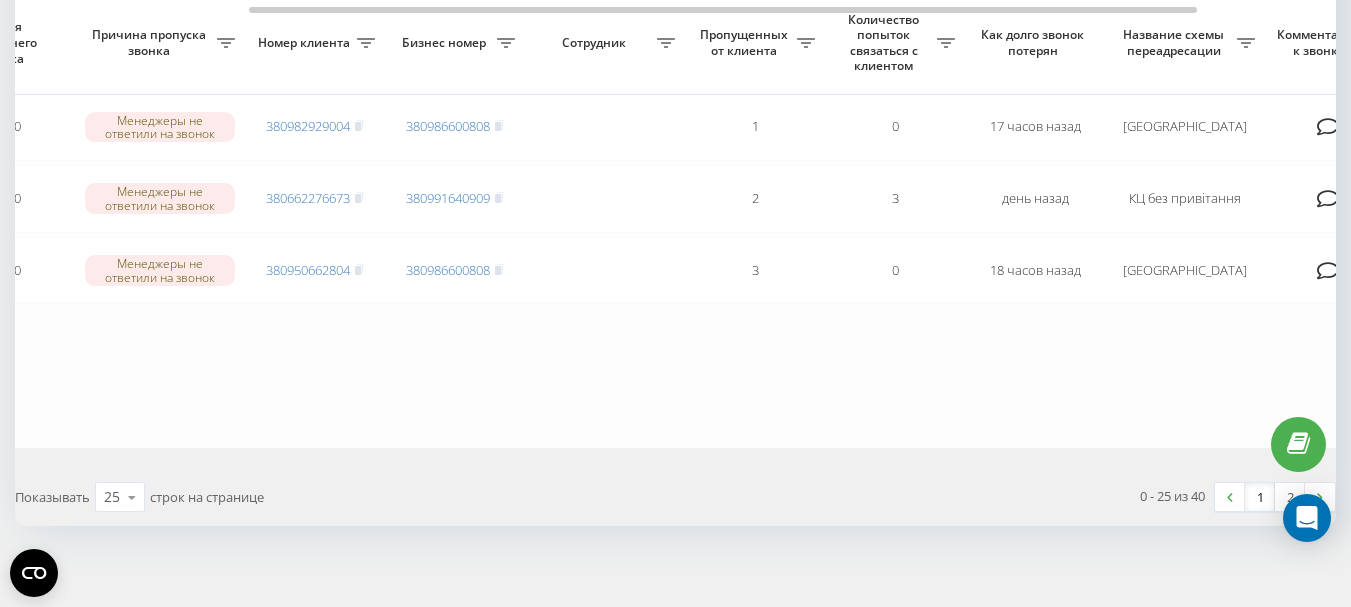 scroll, scrollTop: 1814, scrollLeft: 0, axis: vertical 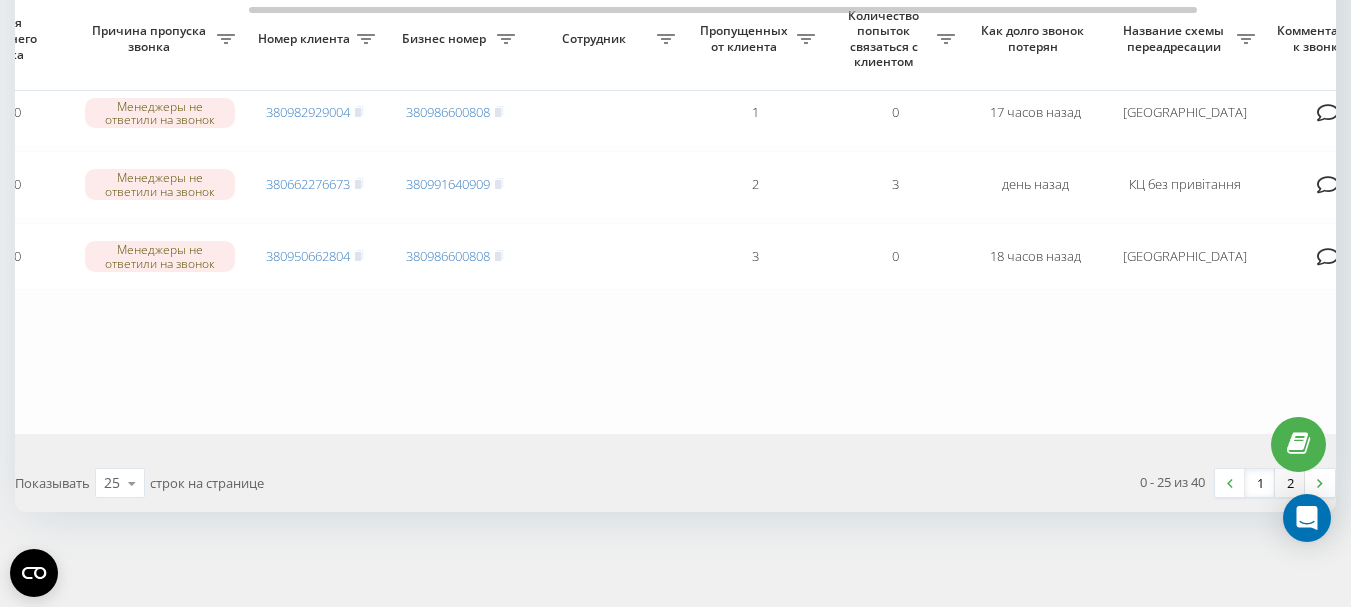 click on "2" at bounding box center (1290, 483) 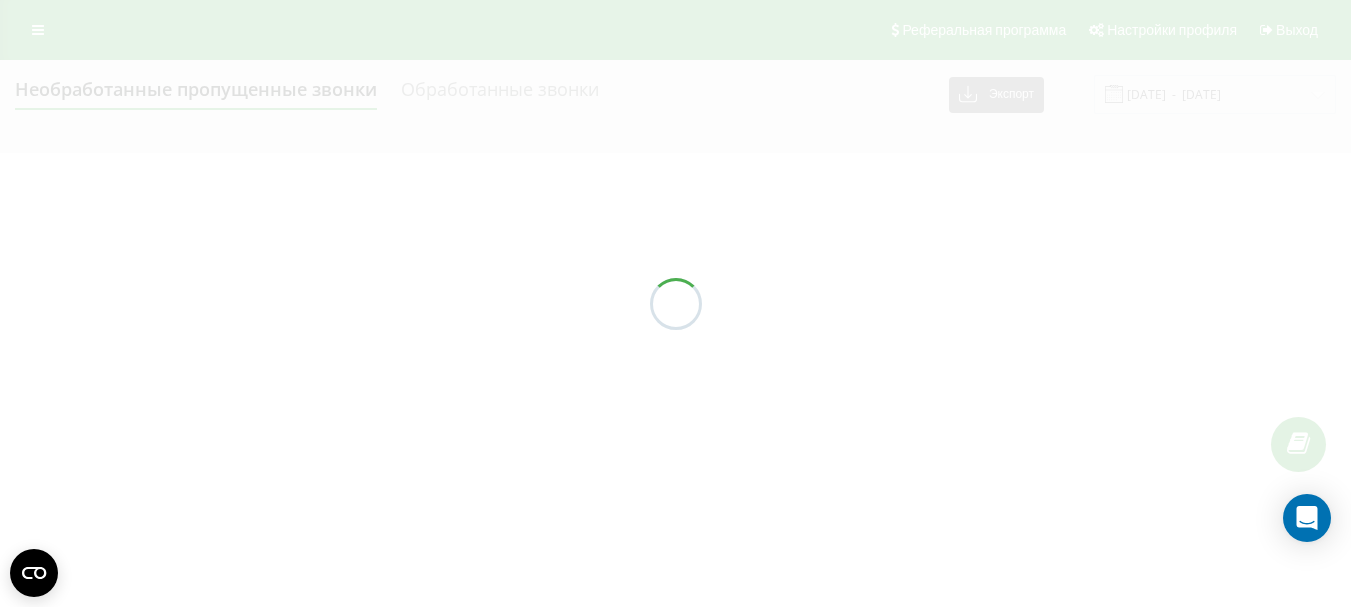 scroll, scrollTop: 0, scrollLeft: 0, axis: both 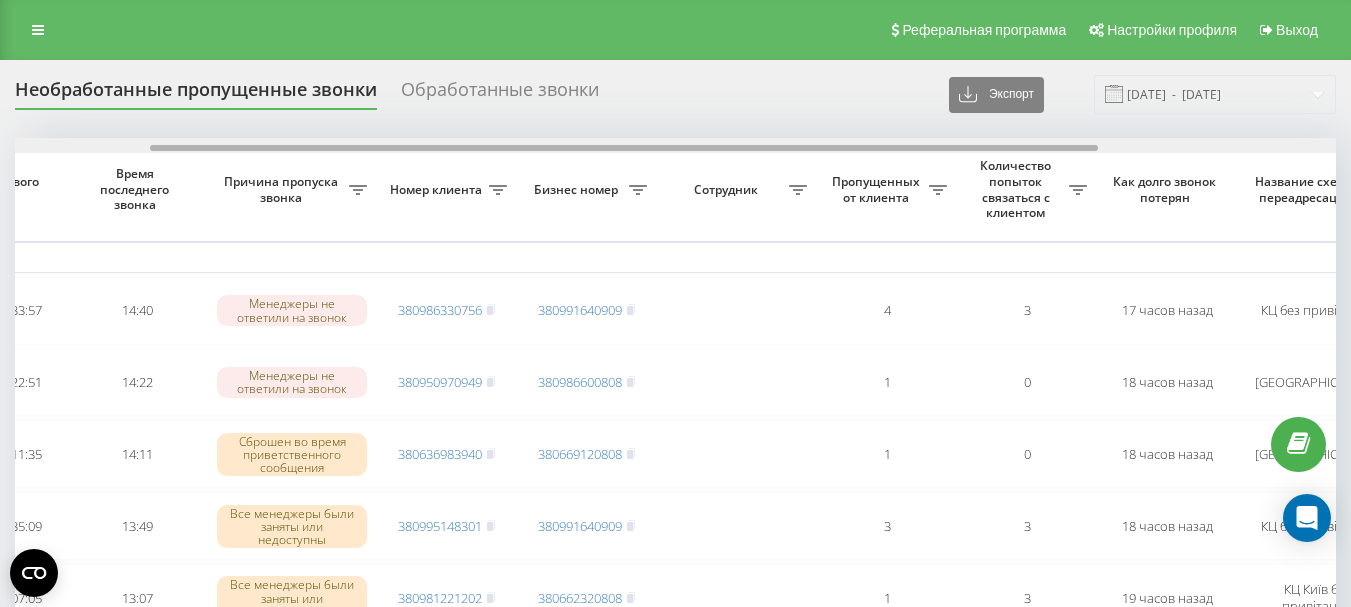 drag, startPoint x: 626, startPoint y: 150, endPoint x: 761, endPoint y: 146, distance: 135.05925 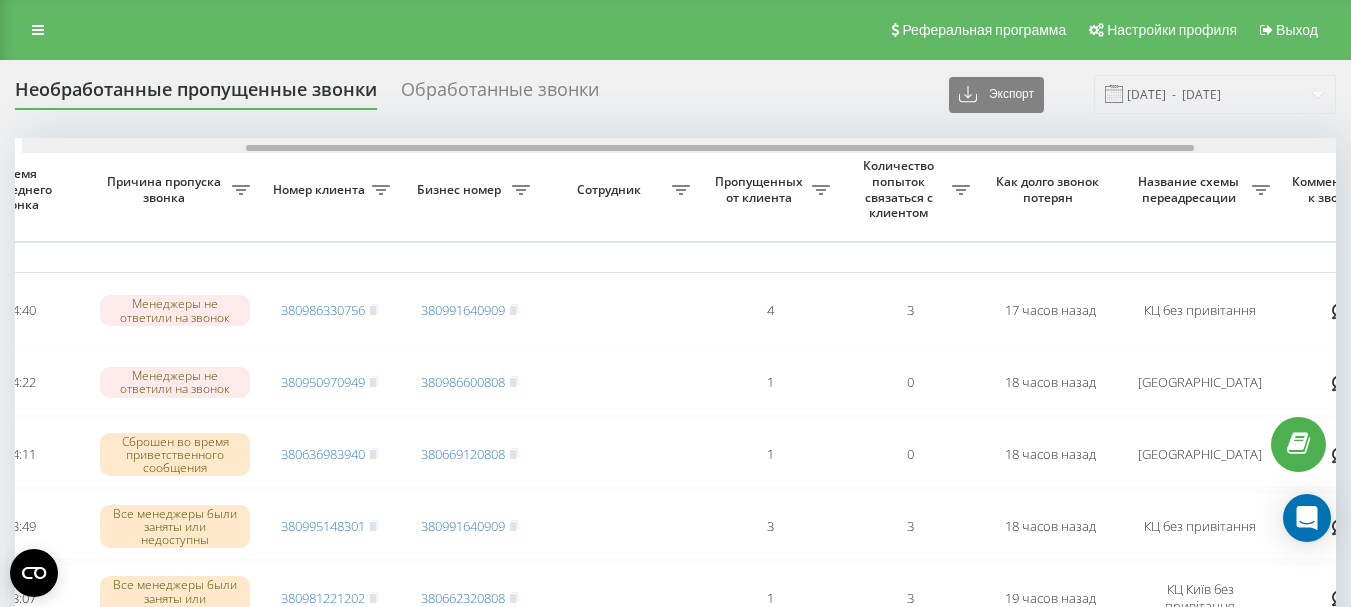 scroll, scrollTop: 0, scrollLeft: 312, axis: horizontal 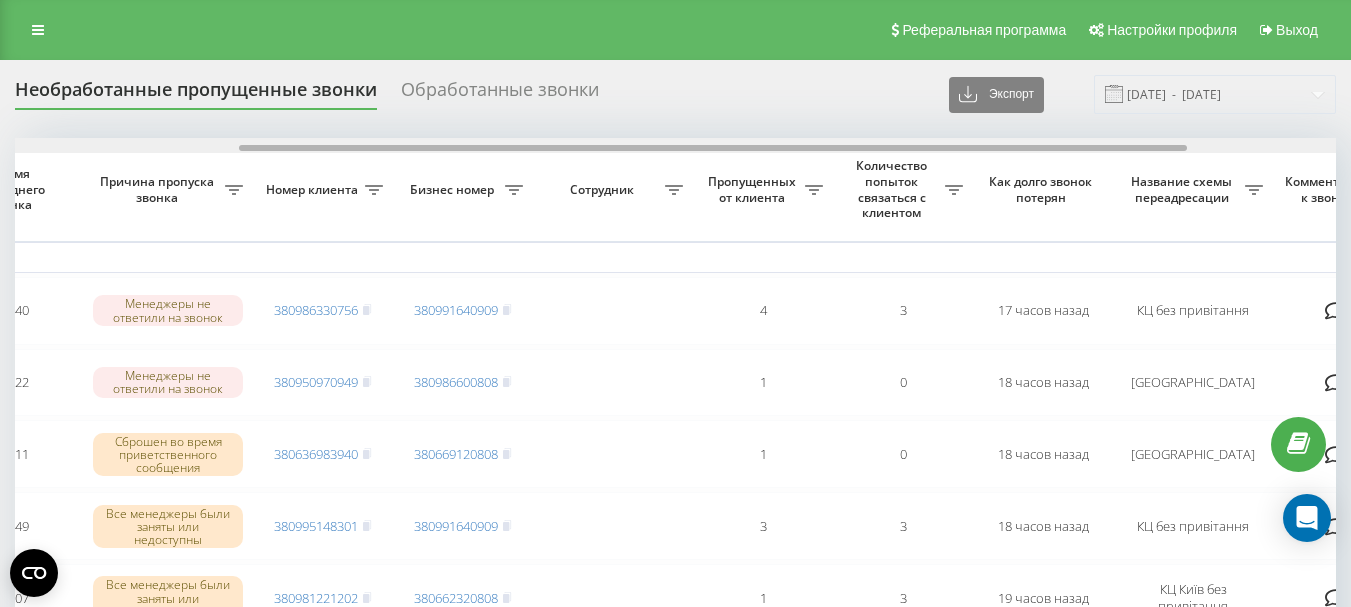 drag, startPoint x: 690, startPoint y: 150, endPoint x: 779, endPoint y: 145, distance: 89.140335 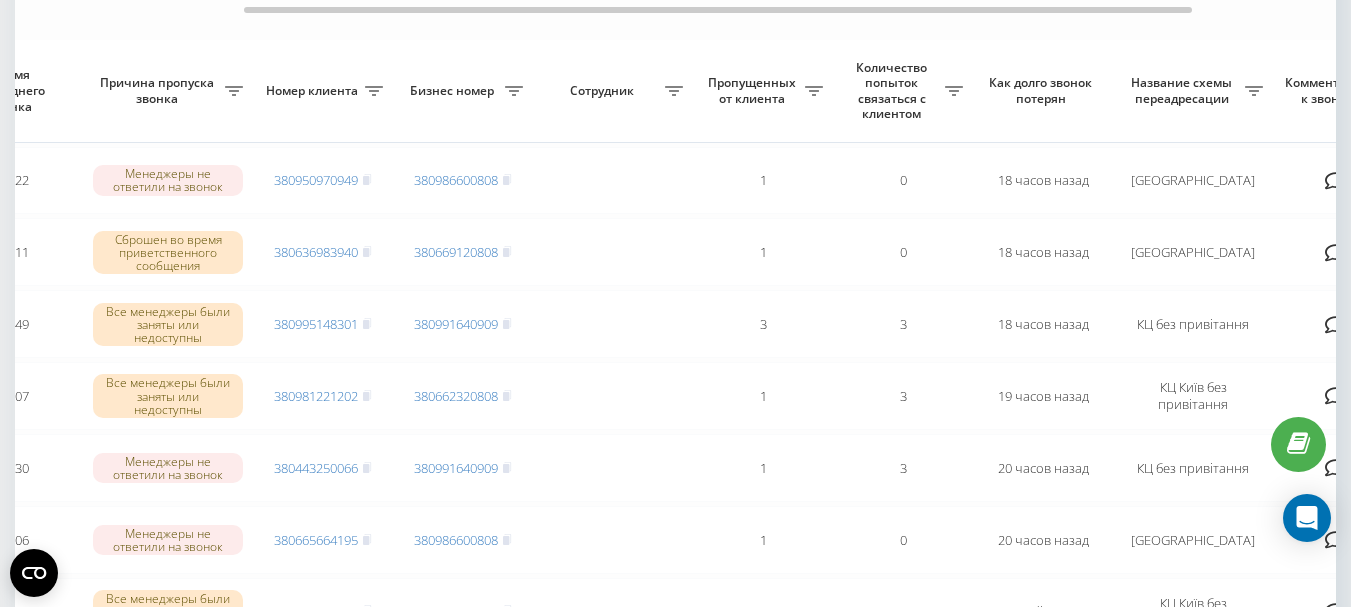 scroll, scrollTop: 0, scrollLeft: 0, axis: both 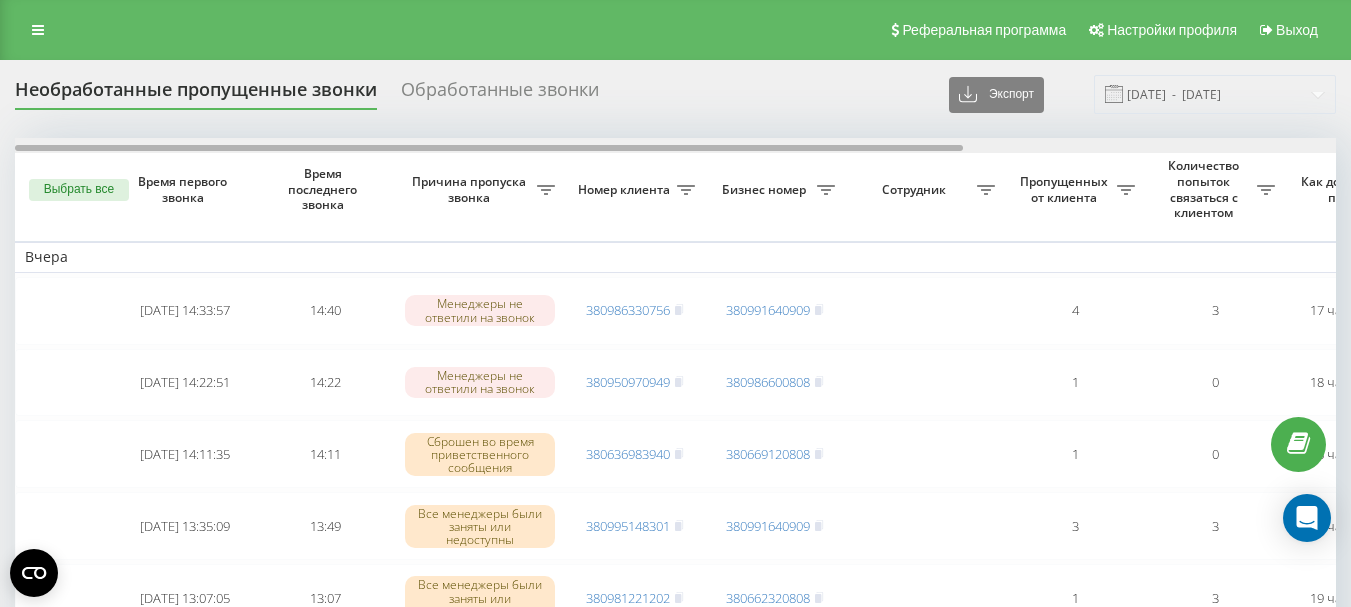 drag, startPoint x: 643, startPoint y: 149, endPoint x: 330, endPoint y: 151, distance: 313.00638 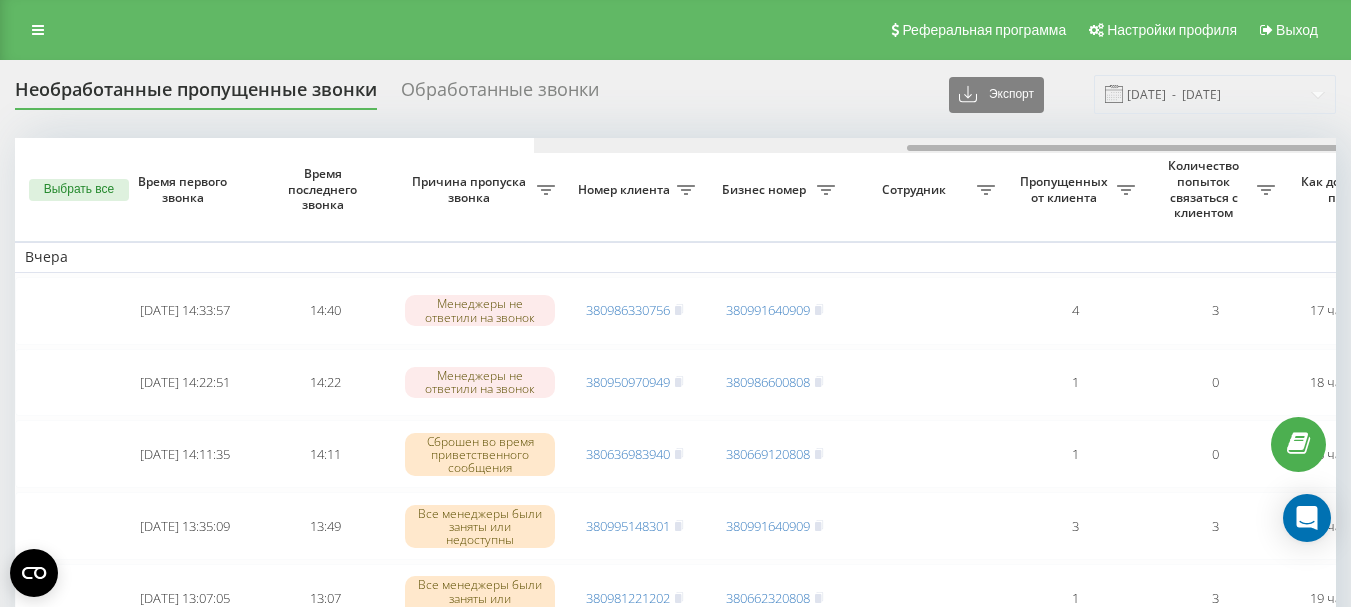 scroll, scrollTop: 0, scrollLeft: 519, axis: horizontal 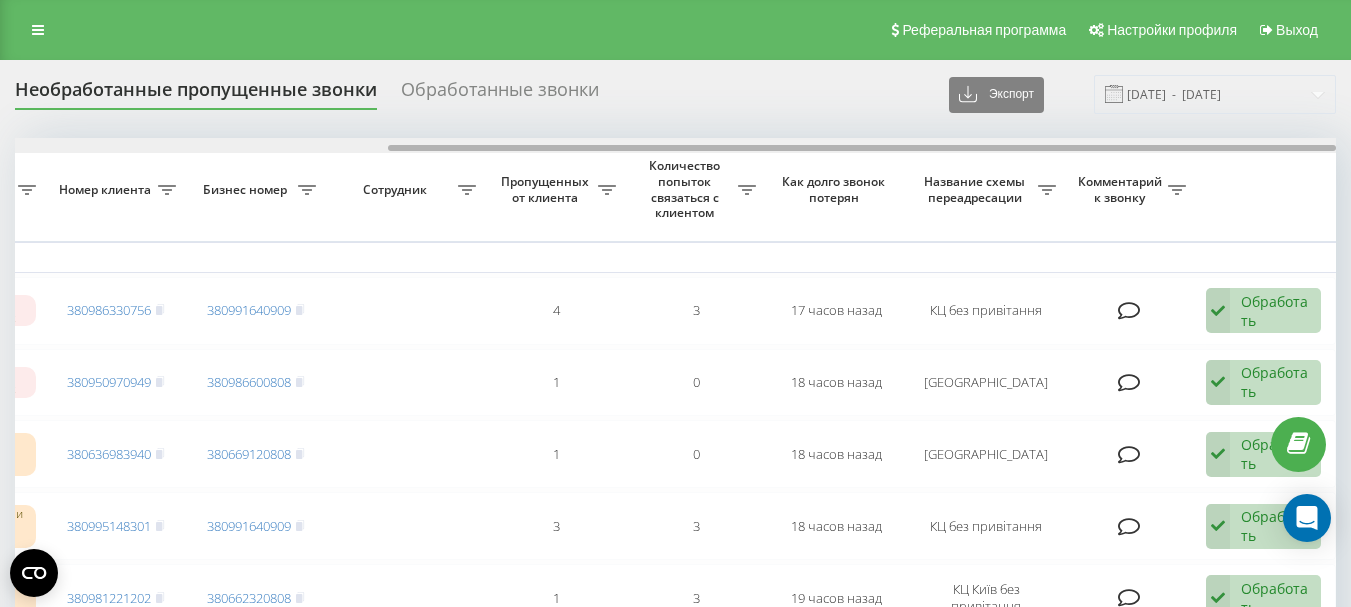 drag, startPoint x: 503, startPoint y: 143, endPoint x: 649, endPoint y: 142, distance: 146.00342 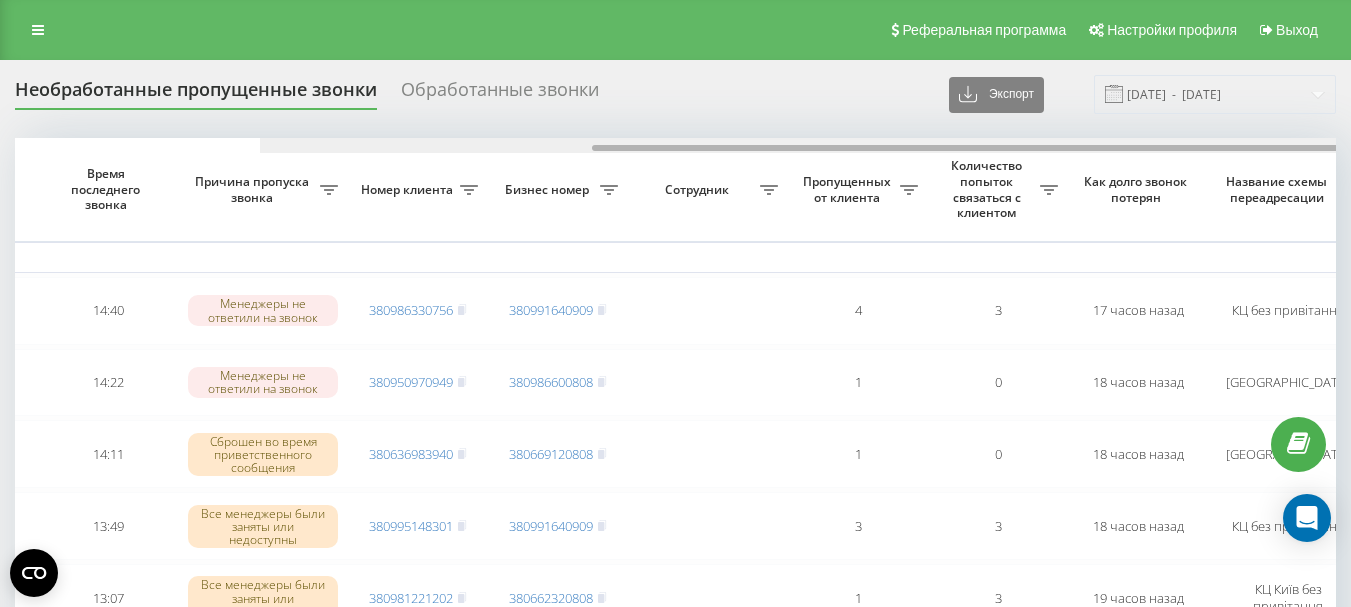 scroll, scrollTop: 0, scrollLeft: 0, axis: both 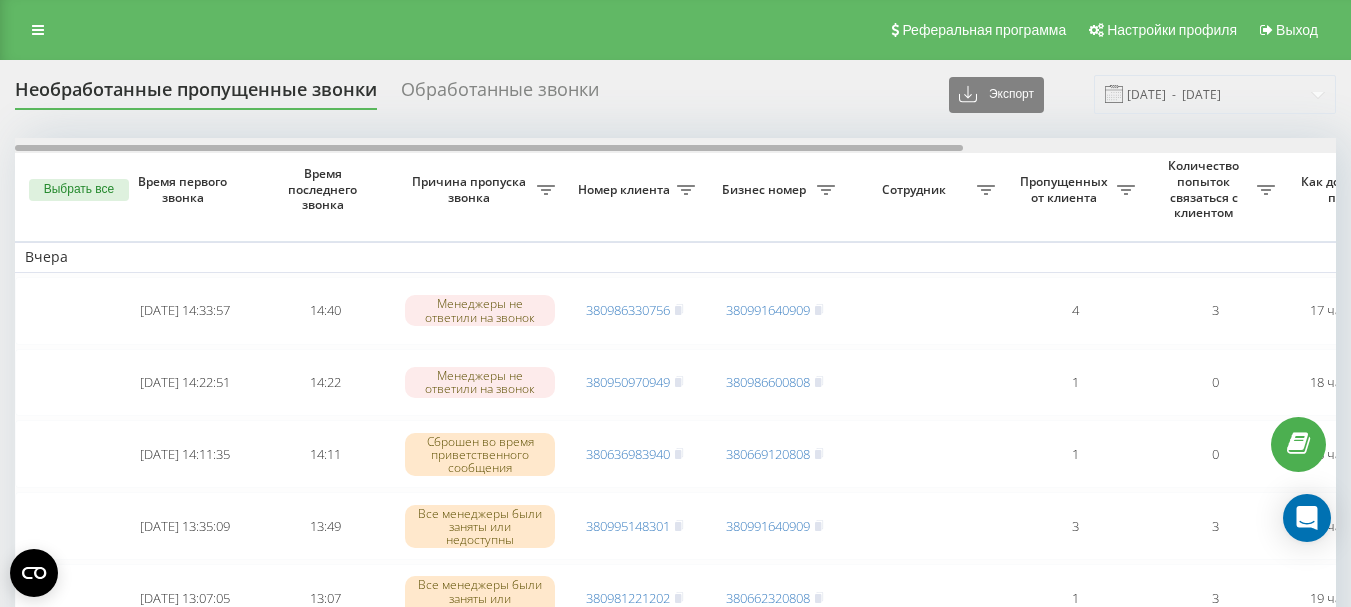drag, startPoint x: 649, startPoint y: 145, endPoint x: 196, endPoint y: 162, distance: 453.31888 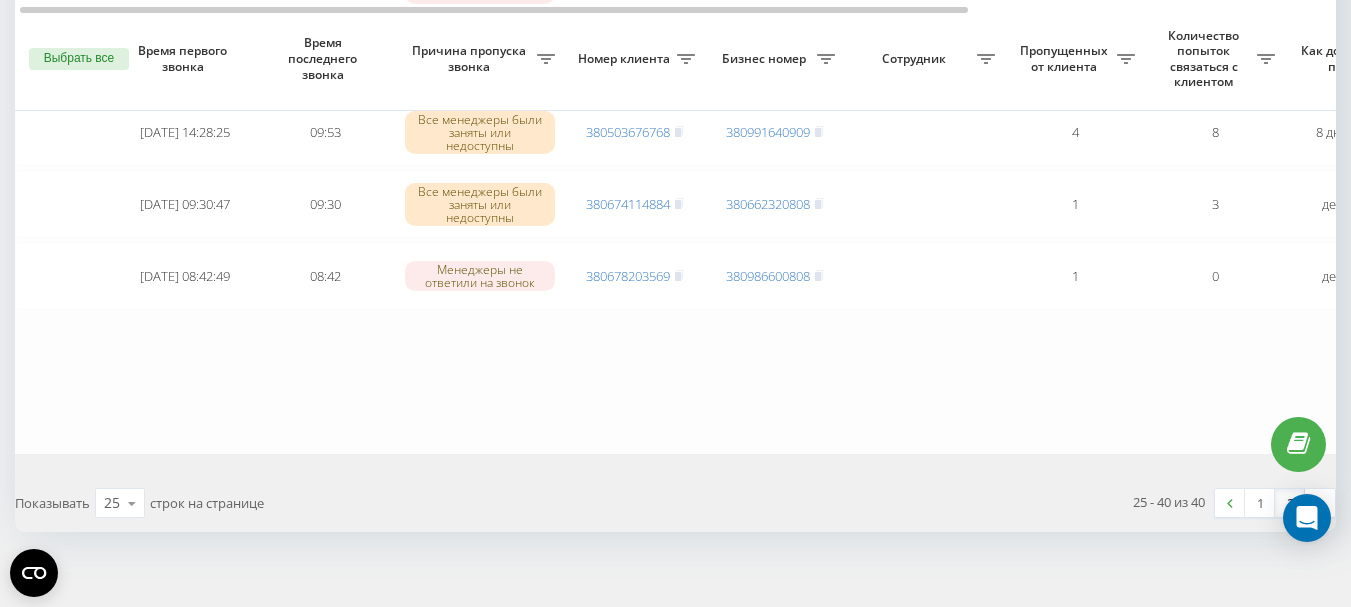 scroll, scrollTop: 1061, scrollLeft: 0, axis: vertical 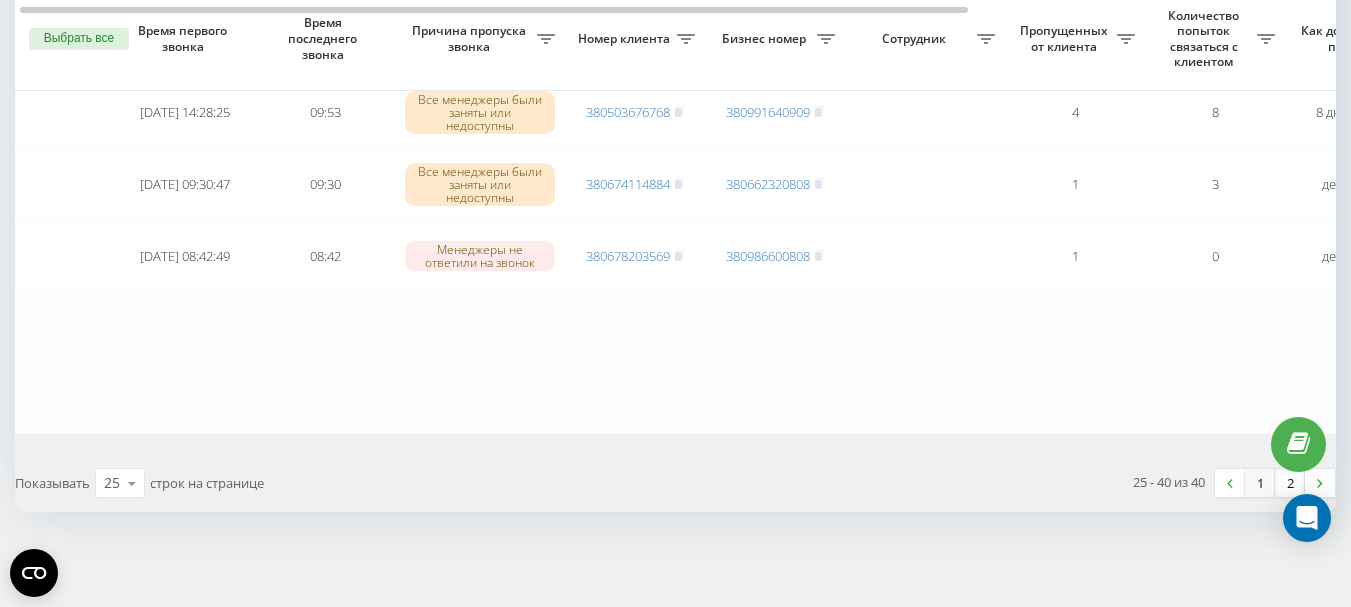click on "1" at bounding box center [1260, 483] 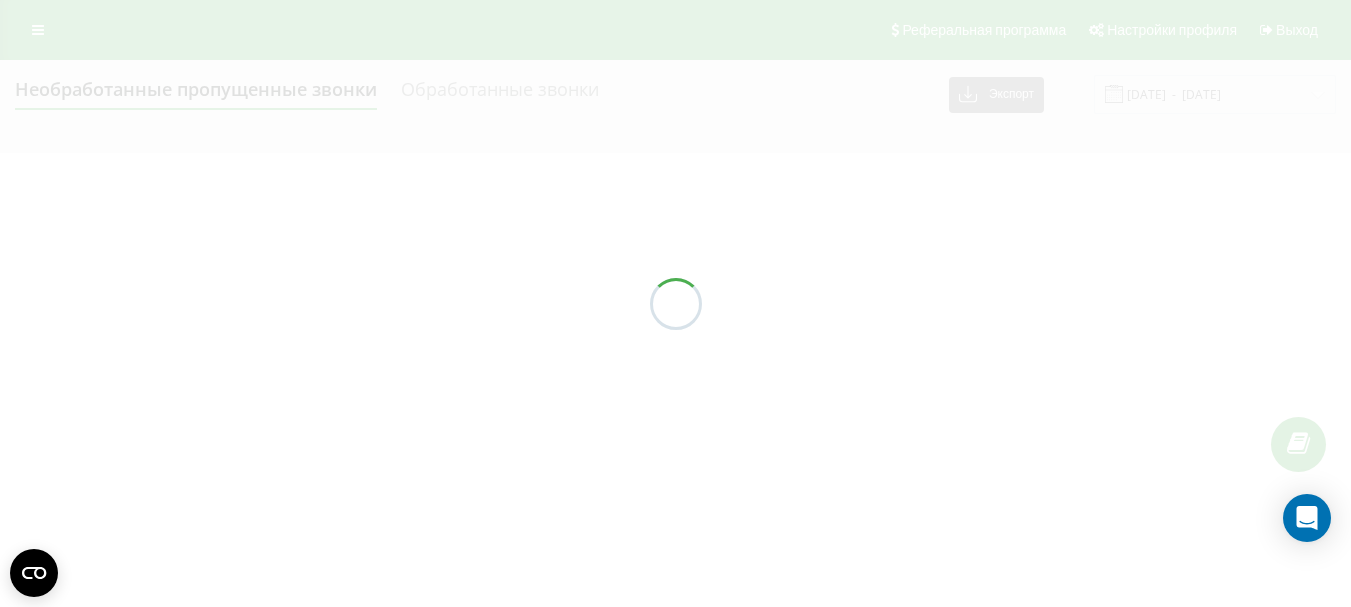 scroll, scrollTop: 0, scrollLeft: 0, axis: both 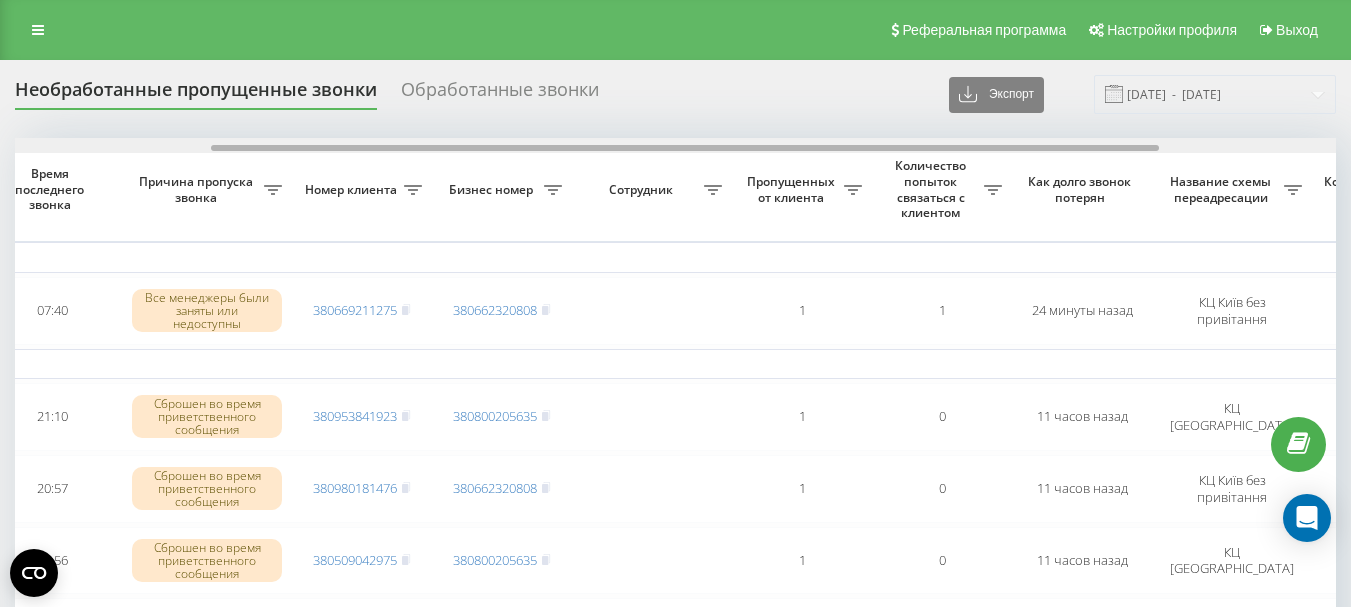 drag, startPoint x: 550, startPoint y: 148, endPoint x: 746, endPoint y: 159, distance: 196.30843 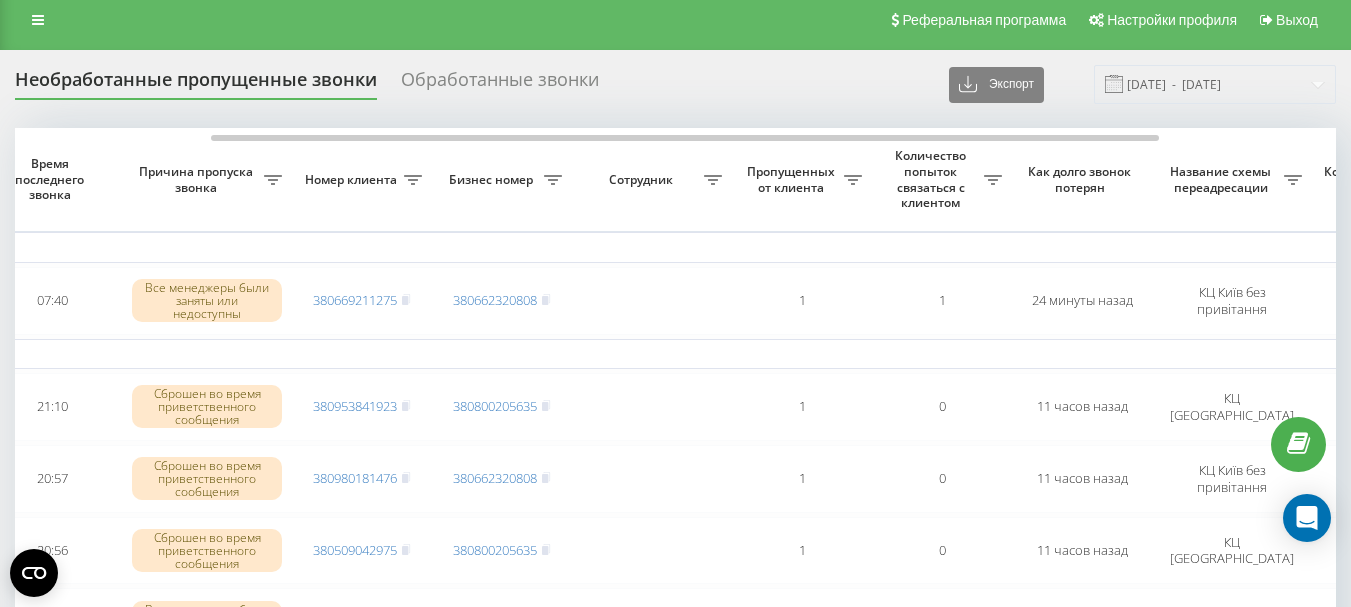 scroll, scrollTop: 0, scrollLeft: 0, axis: both 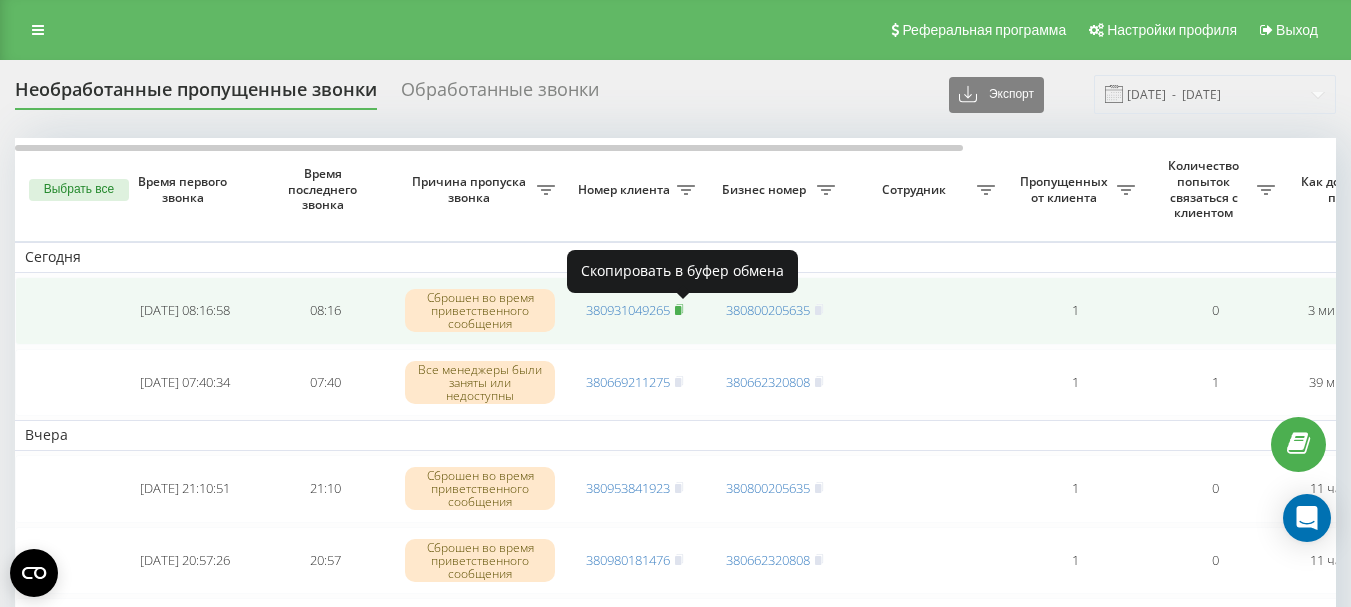 click 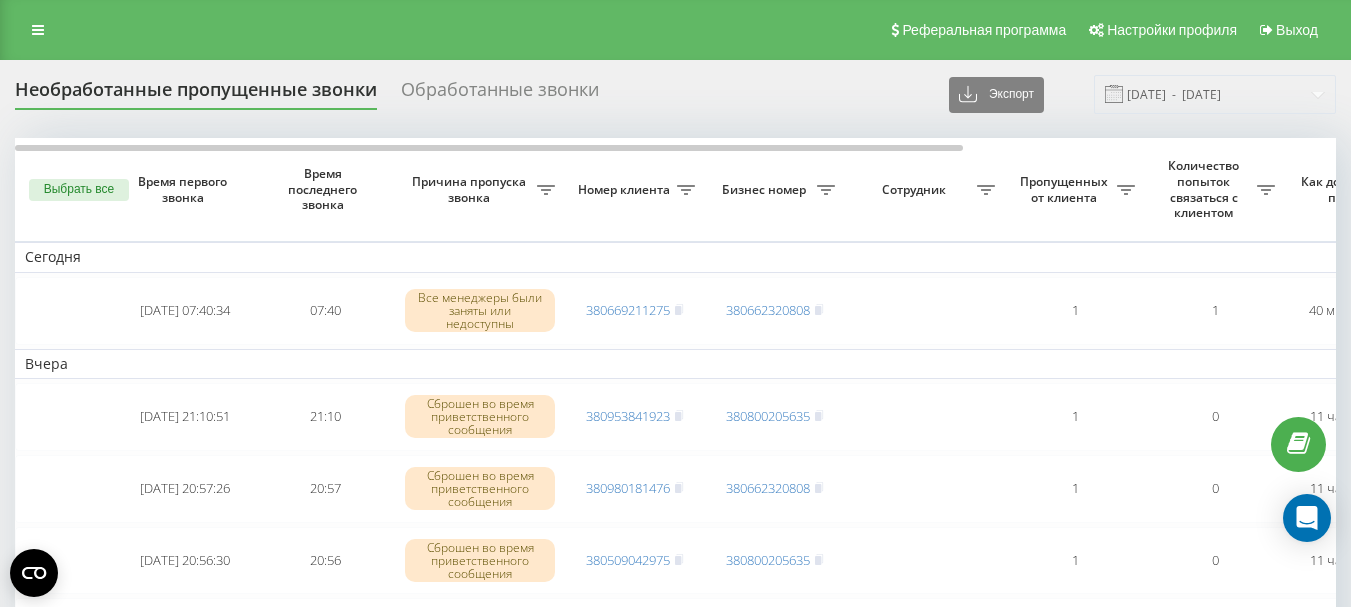 scroll, scrollTop: 0, scrollLeft: 0, axis: both 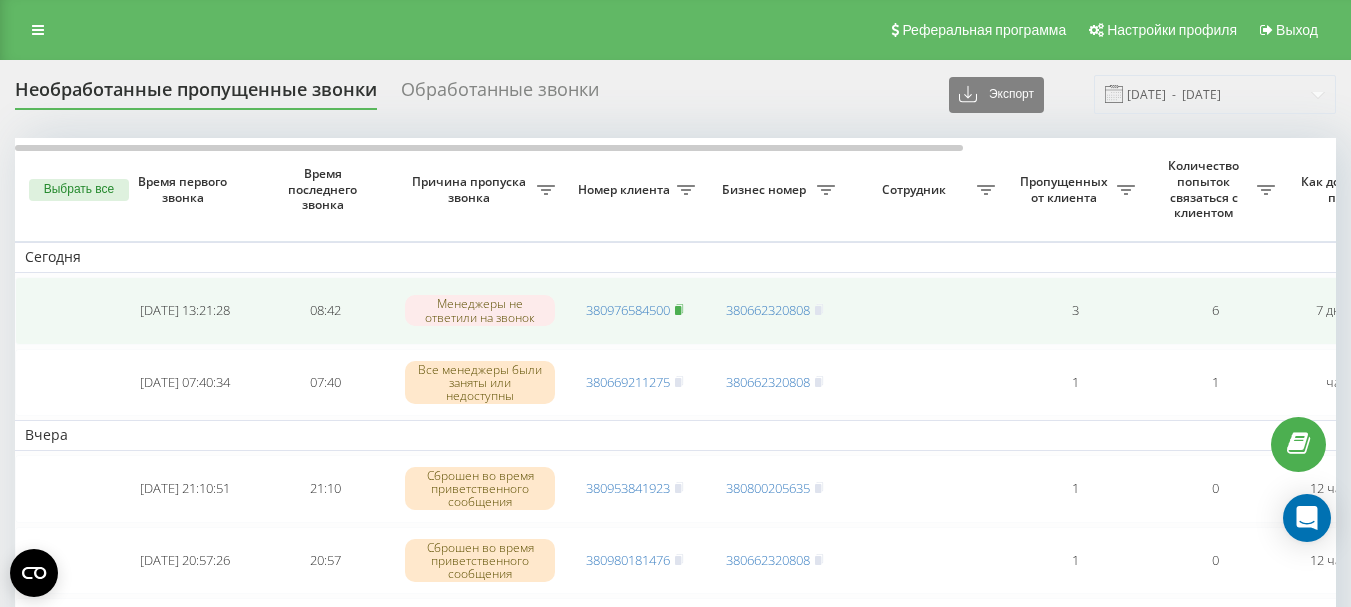 click 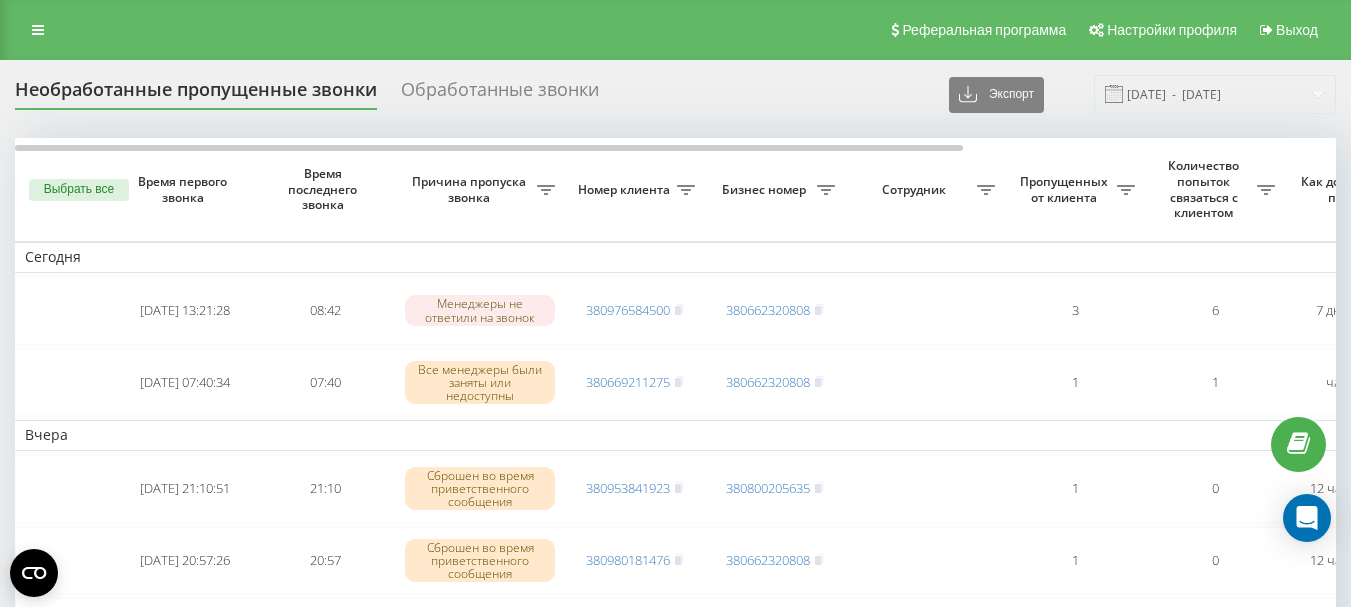 scroll, scrollTop: 0, scrollLeft: 0, axis: both 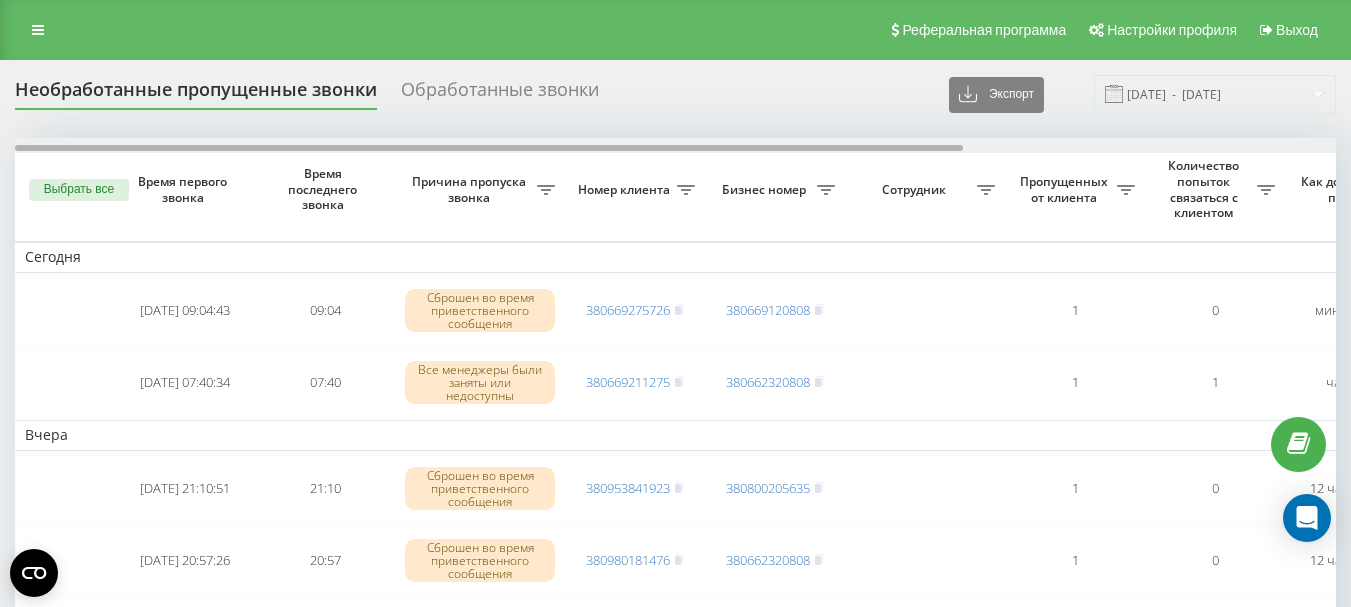 drag, startPoint x: 545, startPoint y: 148, endPoint x: 331, endPoint y: 165, distance: 214.67418 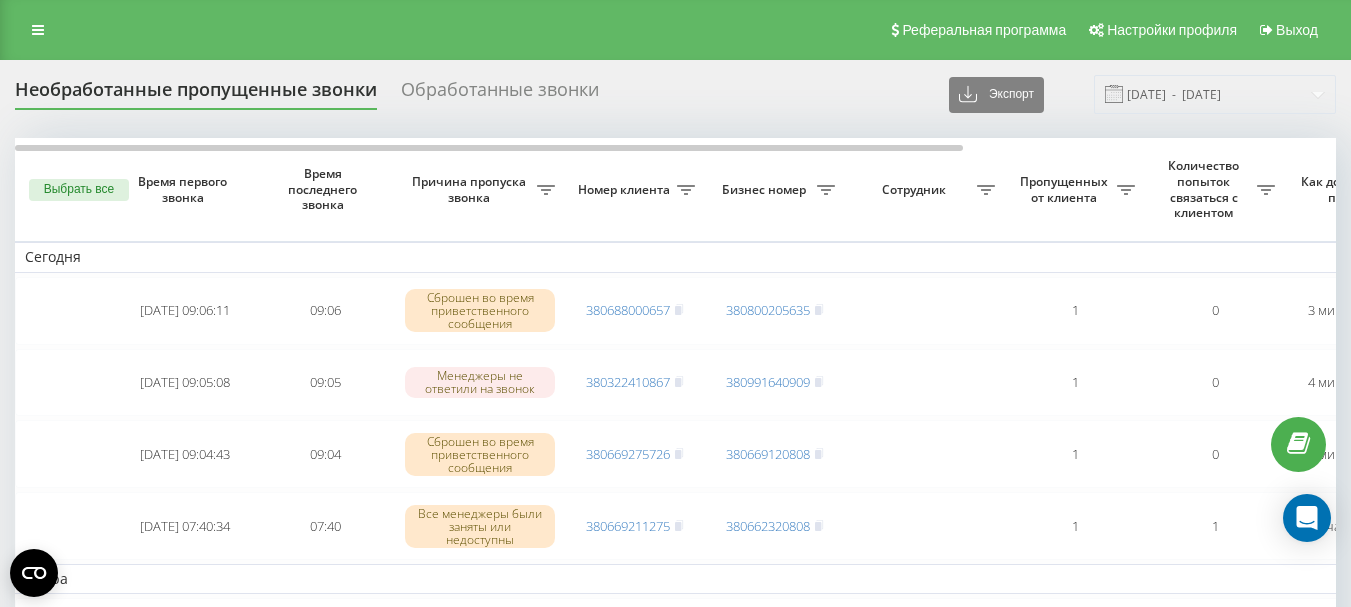 scroll, scrollTop: 0, scrollLeft: 0, axis: both 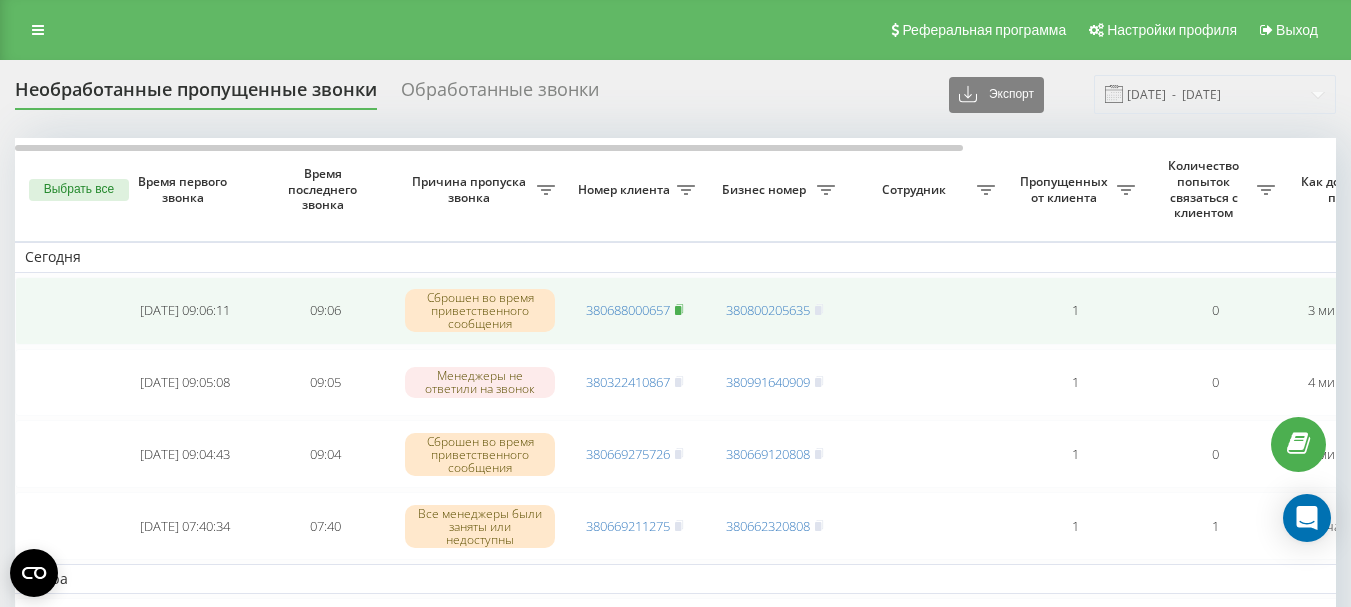 click 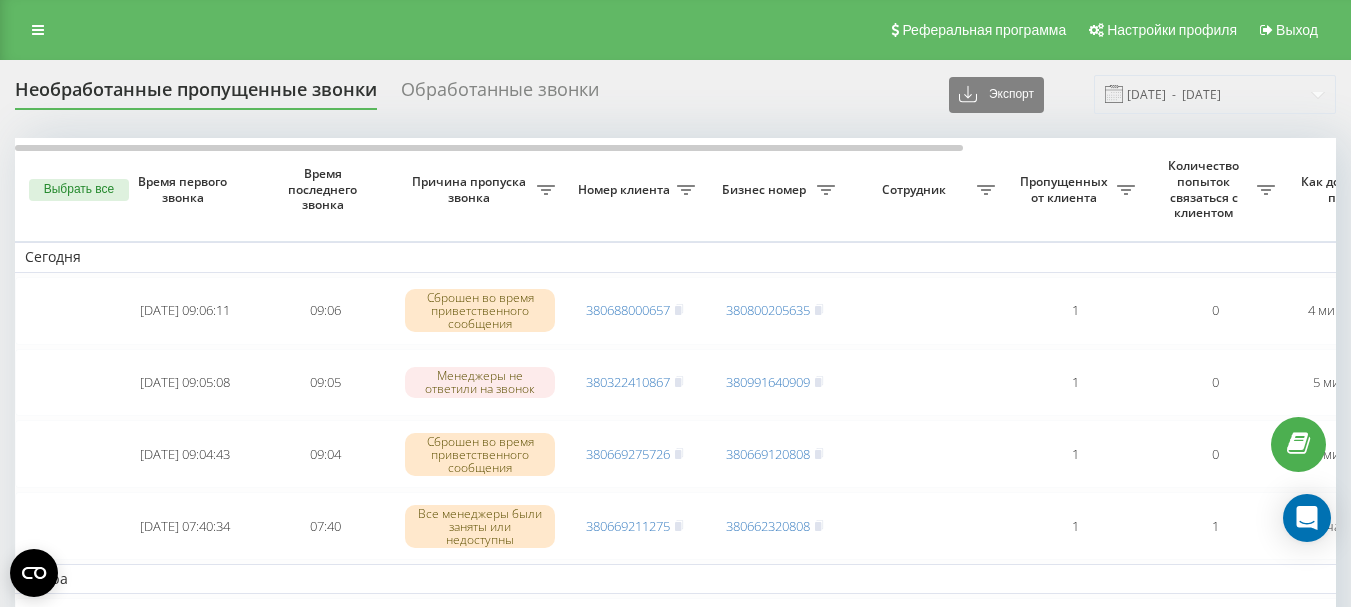 scroll, scrollTop: 0, scrollLeft: 0, axis: both 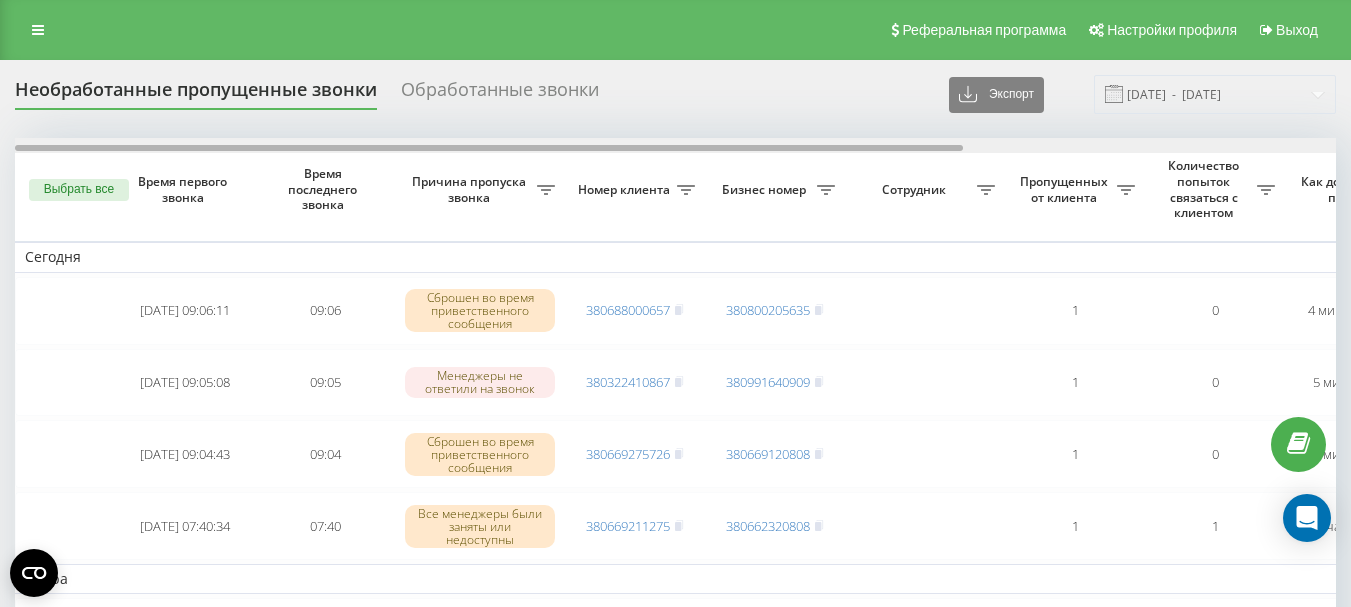 drag, startPoint x: 688, startPoint y: 149, endPoint x: 631, endPoint y: 183, distance: 66.37017 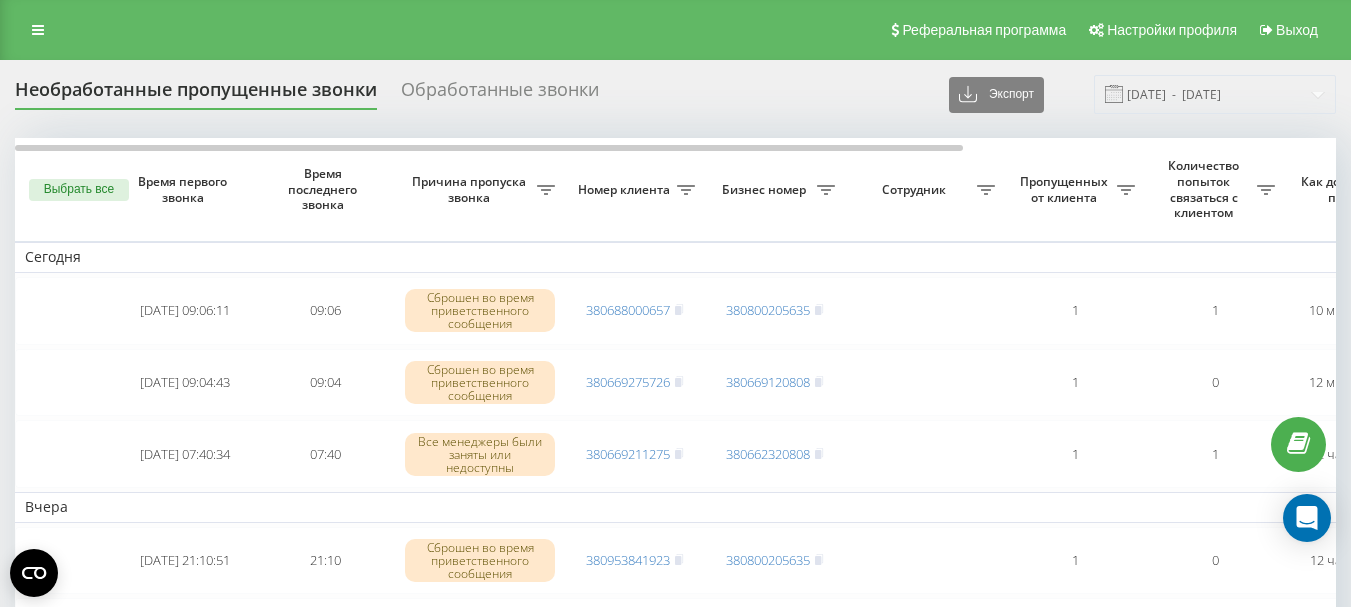 scroll, scrollTop: 0, scrollLeft: 0, axis: both 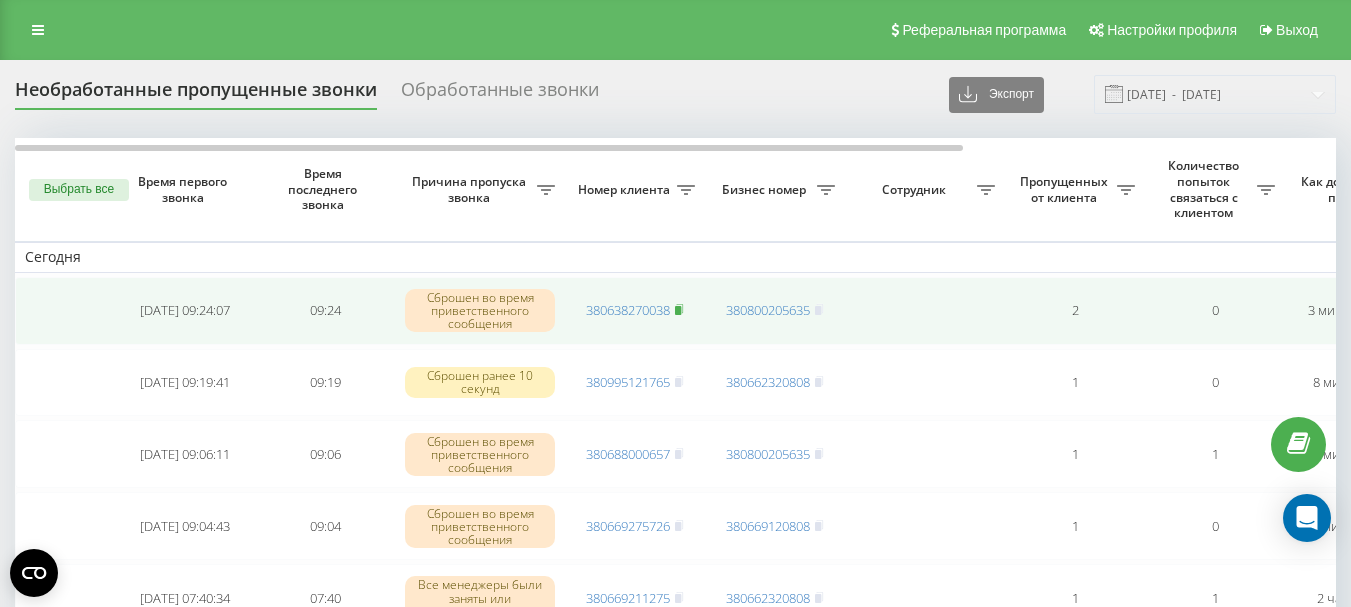 click 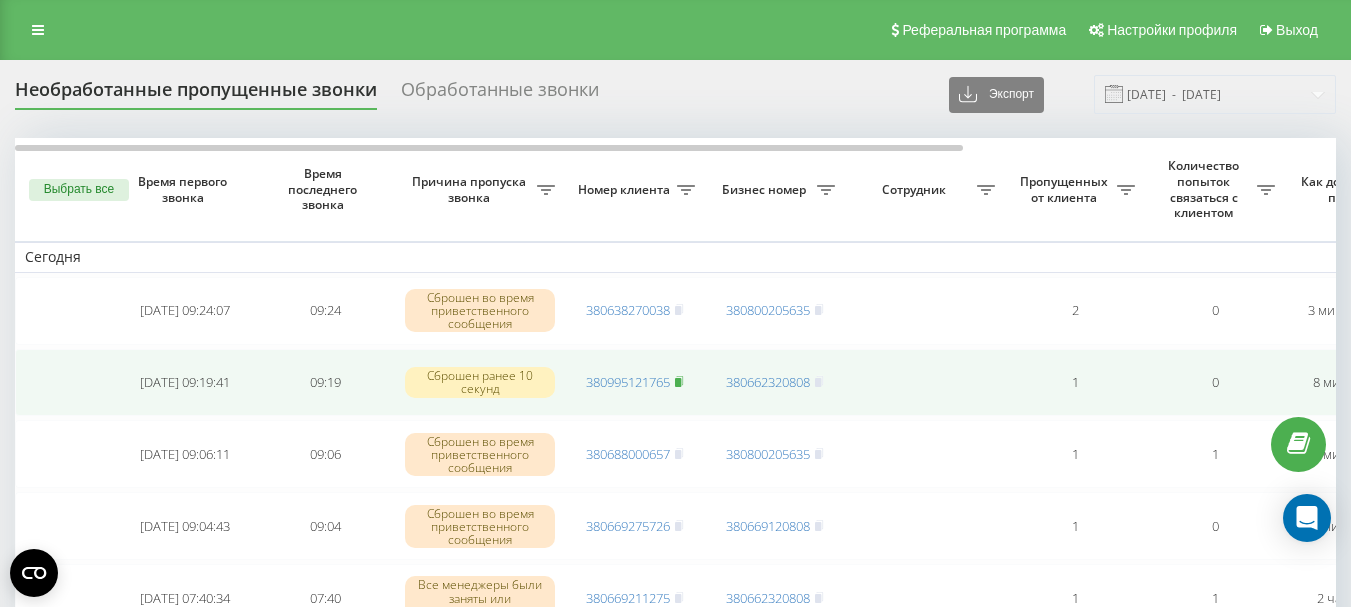 click 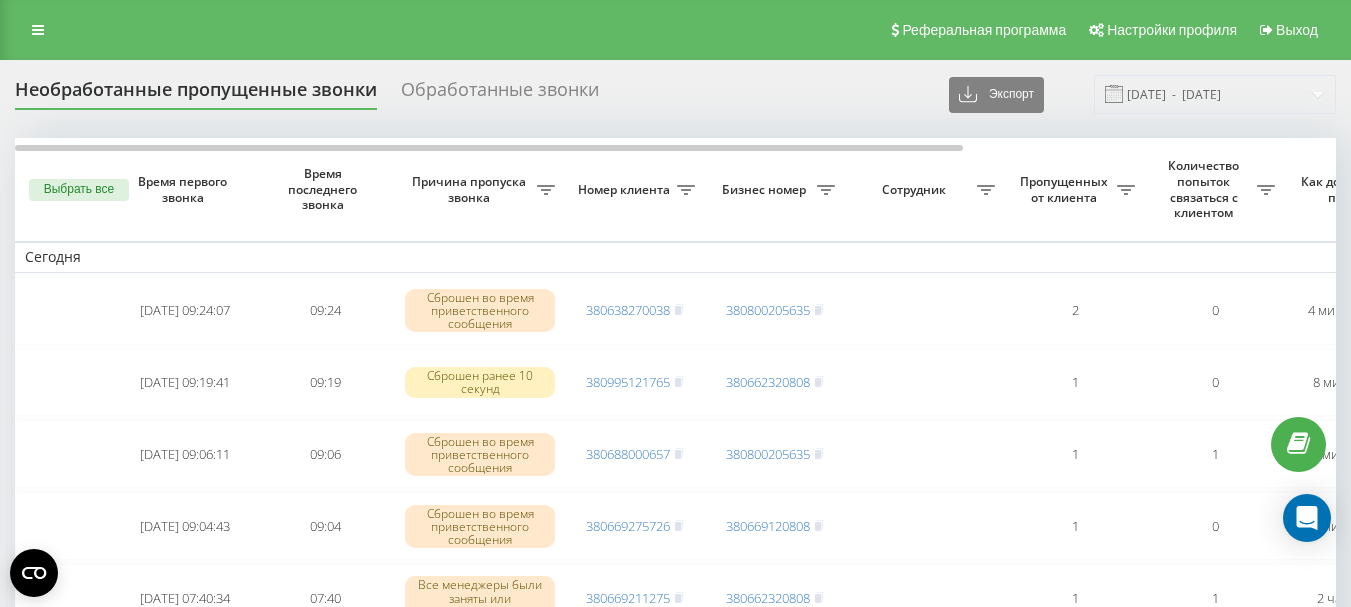 scroll, scrollTop: 0, scrollLeft: 0, axis: both 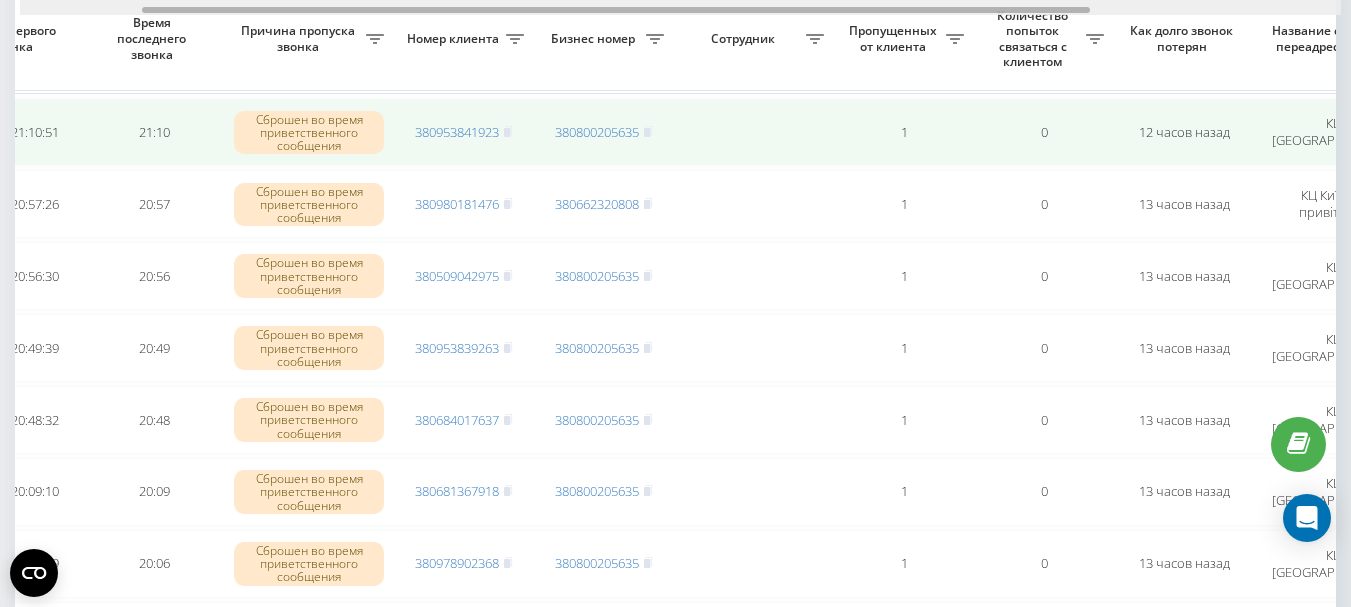 drag, startPoint x: 597, startPoint y: 12, endPoint x: 701, endPoint y: 124, distance: 152.83978 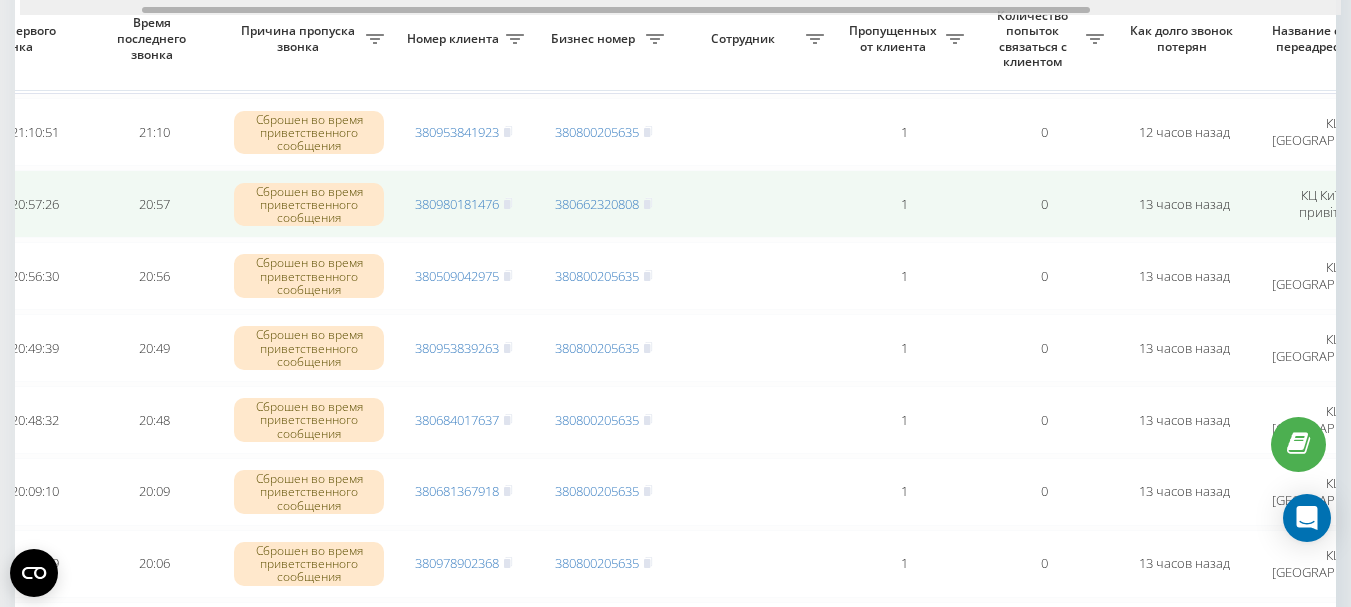 scroll, scrollTop: 0, scrollLeft: 173, axis: horizontal 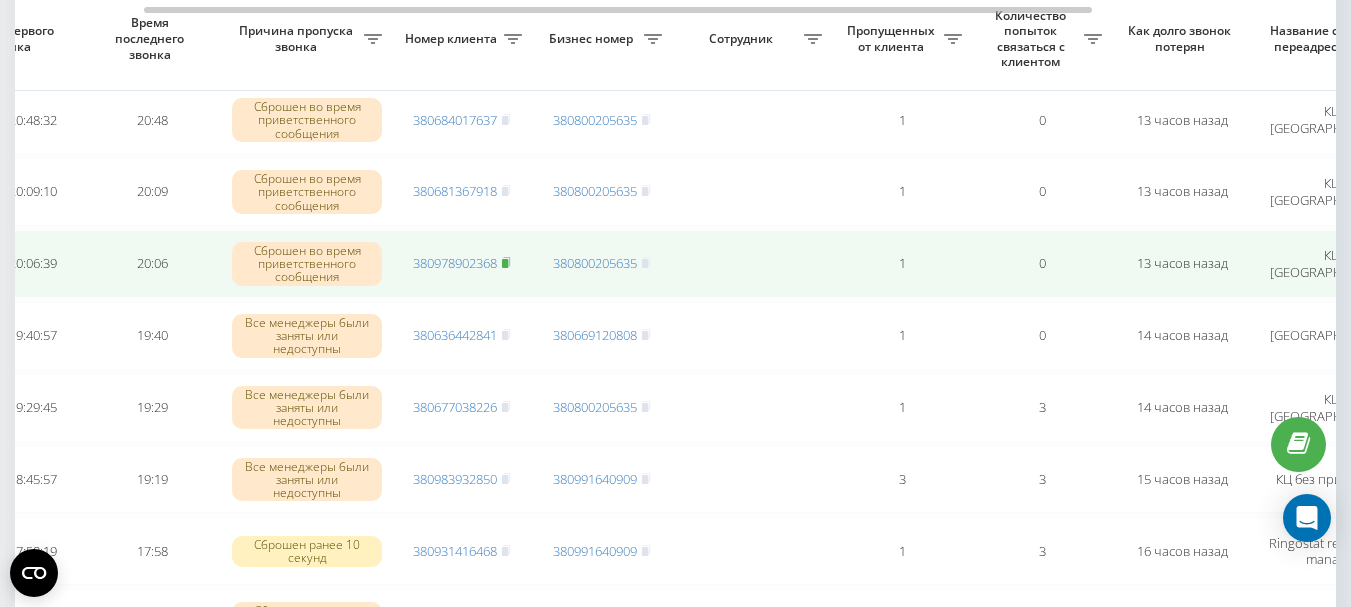 click 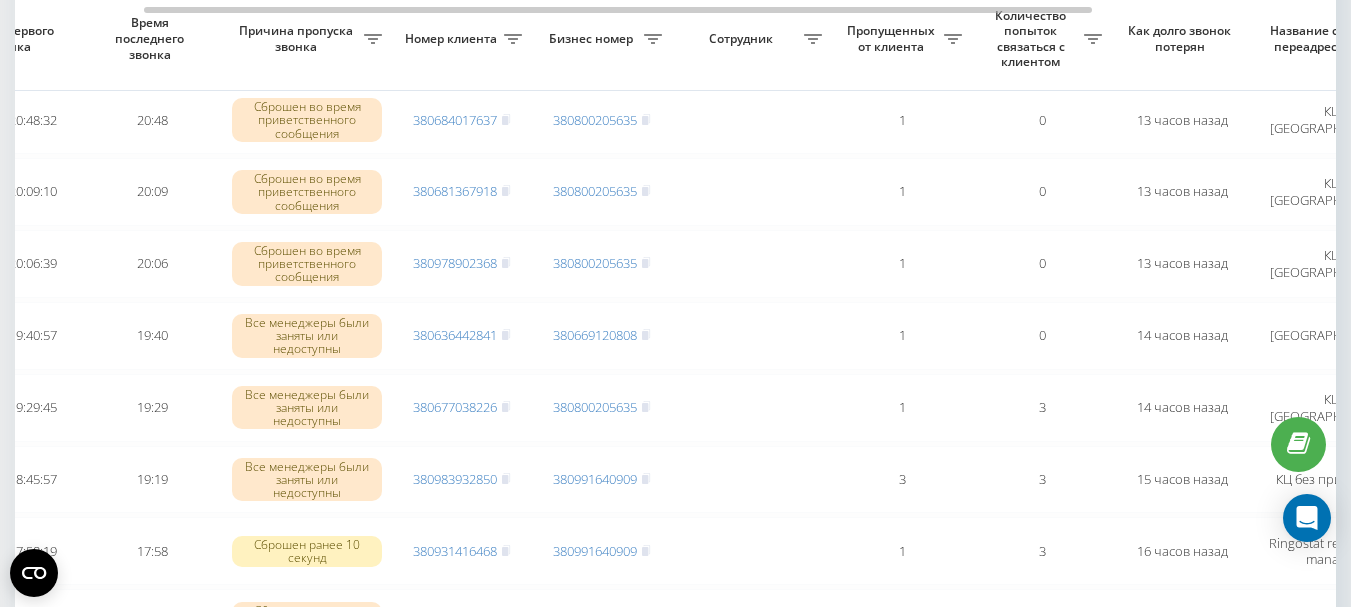 click on "Количество попыток связаться с клиентом" at bounding box center (1042, 39) 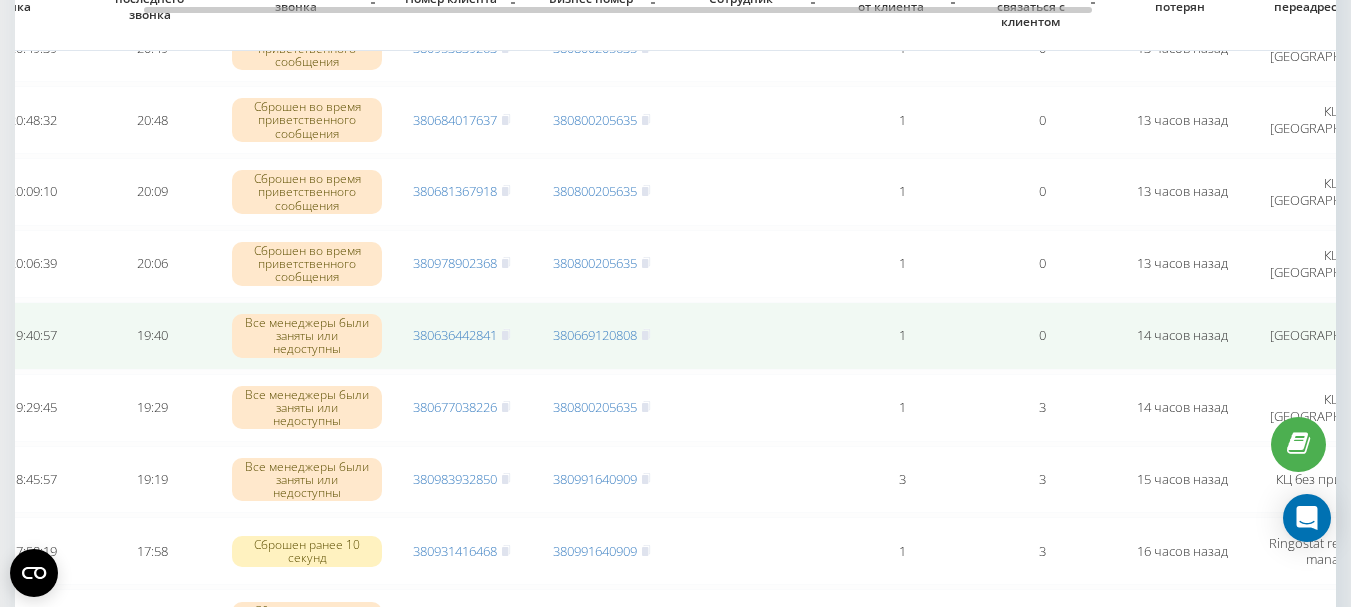 scroll, scrollTop: 700, scrollLeft: 0, axis: vertical 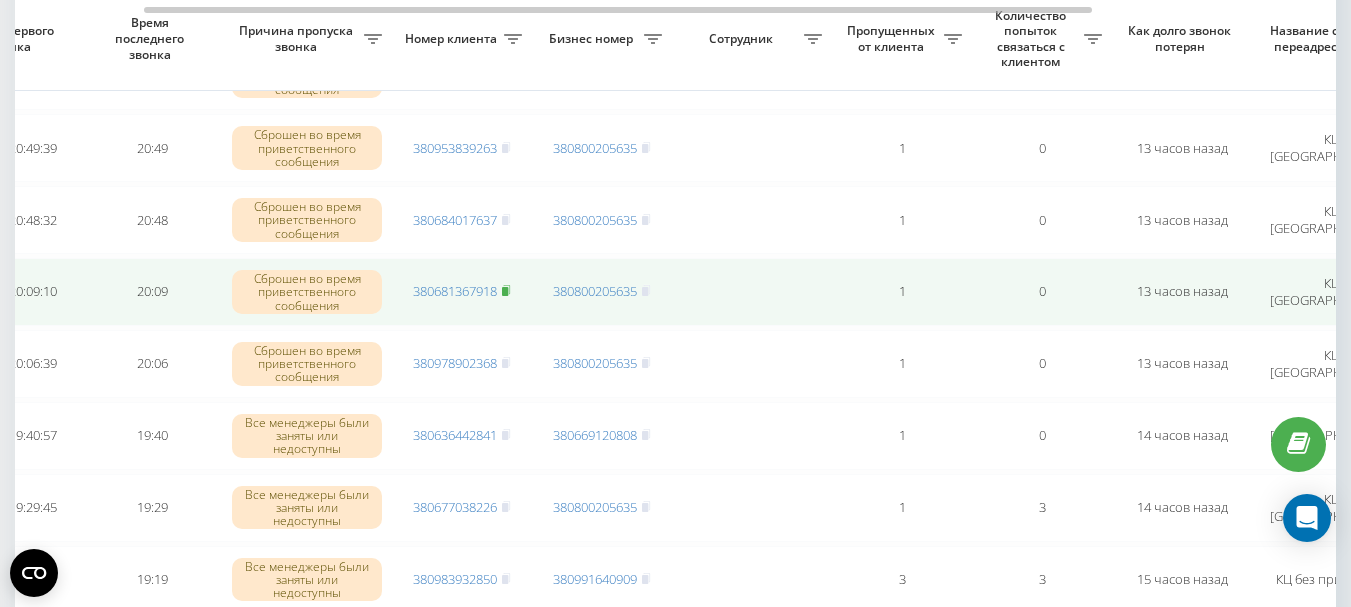 click 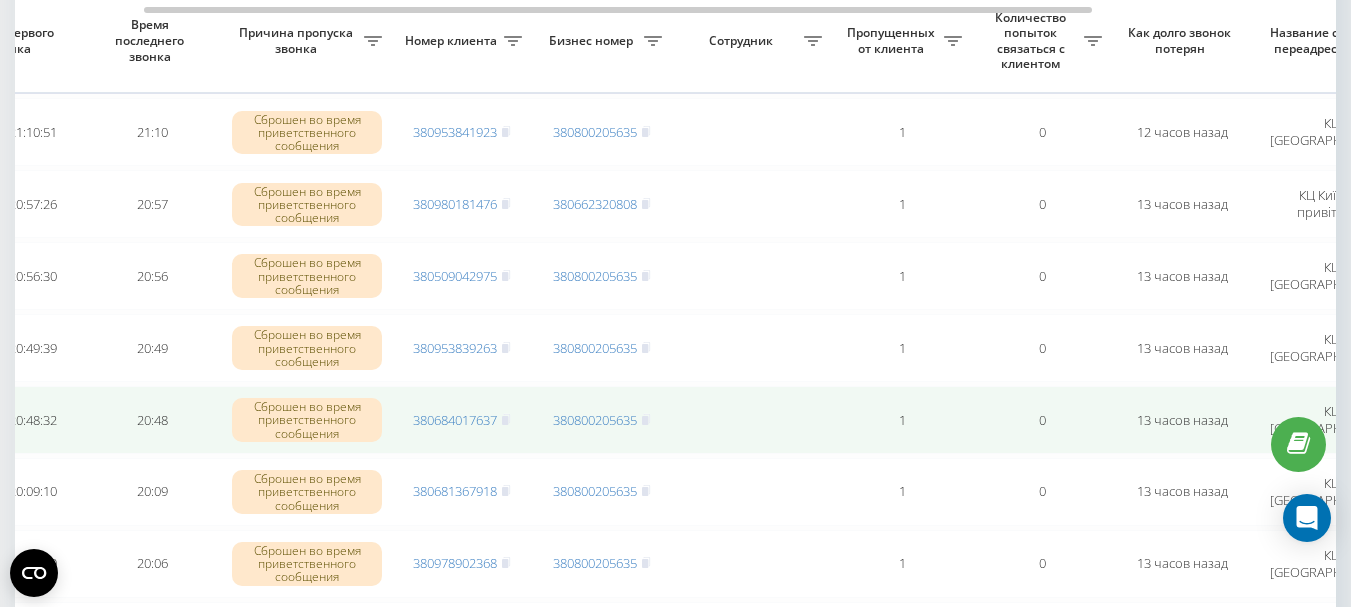 scroll, scrollTop: 600, scrollLeft: 0, axis: vertical 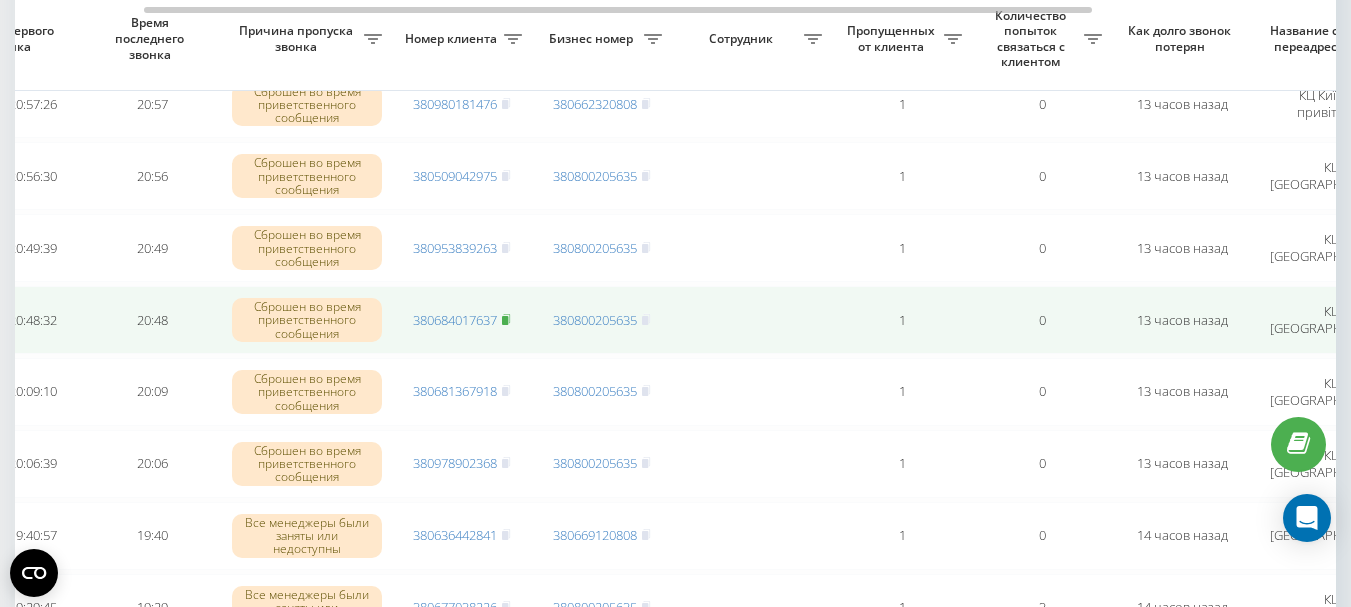 click 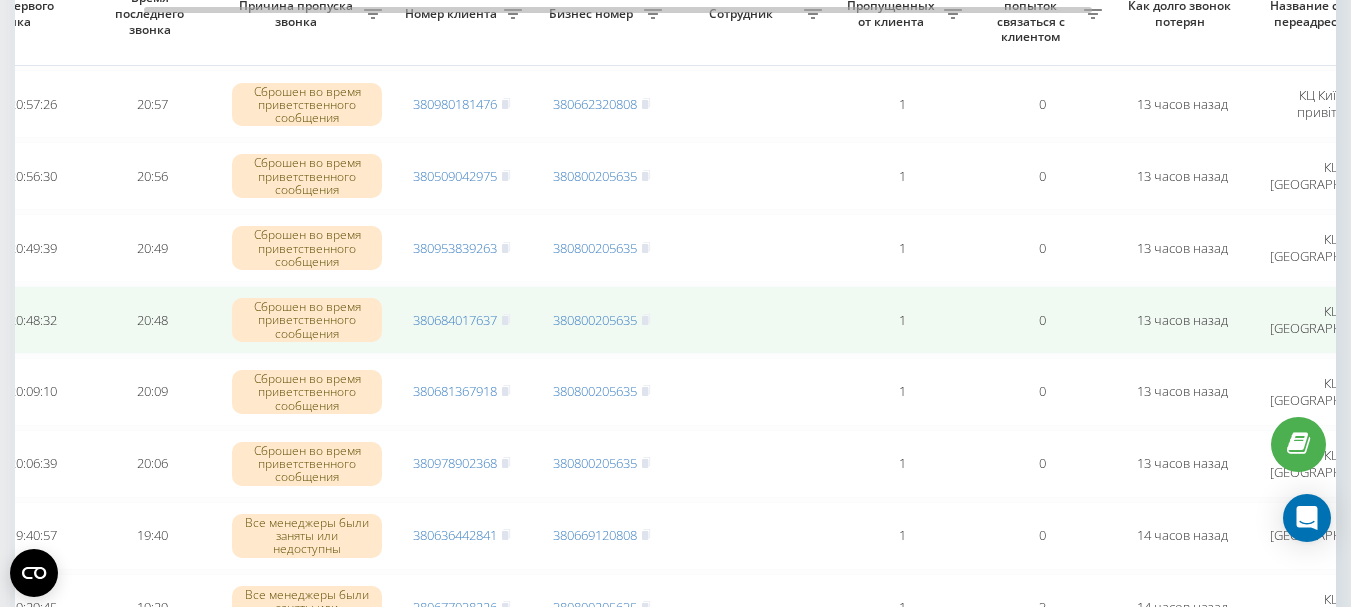 scroll, scrollTop: 500, scrollLeft: 0, axis: vertical 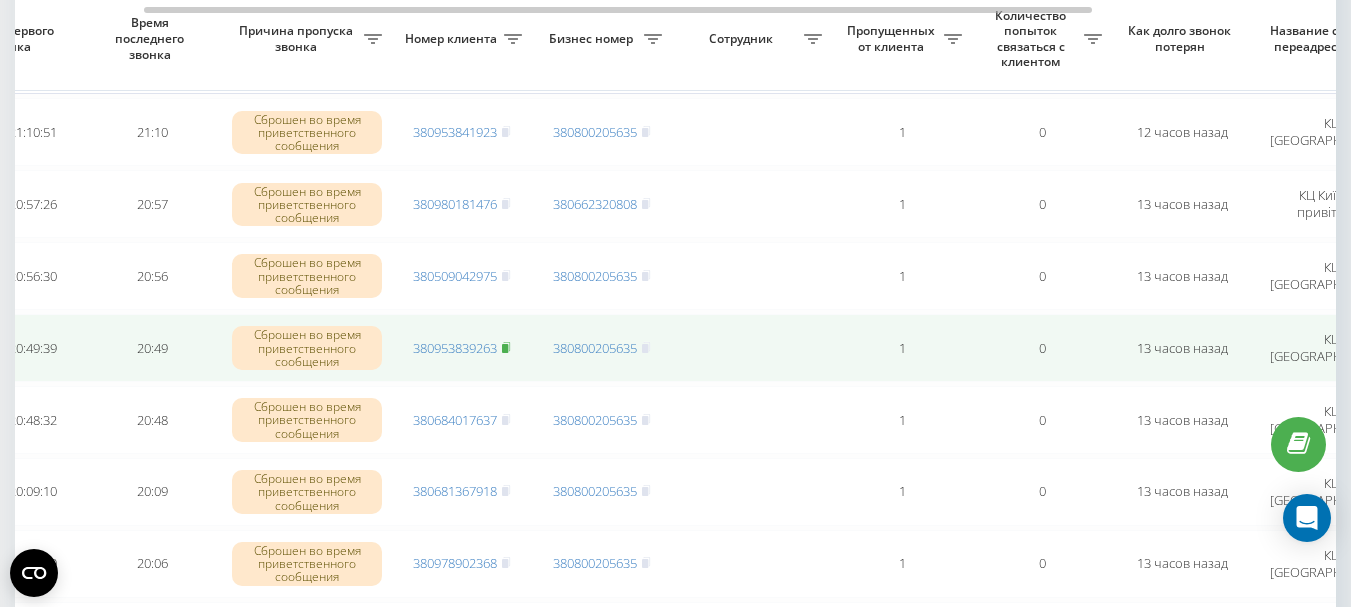 click 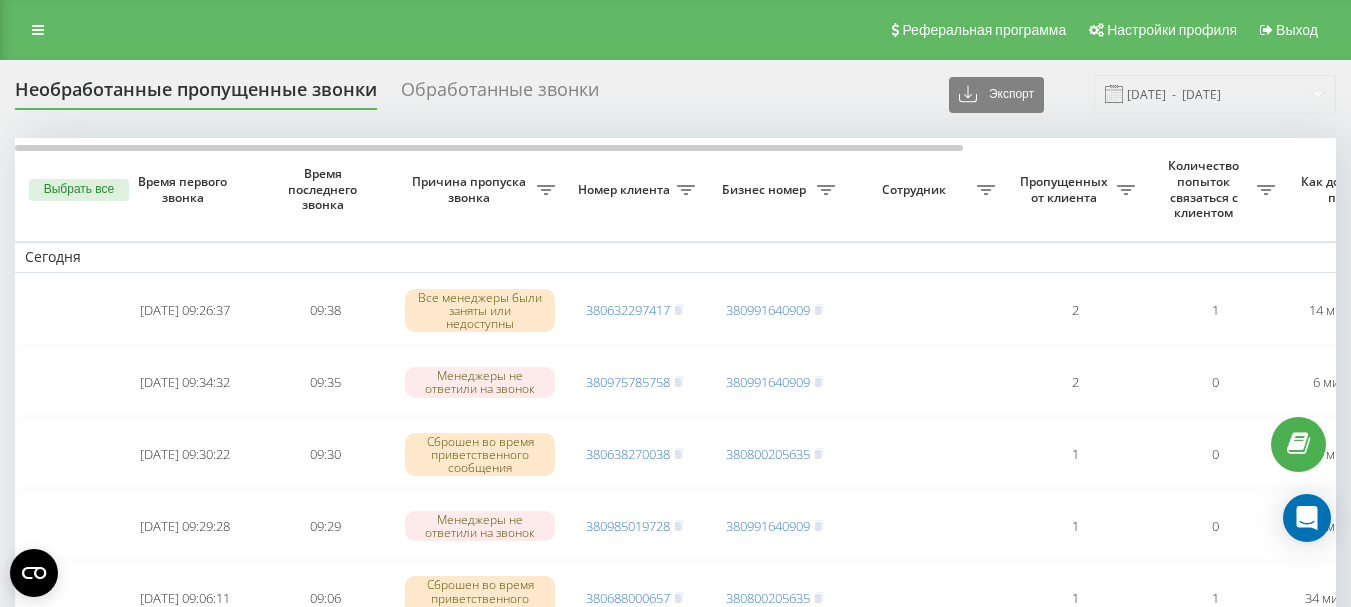 scroll, scrollTop: 0, scrollLeft: 0, axis: both 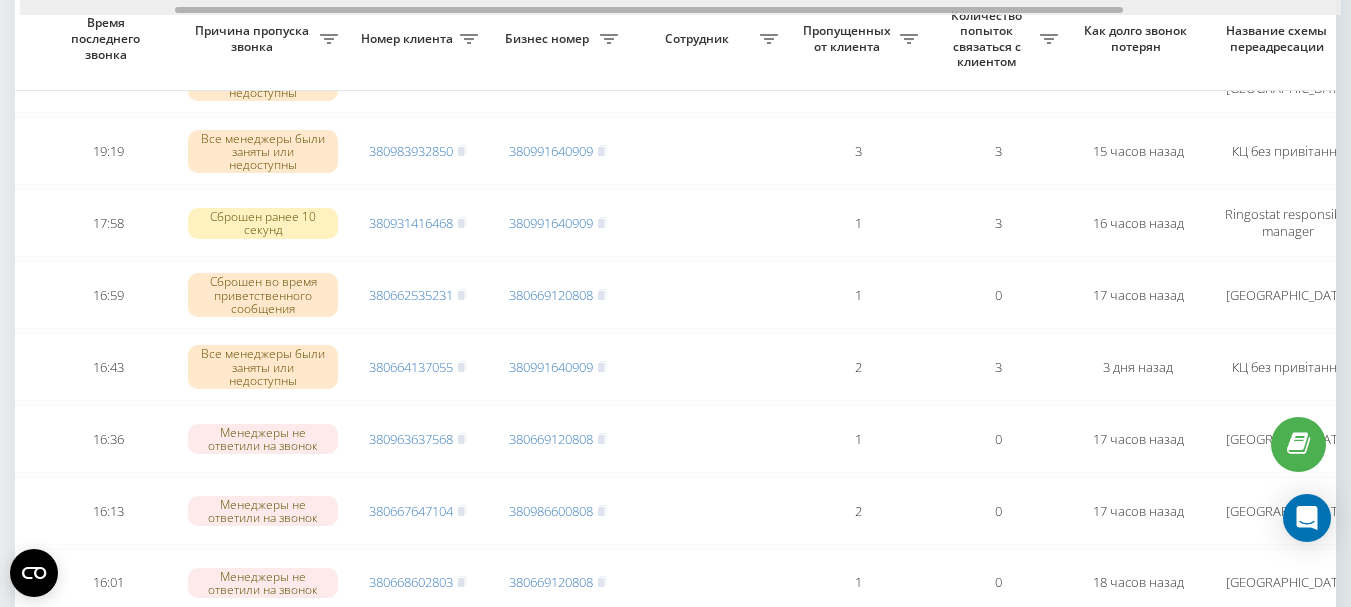drag, startPoint x: 629, startPoint y: 10, endPoint x: 785, endPoint y: 8, distance: 156.01282 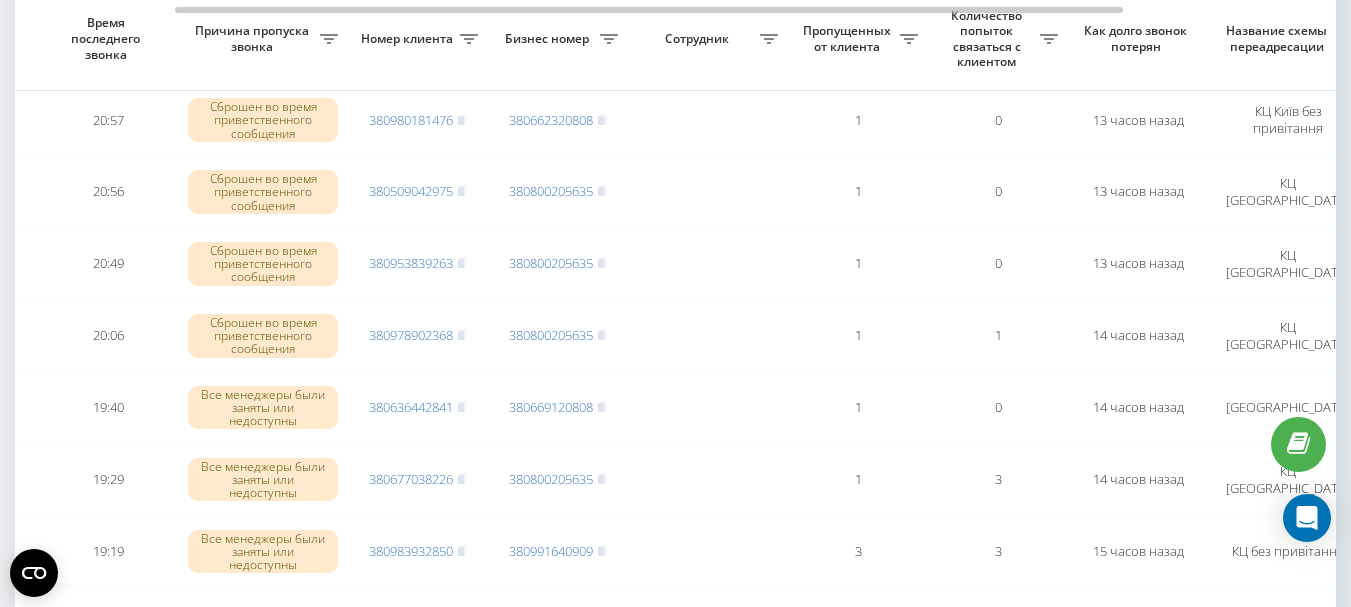 scroll, scrollTop: 700, scrollLeft: 0, axis: vertical 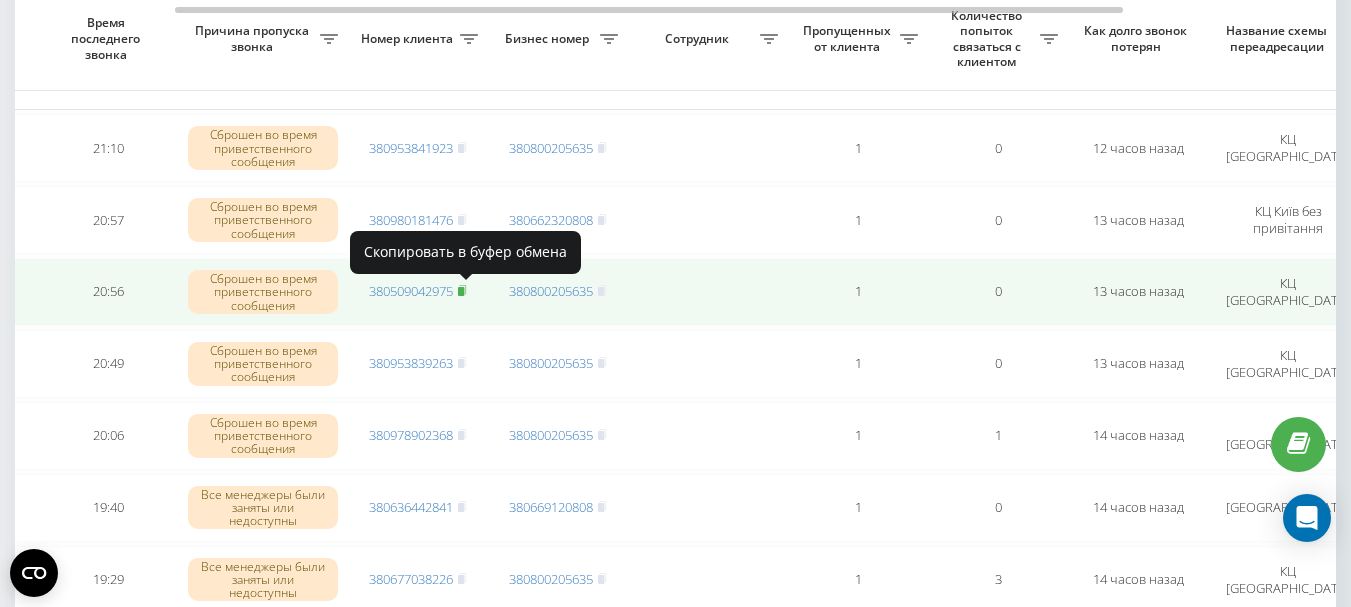 click 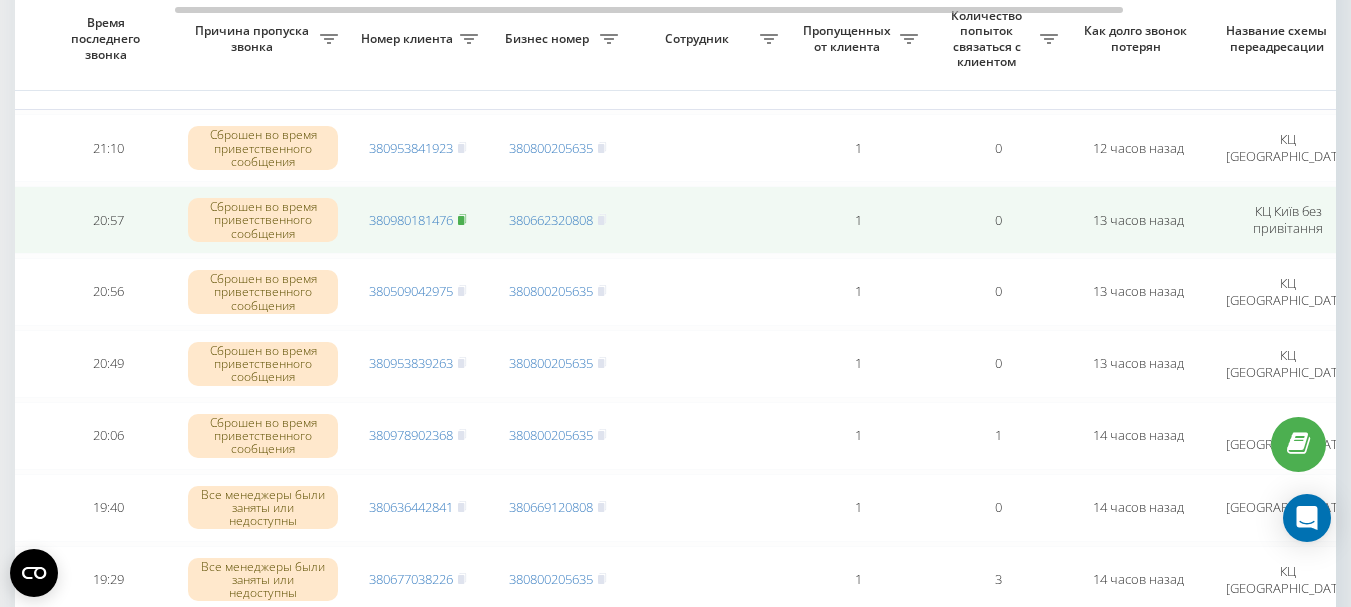 click 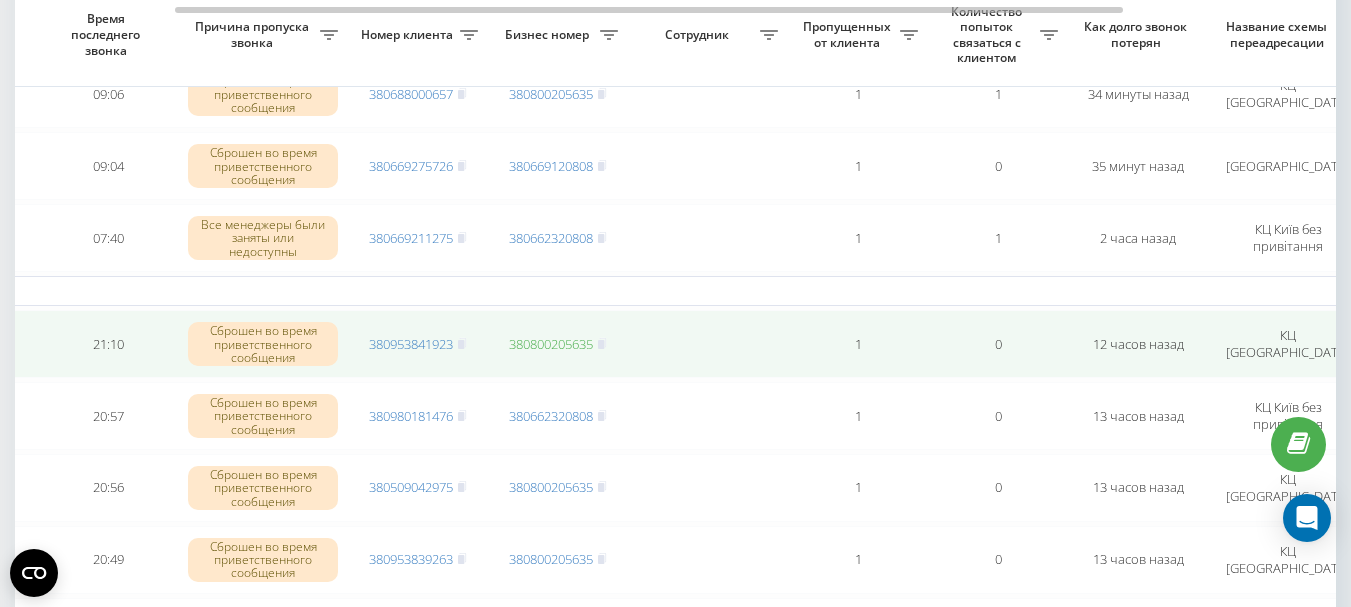 scroll, scrollTop: 500, scrollLeft: 0, axis: vertical 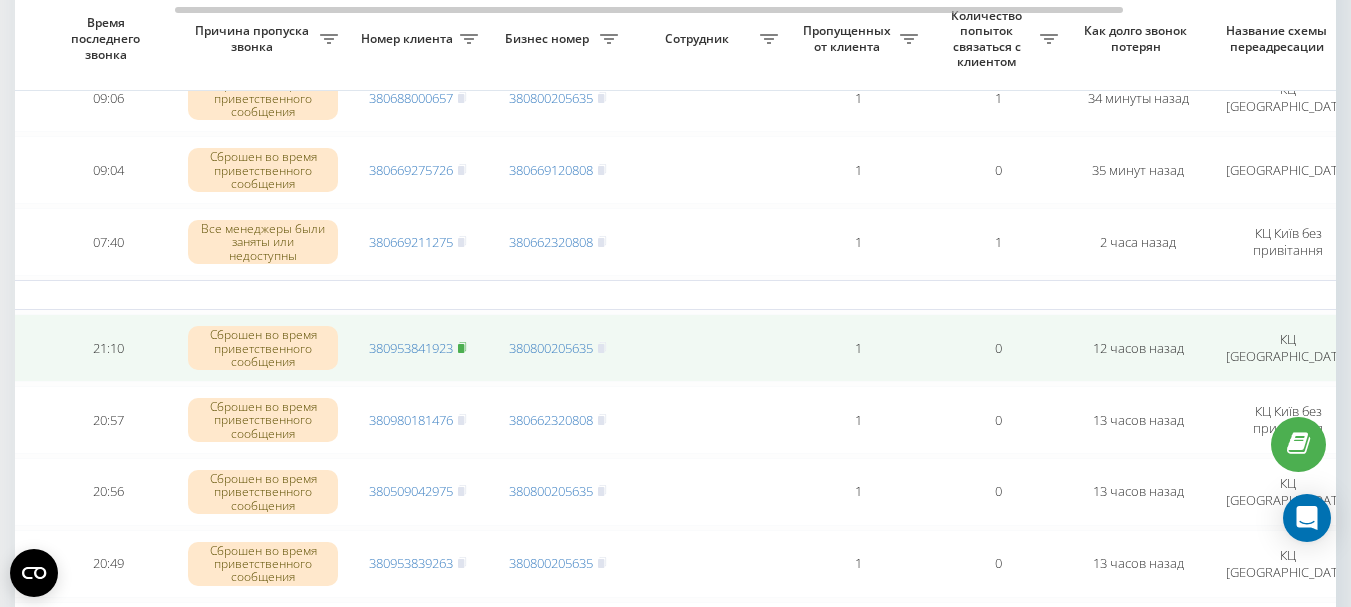 click 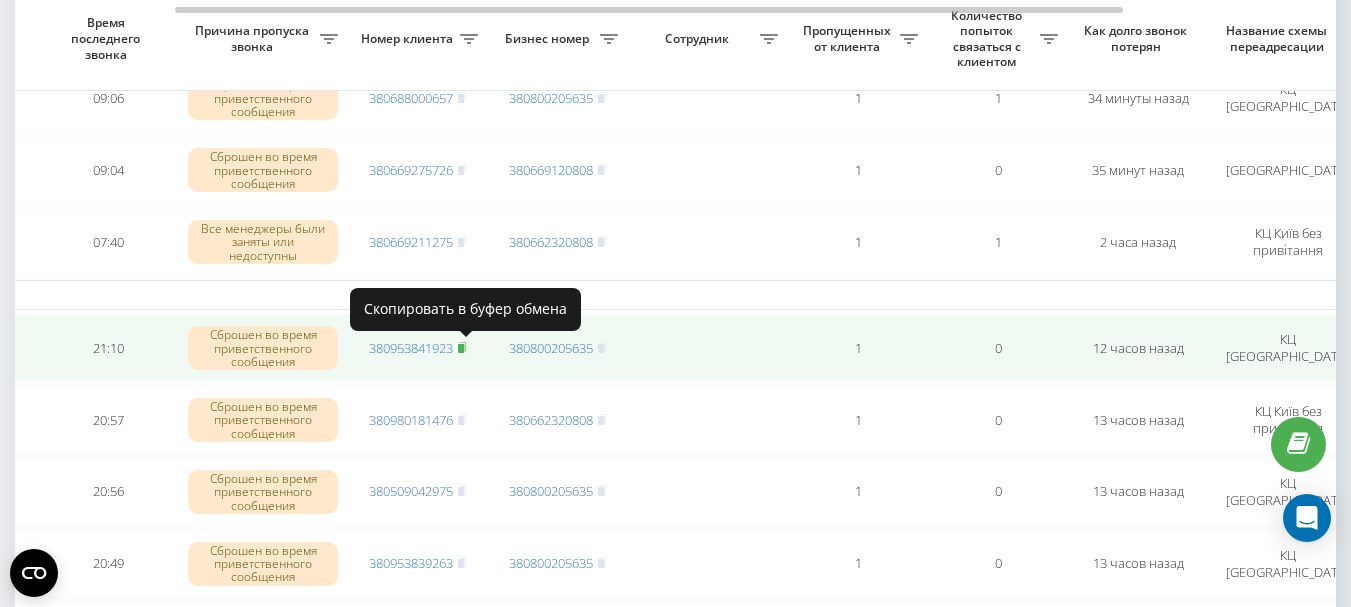 click 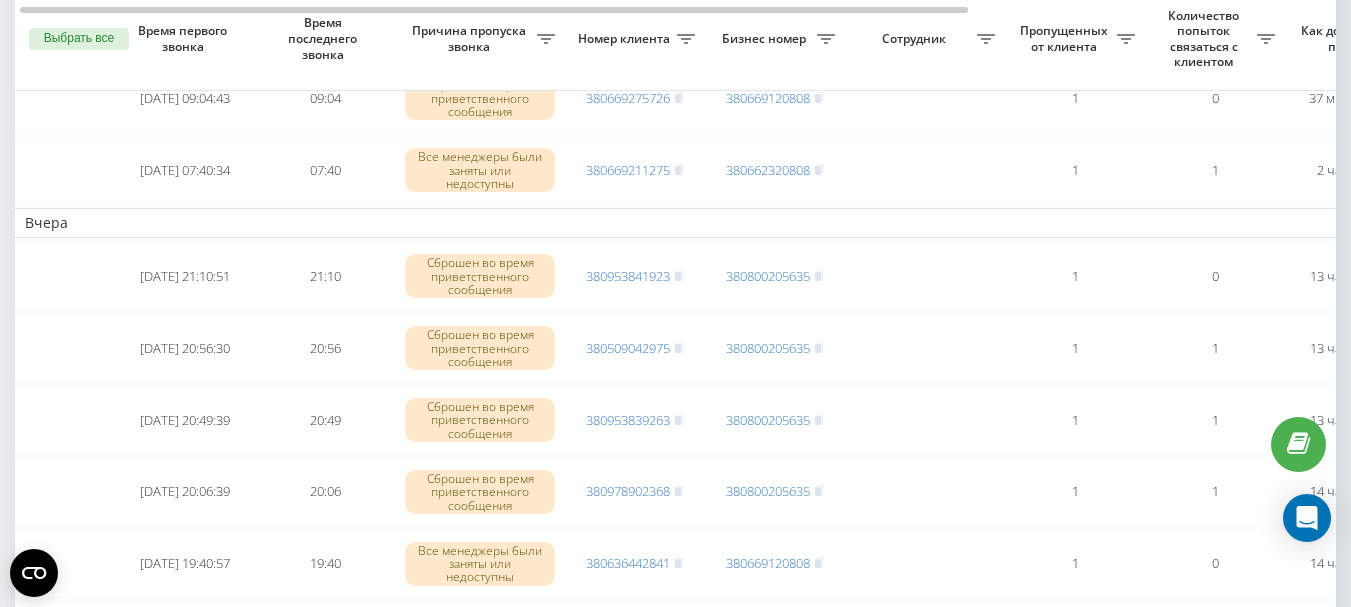 scroll, scrollTop: 500, scrollLeft: 0, axis: vertical 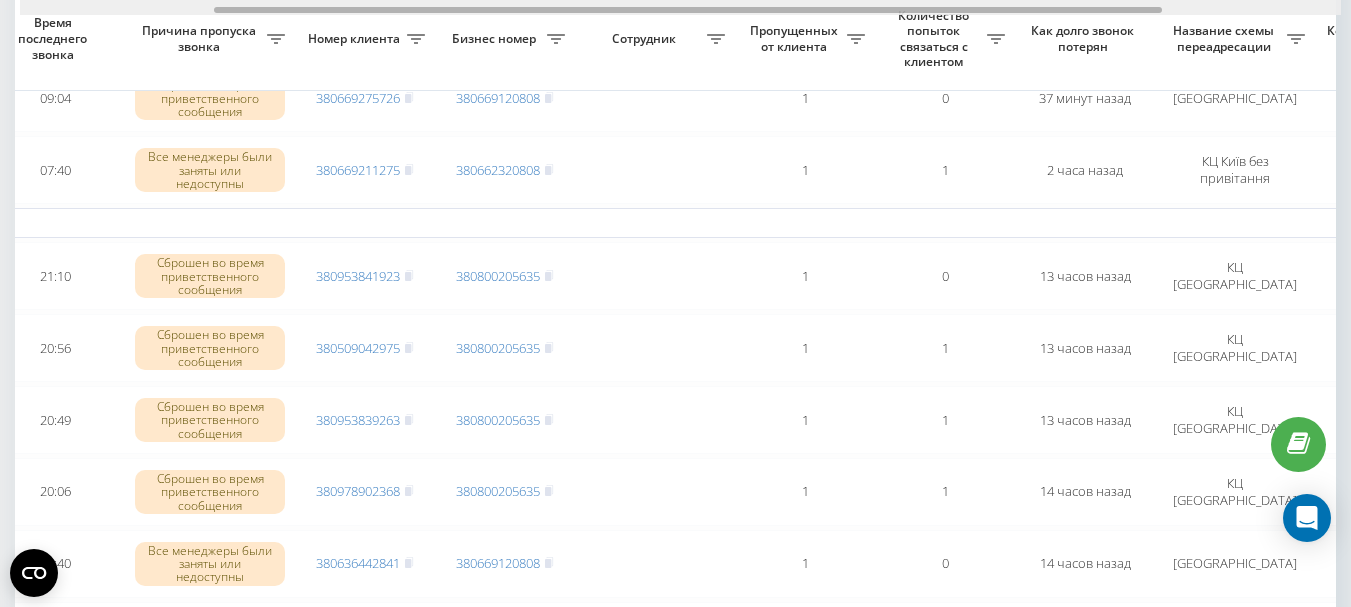 drag, startPoint x: 673, startPoint y: 11, endPoint x: 867, endPoint y: 16, distance: 194.06442 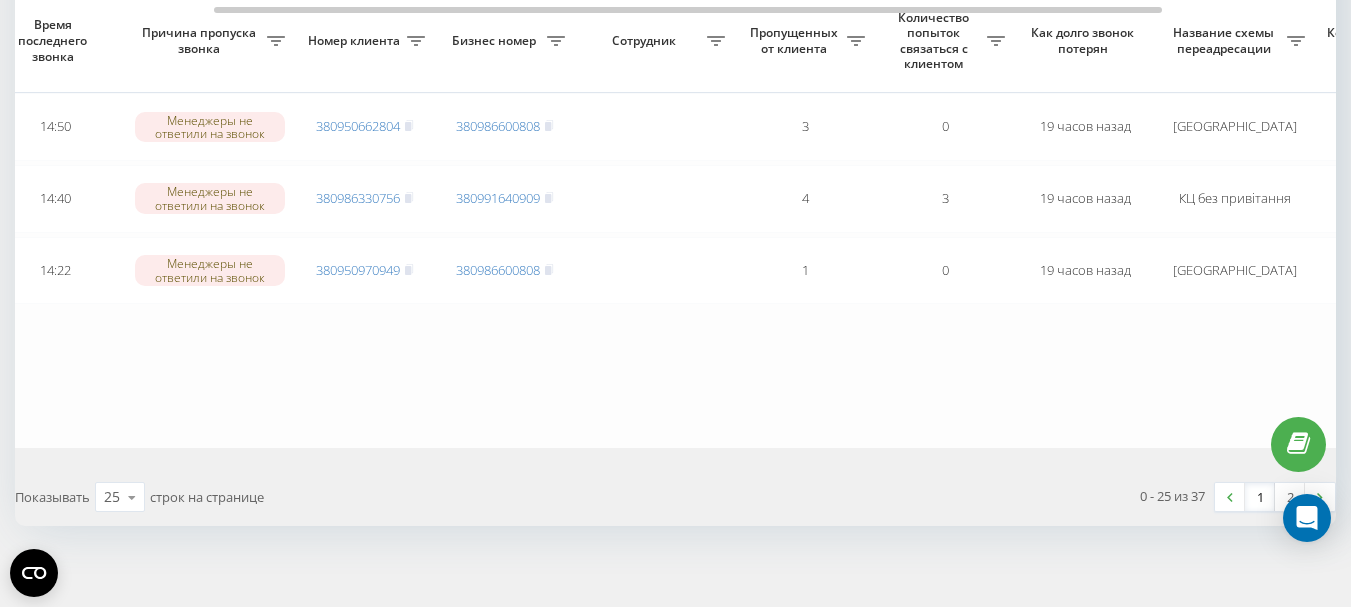 scroll, scrollTop: 1814, scrollLeft: 0, axis: vertical 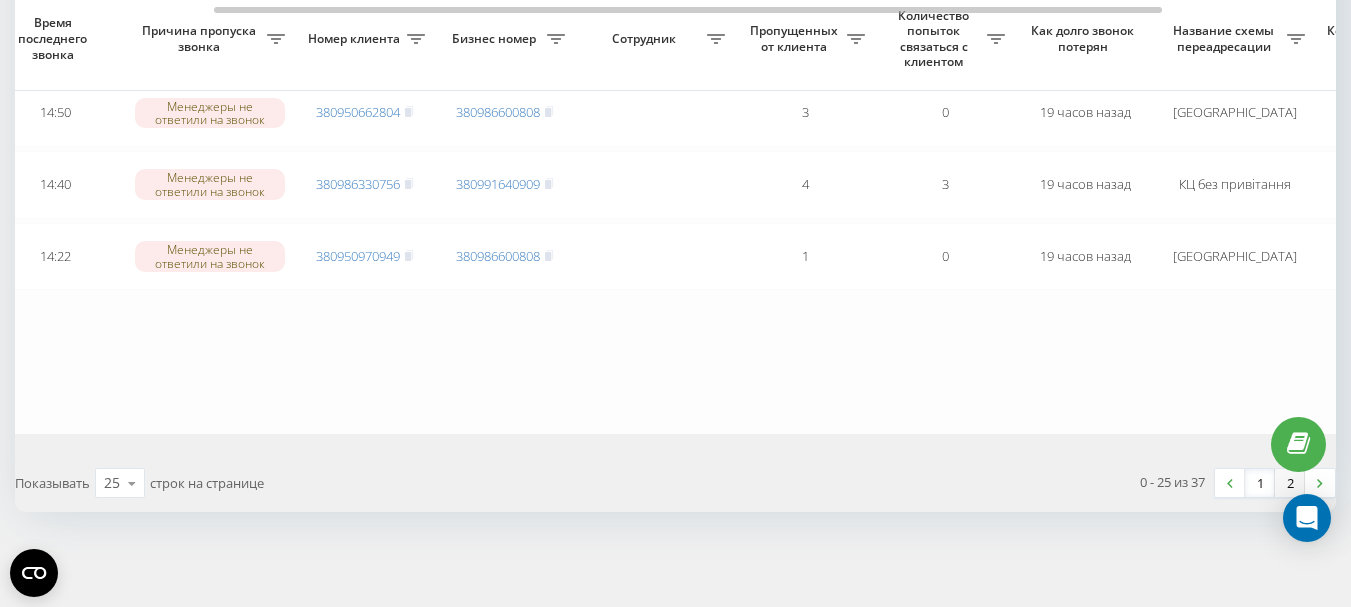 click on "2" at bounding box center (1290, 483) 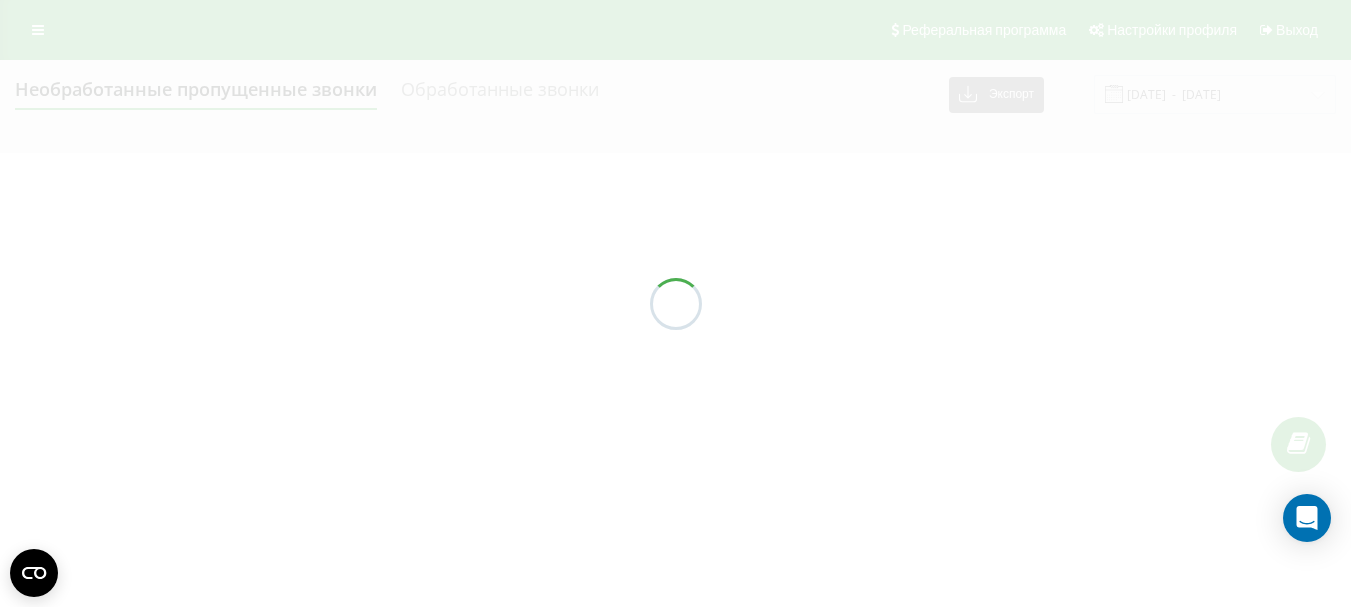 scroll, scrollTop: 0, scrollLeft: 0, axis: both 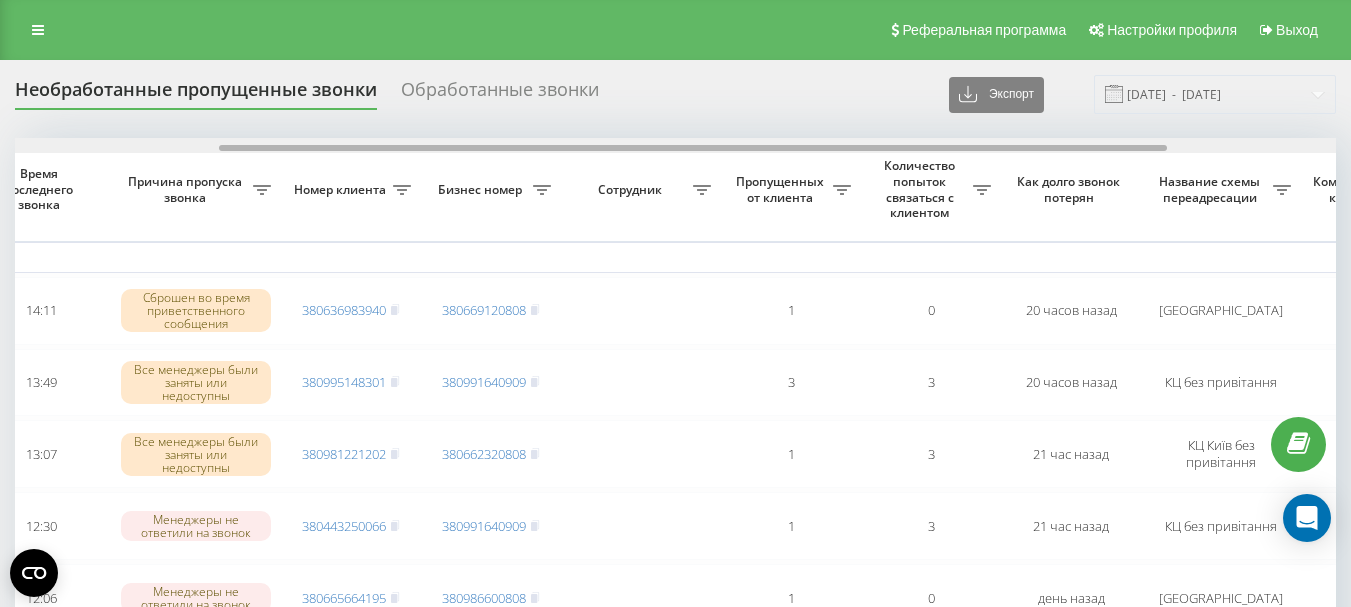 drag, startPoint x: 650, startPoint y: 146, endPoint x: 854, endPoint y: 165, distance: 204.88289 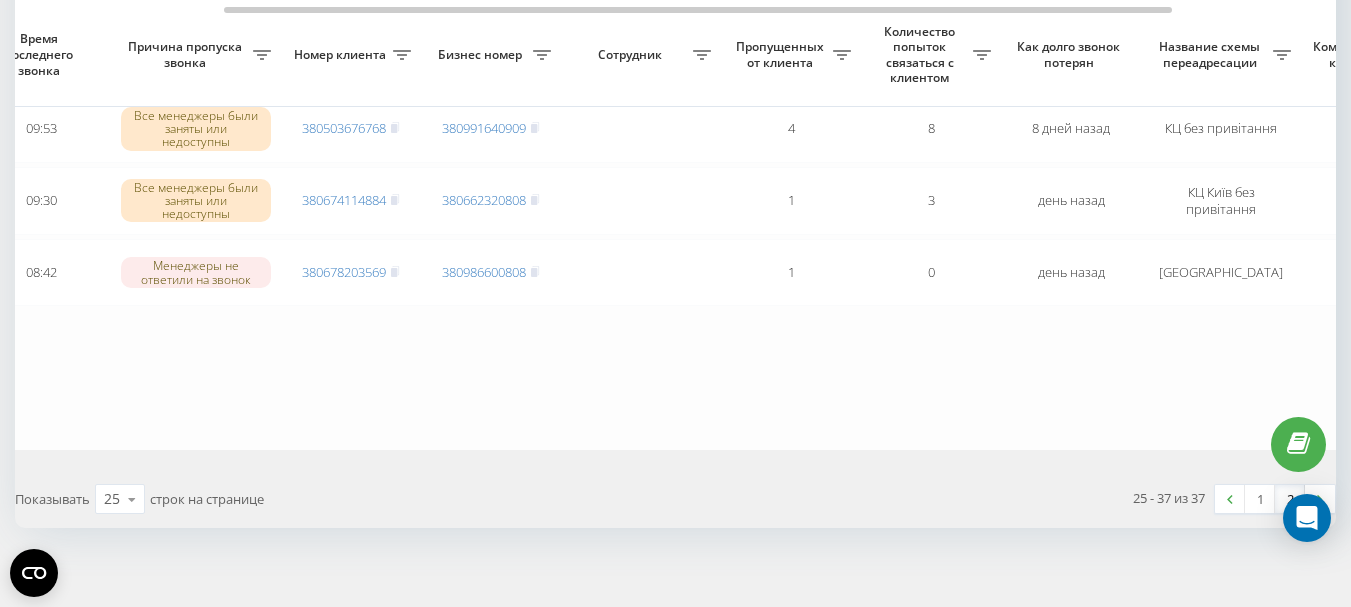 scroll, scrollTop: 845, scrollLeft: 0, axis: vertical 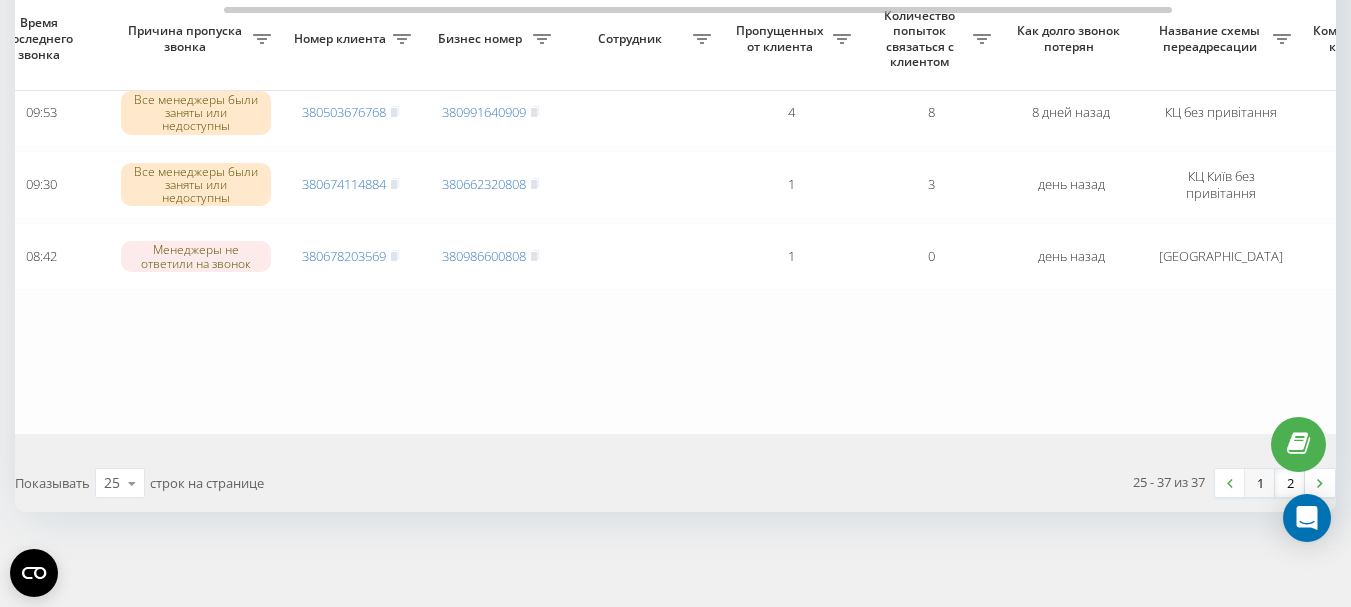 click on "1" at bounding box center [1260, 483] 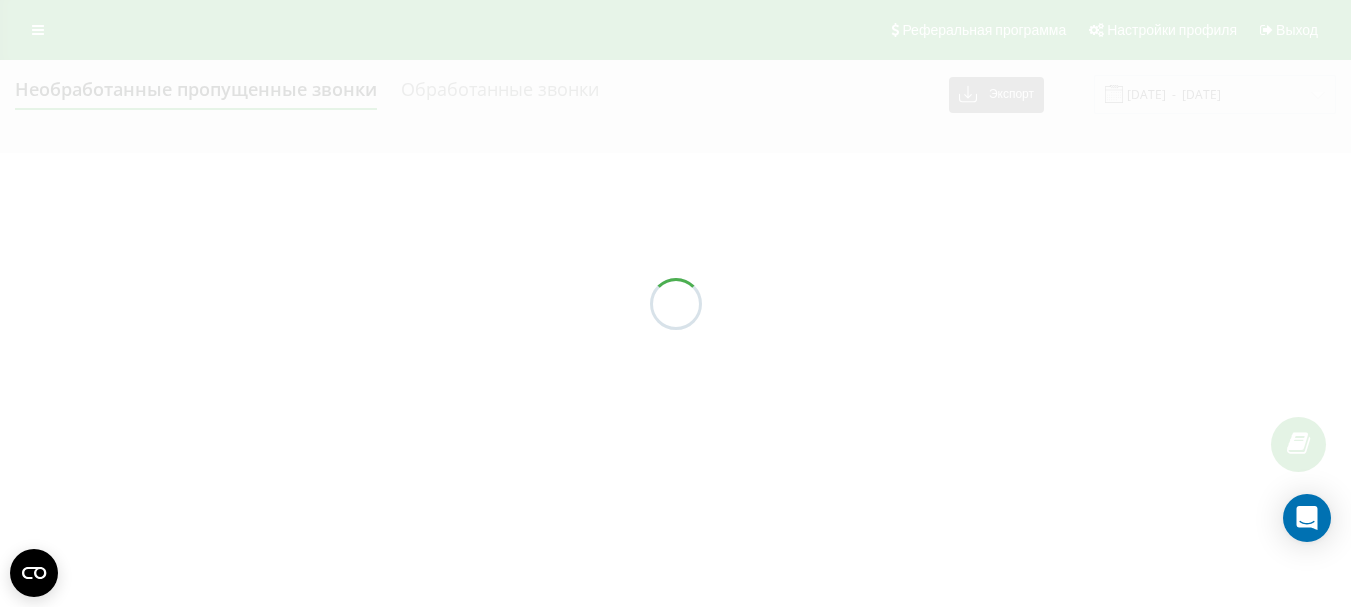 scroll, scrollTop: 0, scrollLeft: 0, axis: both 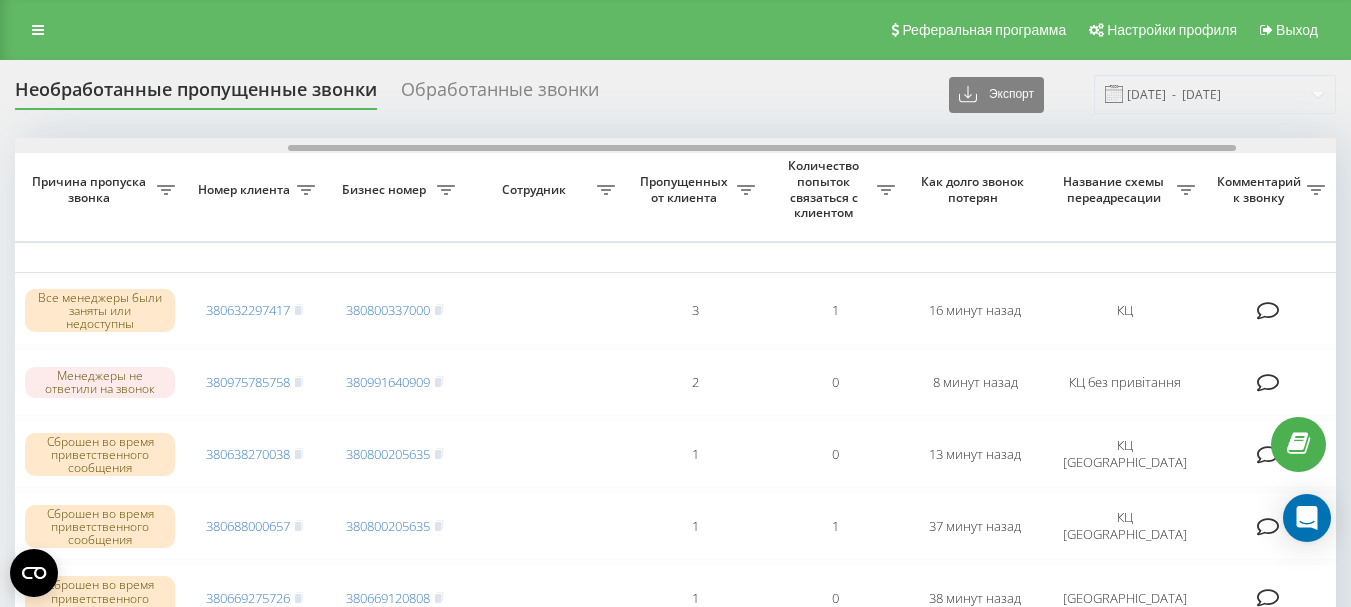 drag, startPoint x: 668, startPoint y: 146, endPoint x: 941, endPoint y: 148, distance: 273.00732 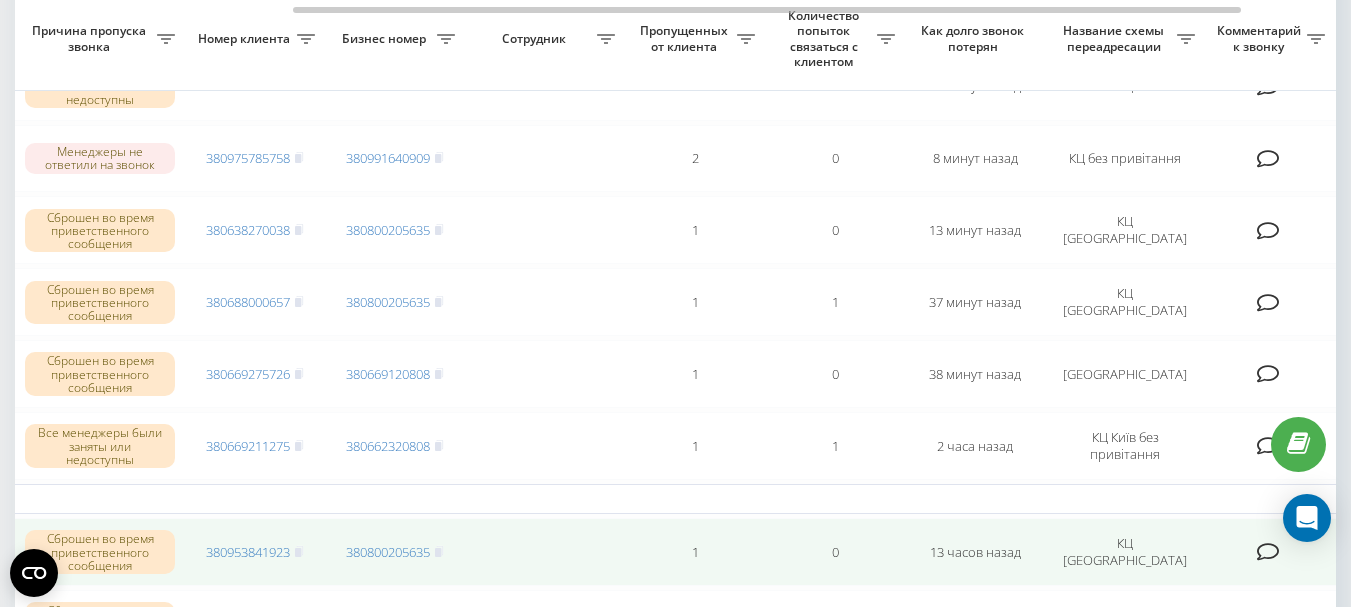 scroll, scrollTop: 214, scrollLeft: 0, axis: vertical 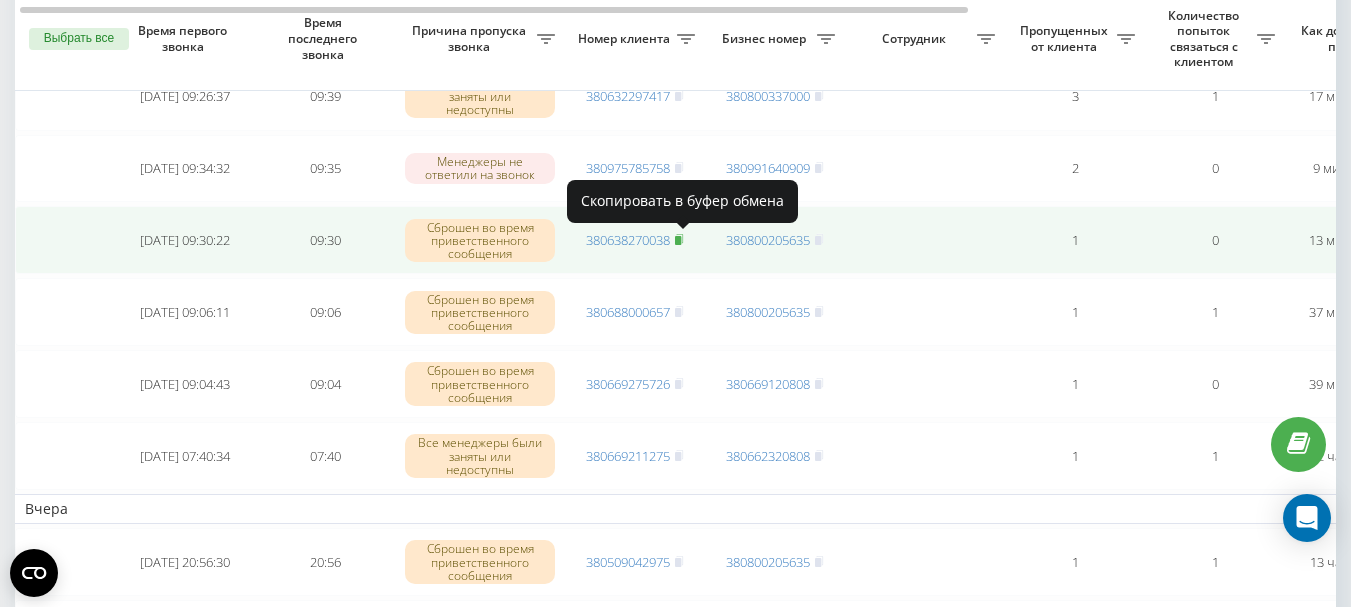 click 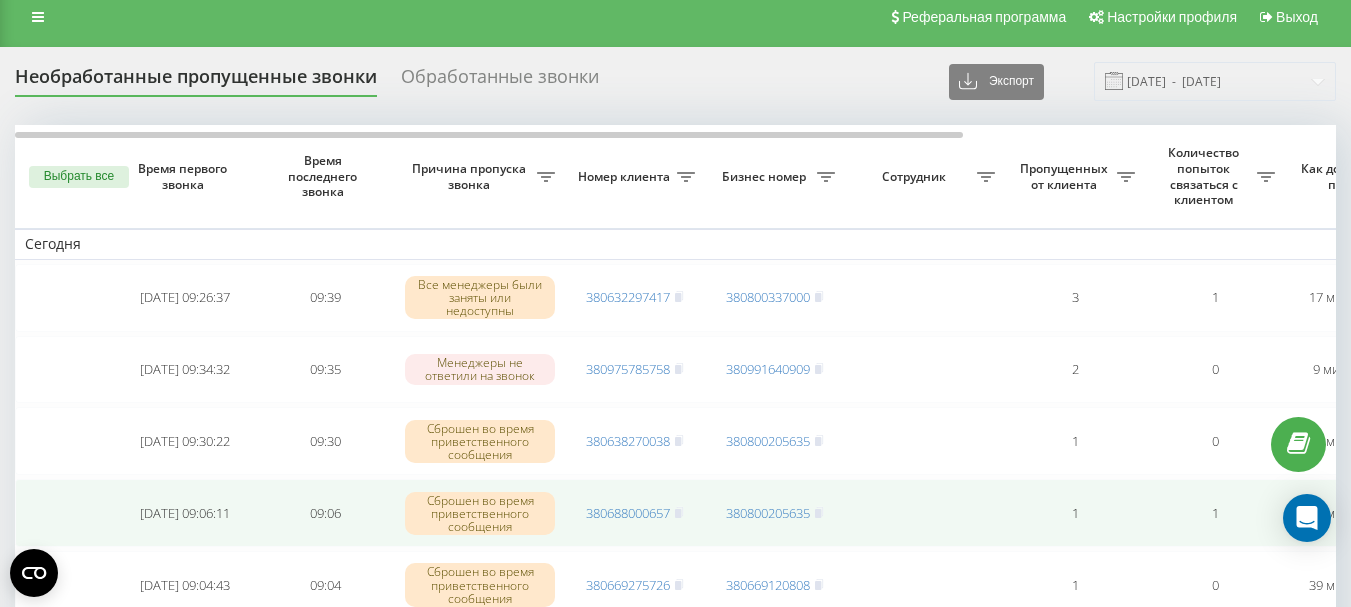 scroll, scrollTop: 0, scrollLeft: 0, axis: both 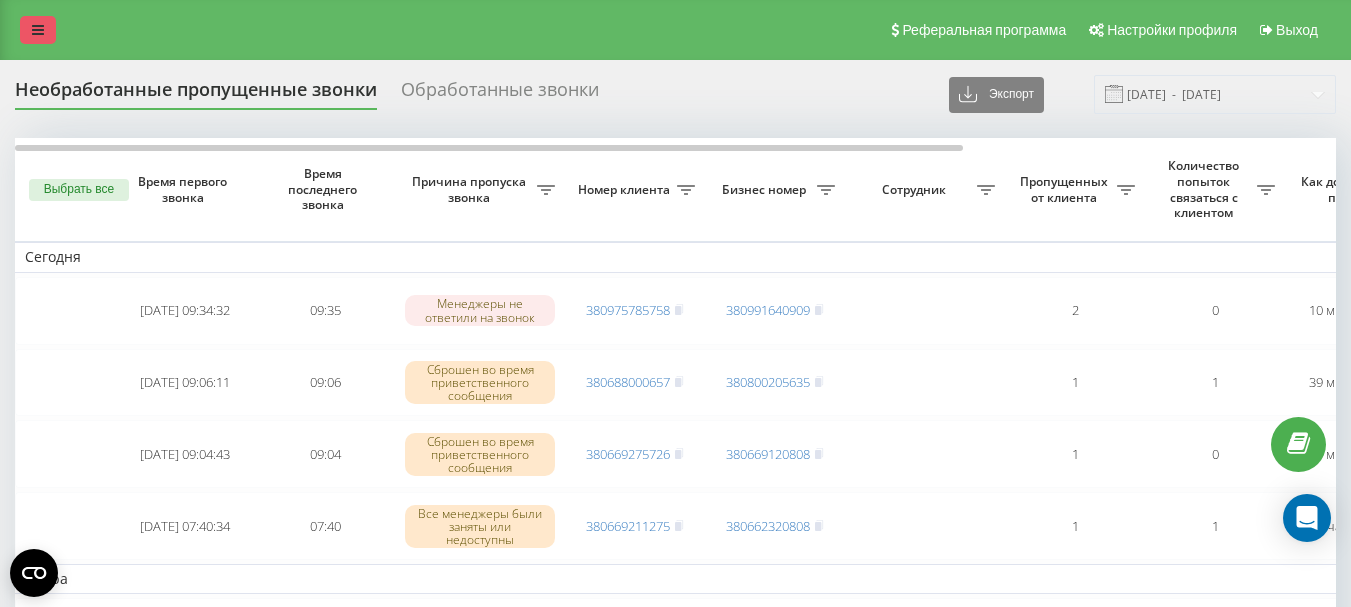 click at bounding box center [38, 30] 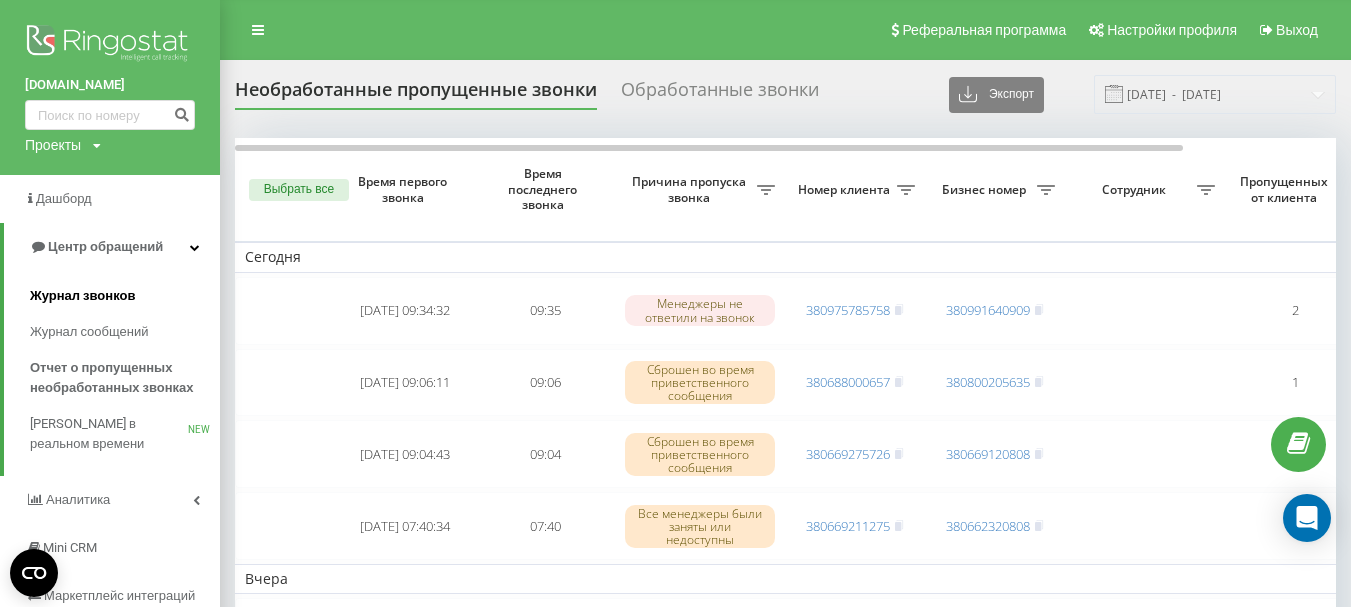 click on "Журнал звонков" at bounding box center [82, 296] 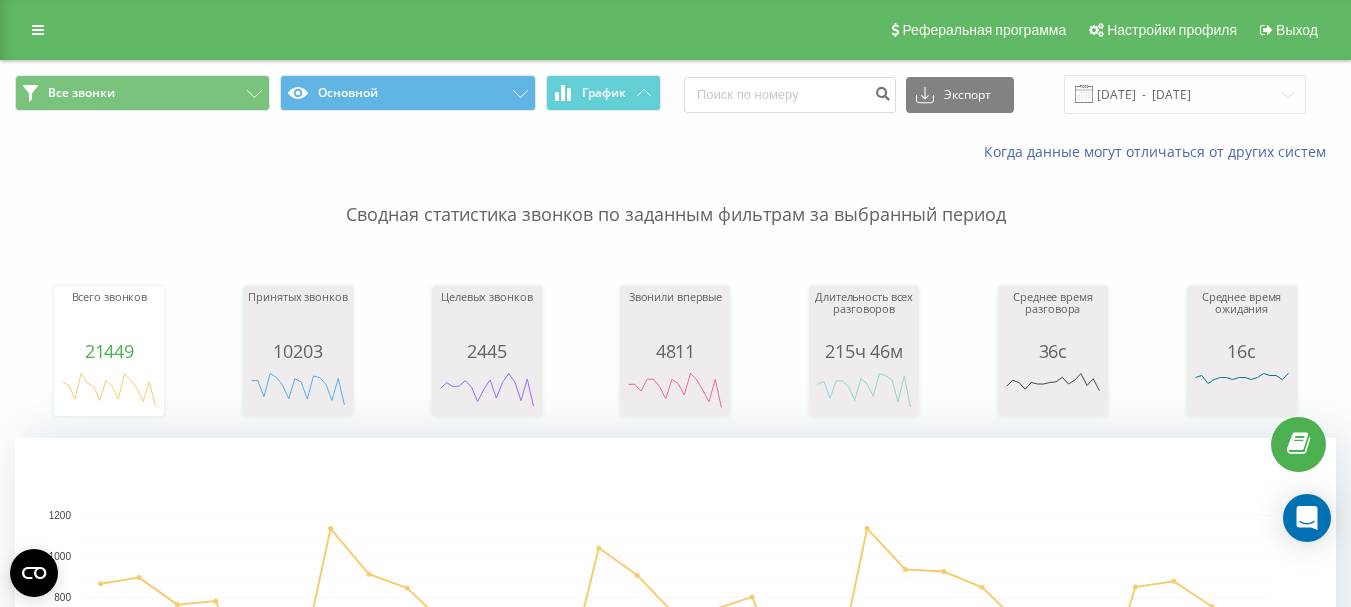 scroll, scrollTop: 0, scrollLeft: 0, axis: both 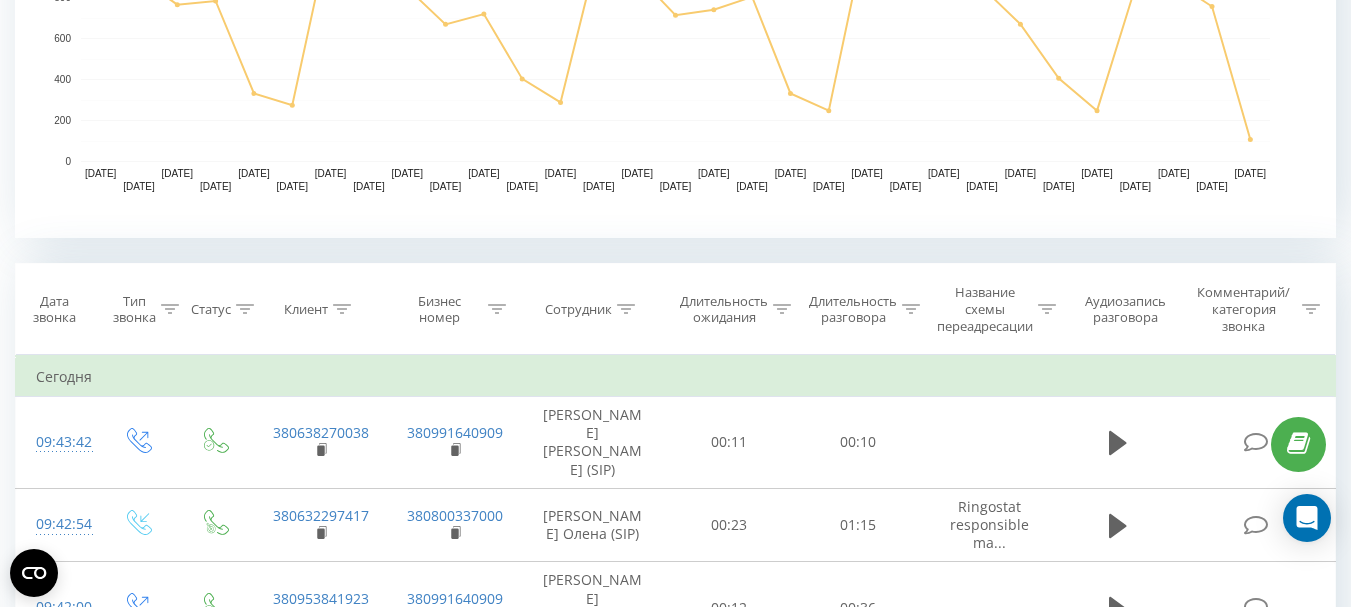 click 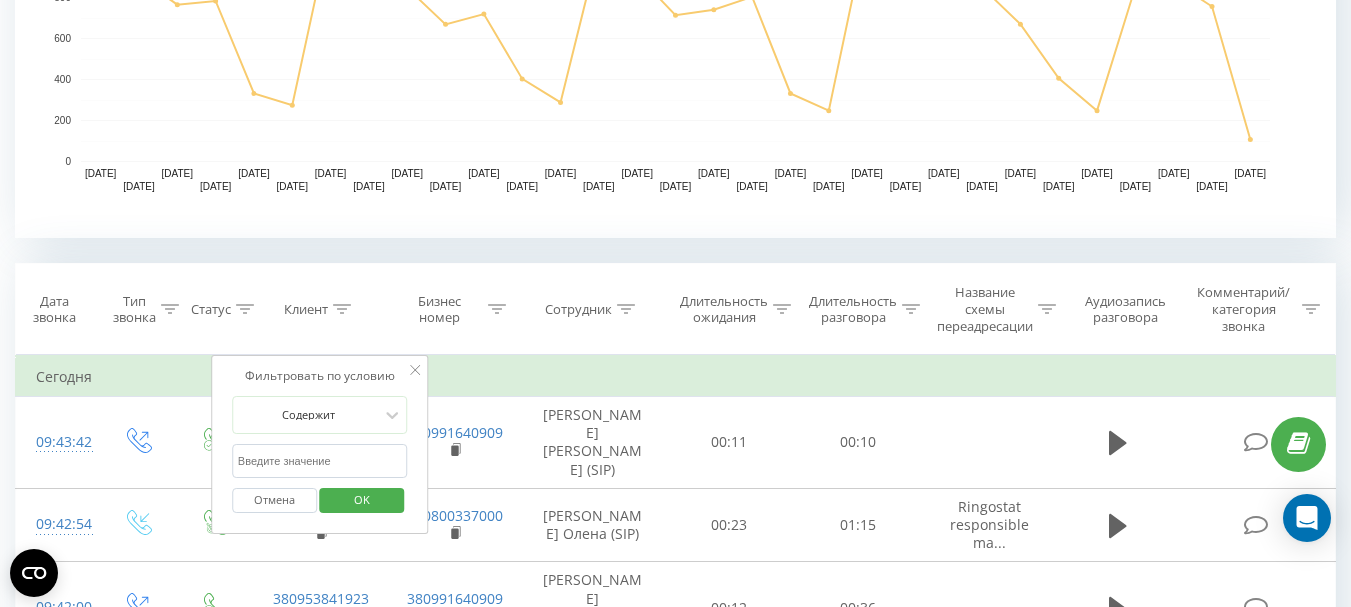 click at bounding box center [320, 461] 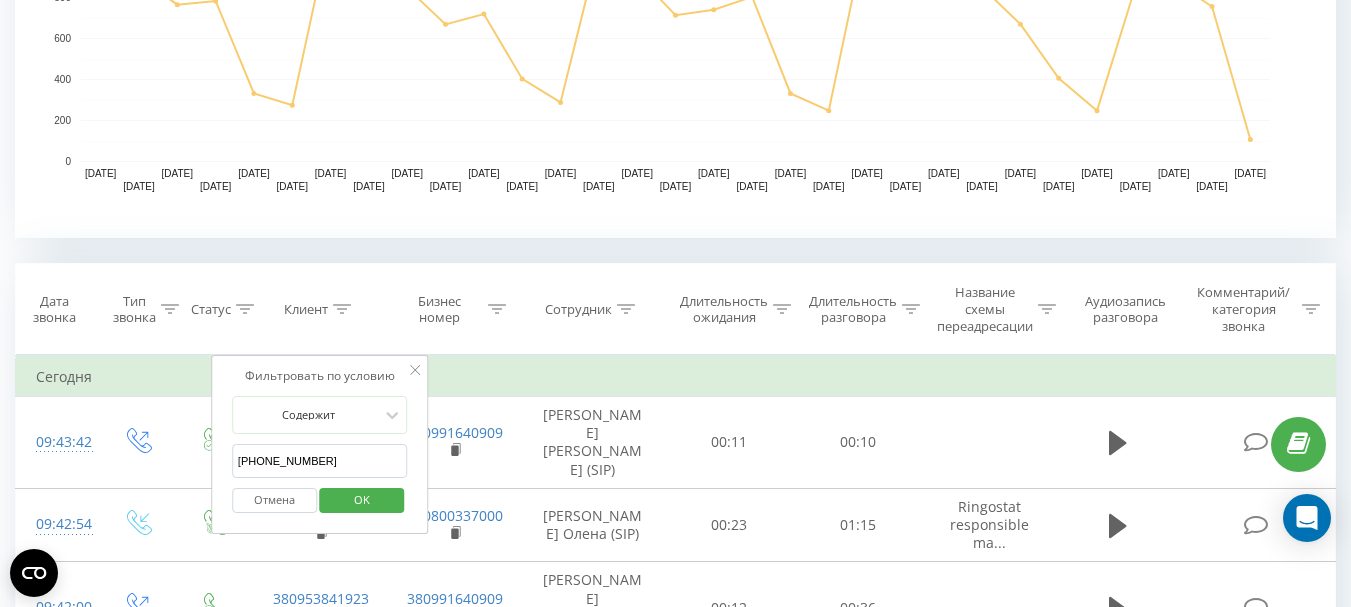 click on "38(096)479-76-63" at bounding box center [320, 461] 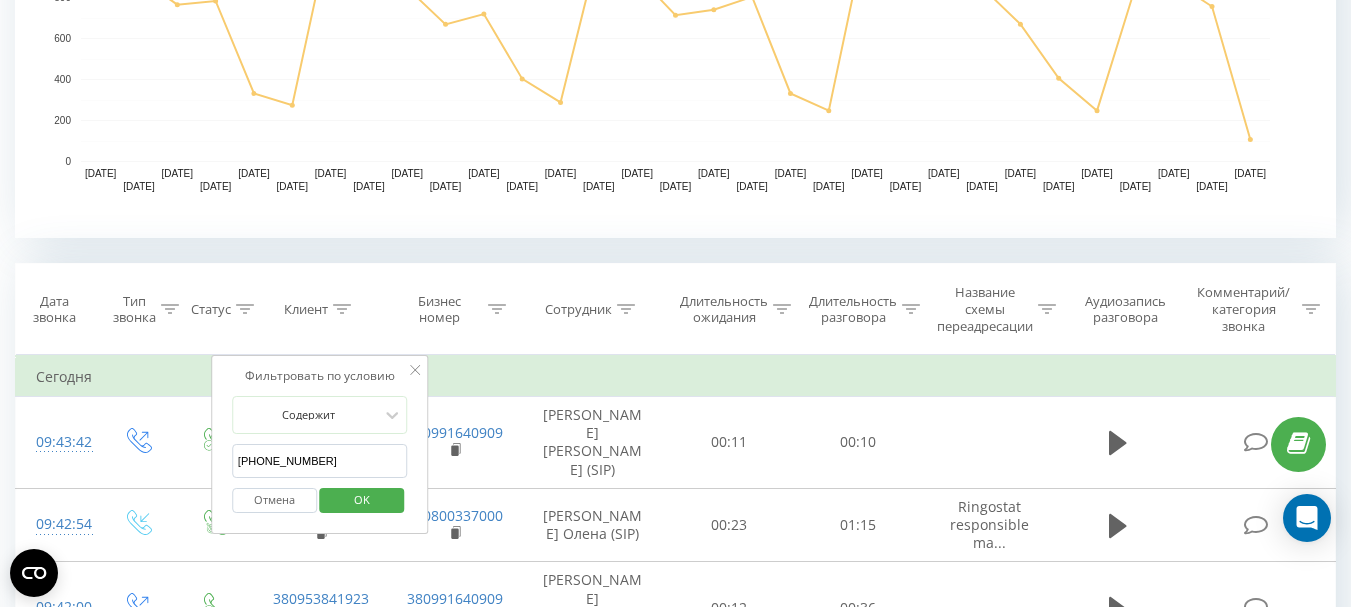 click on "38(096)479-7663" at bounding box center (320, 461) 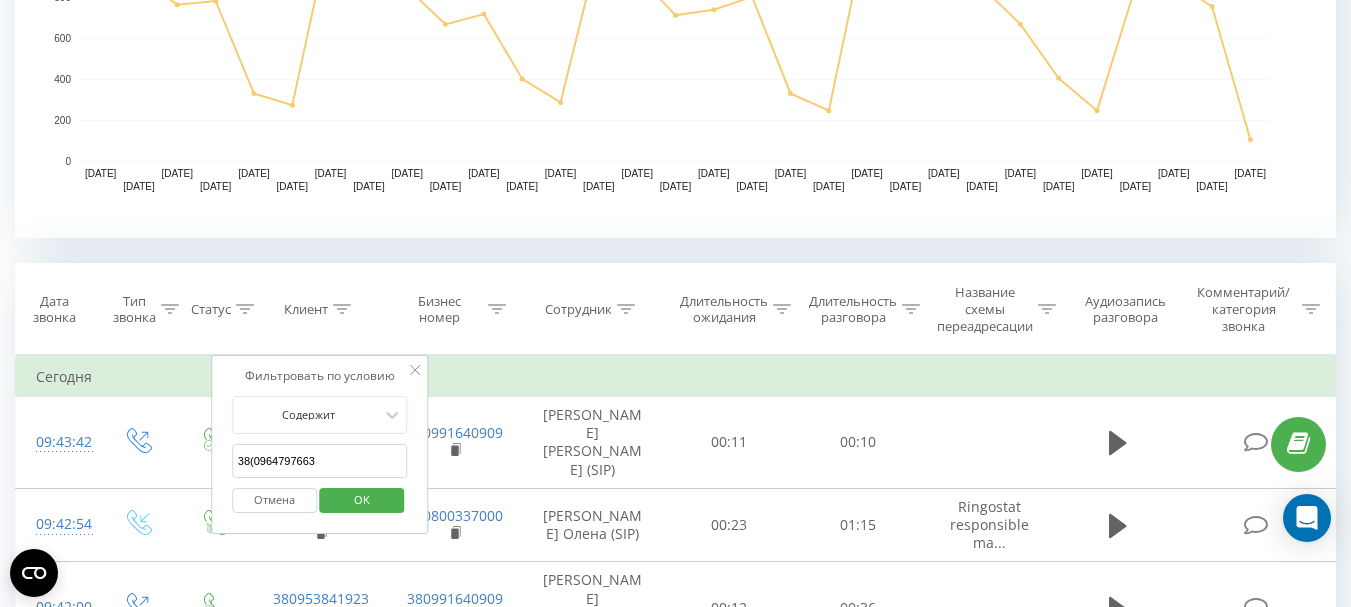 click on "38(0964797663" at bounding box center [320, 461] 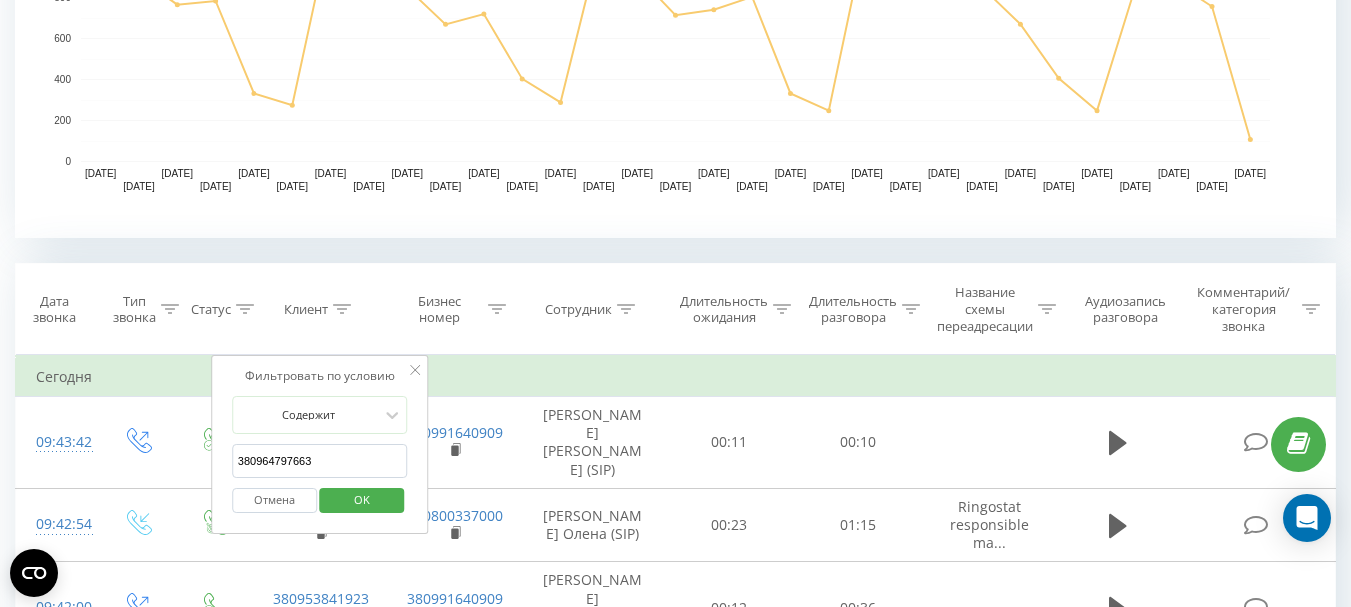 click on "OK" at bounding box center (362, 499) 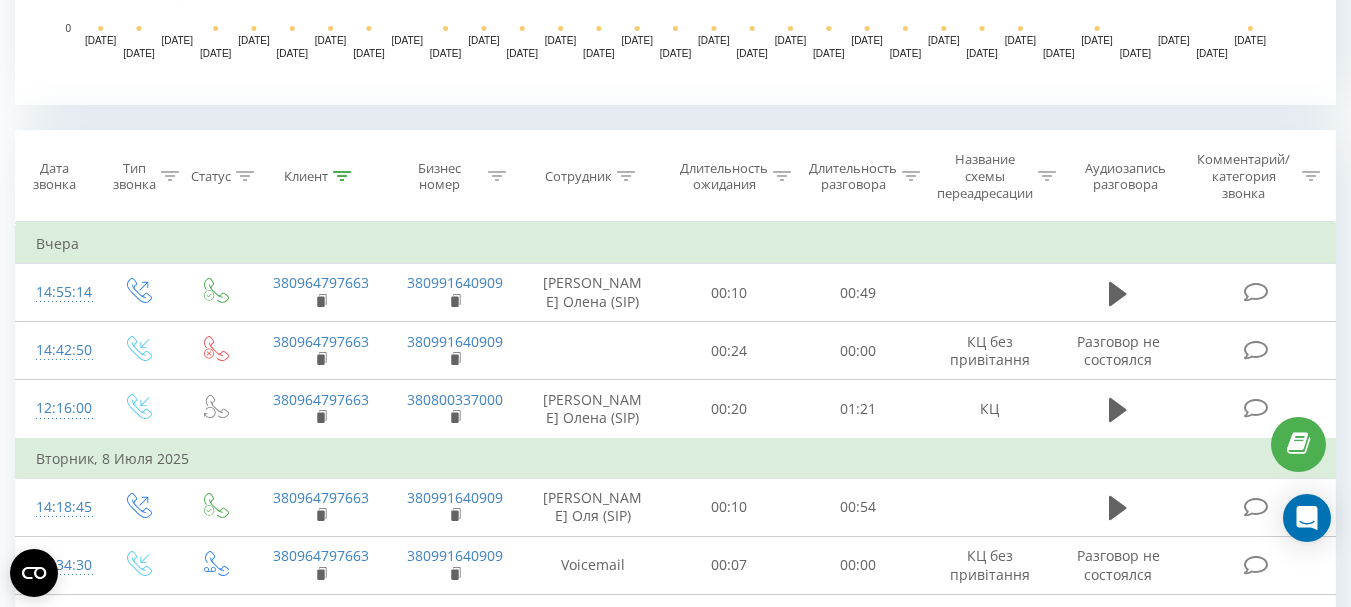 scroll, scrollTop: 781, scrollLeft: 0, axis: vertical 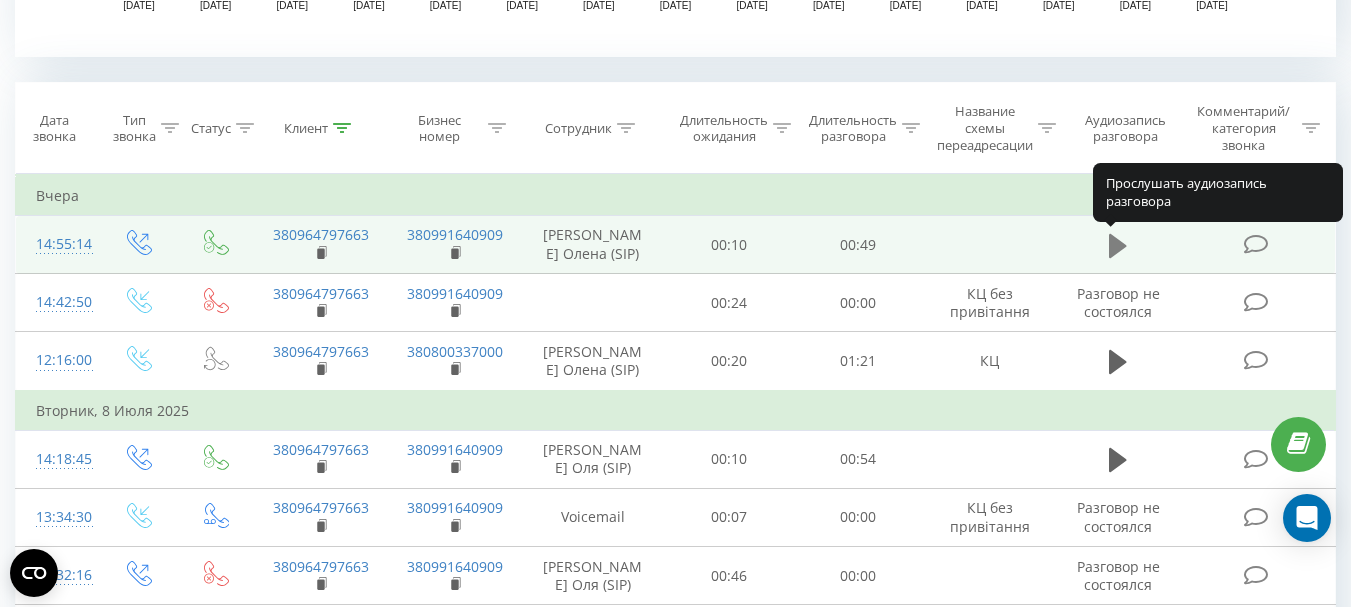 click 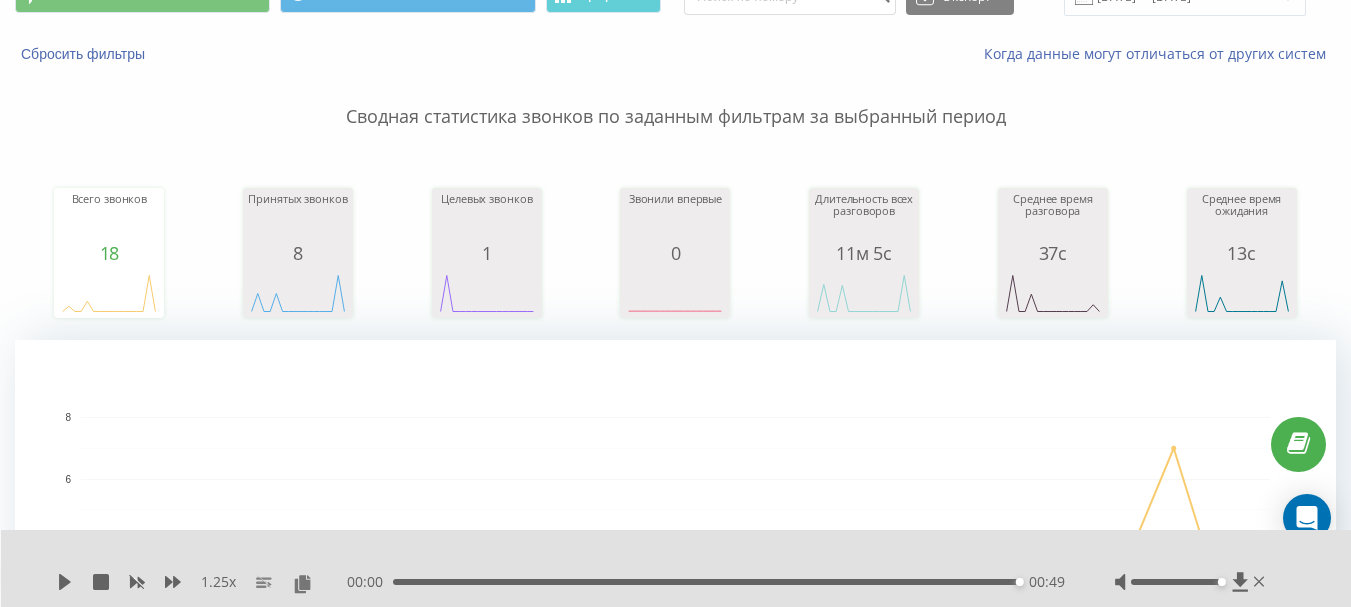 scroll, scrollTop: 0, scrollLeft: 0, axis: both 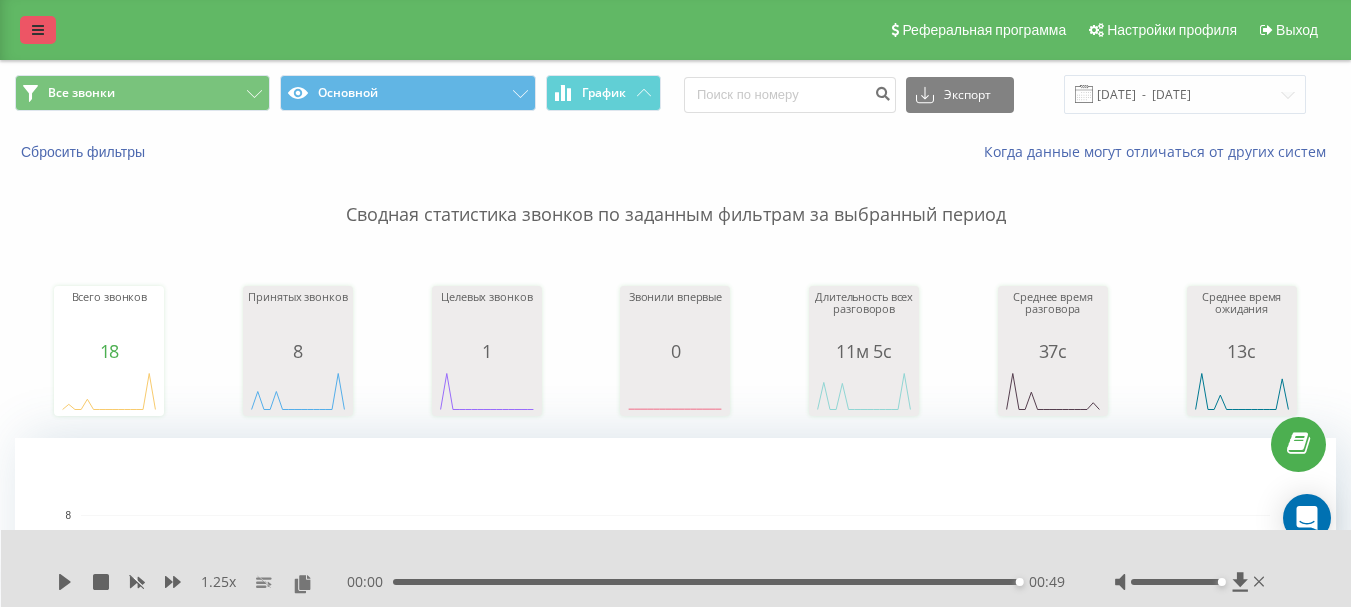 click at bounding box center [38, 30] 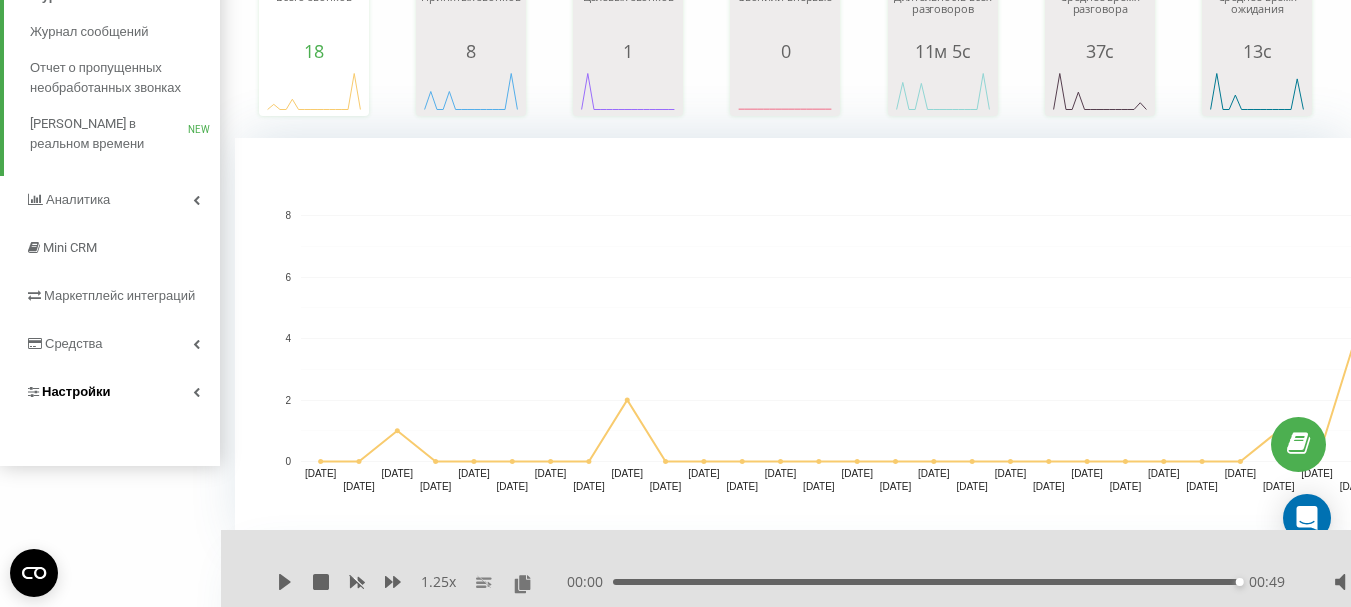 click on "Настройки" at bounding box center [76, 391] 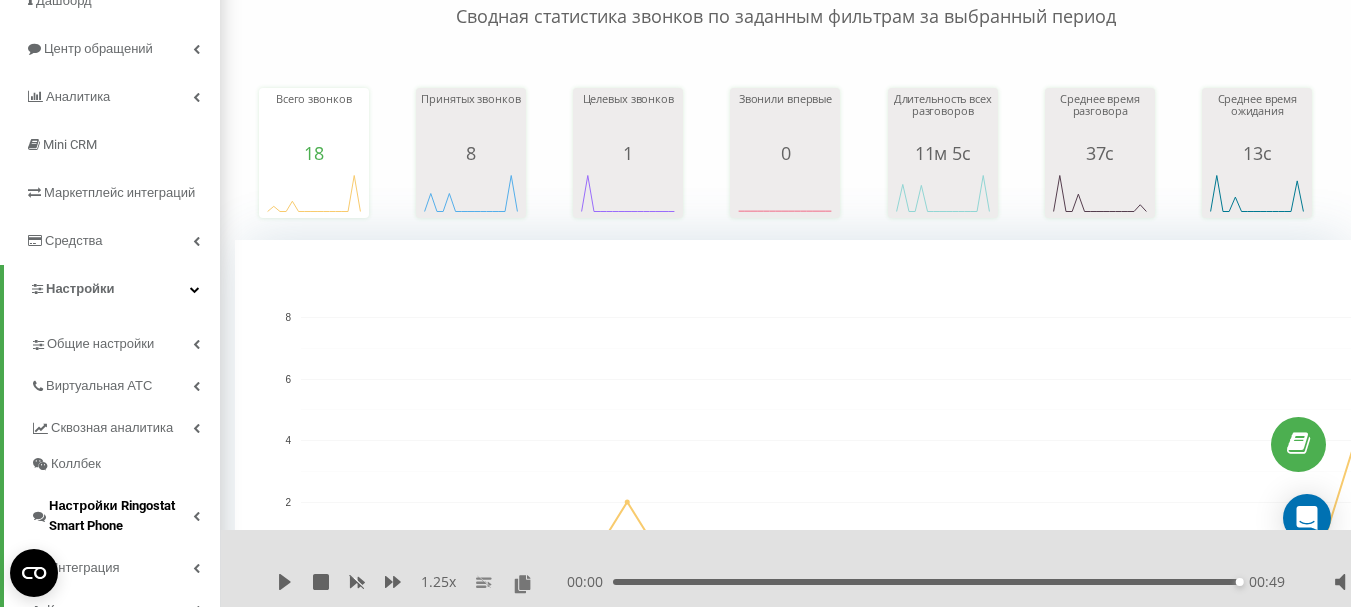 scroll, scrollTop: 295, scrollLeft: 0, axis: vertical 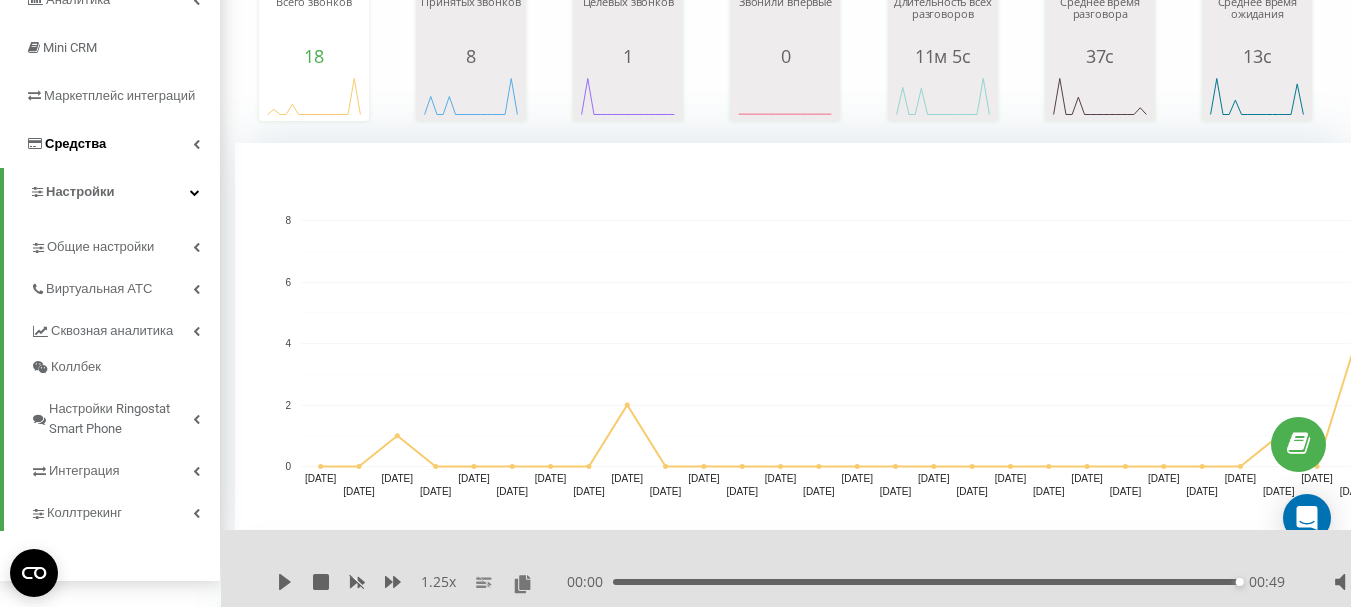 click on "Средства" at bounding box center [75, 143] 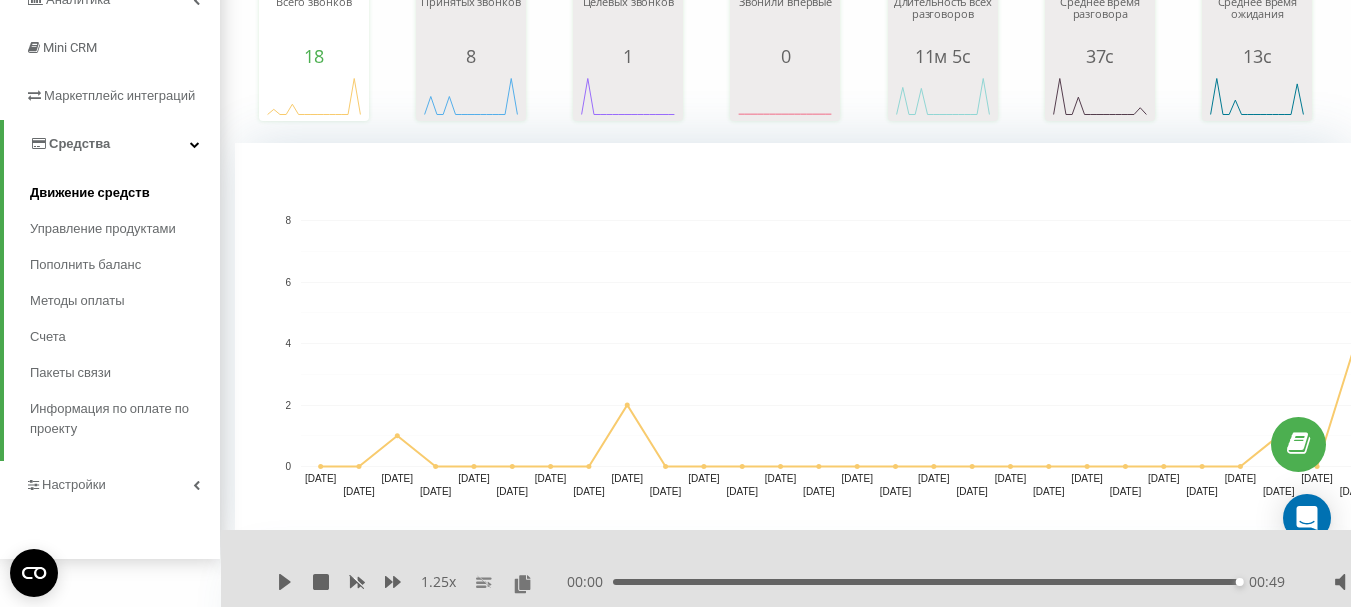click on "Движение средств" at bounding box center [90, 193] 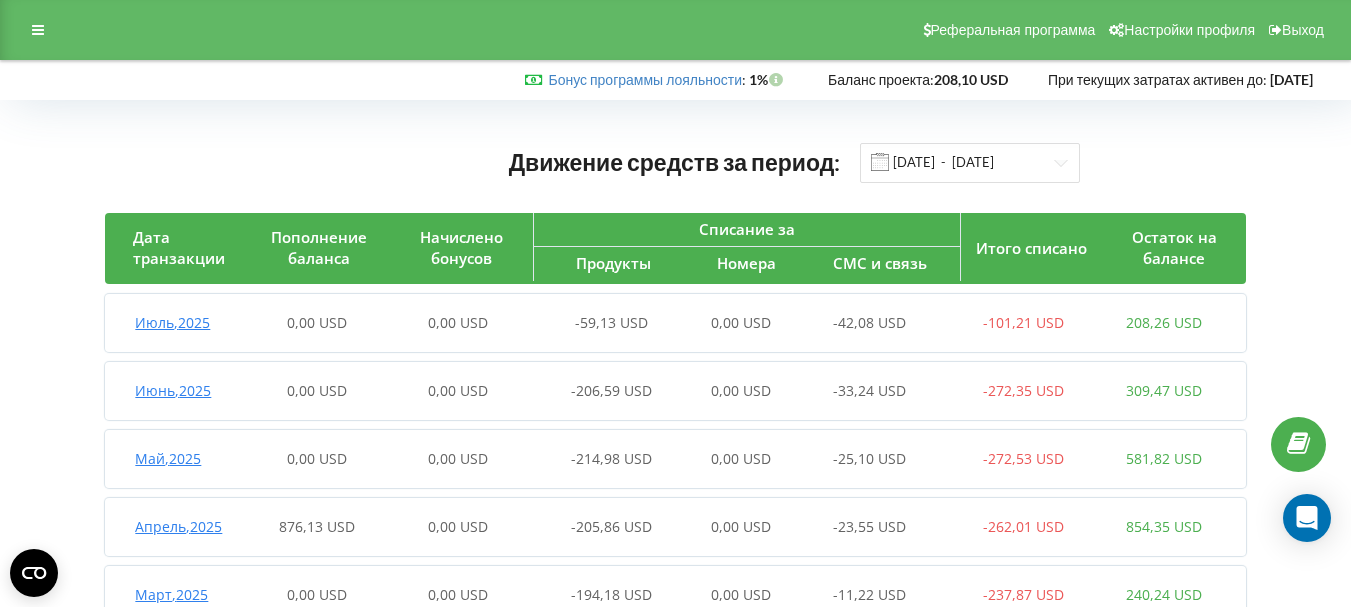 scroll, scrollTop: 0, scrollLeft: 0, axis: both 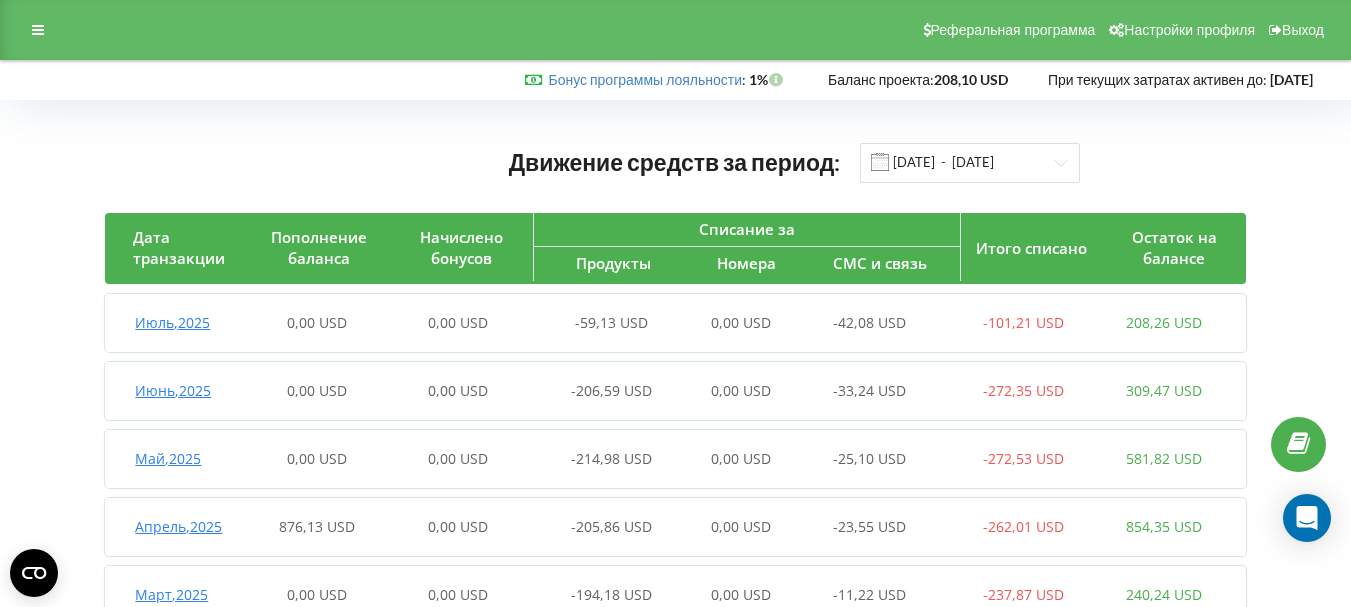 click on "Июль ,  2025" at bounding box center [172, 322] 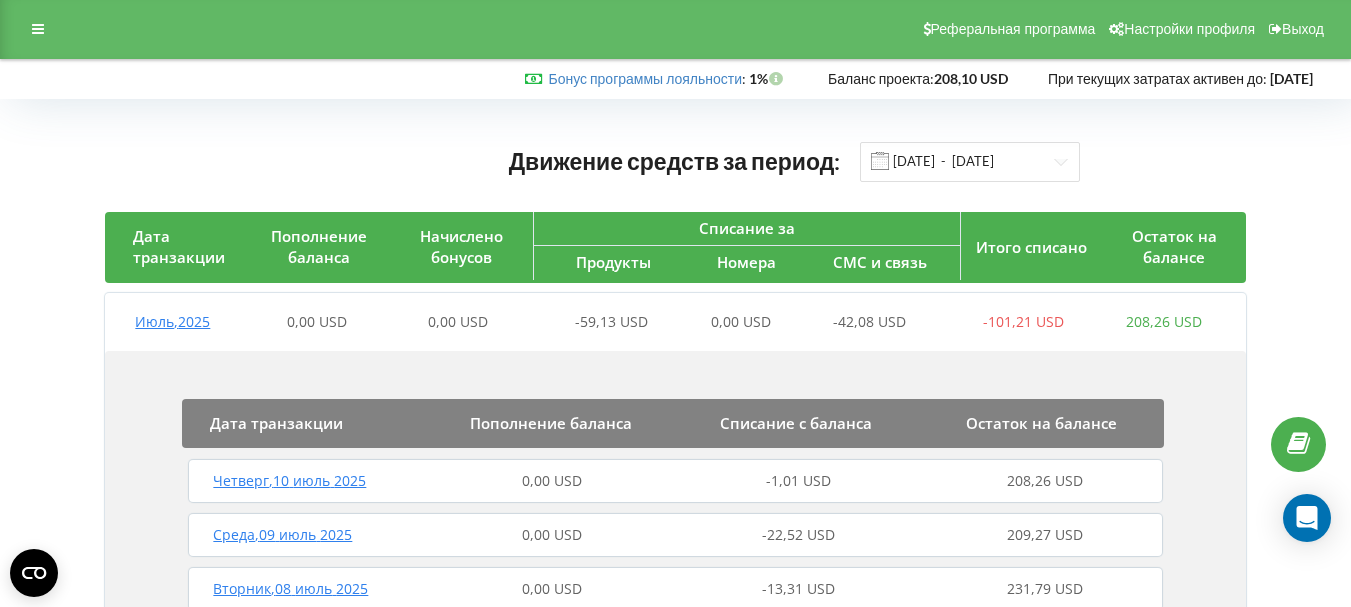 scroll, scrollTop: 0, scrollLeft: 0, axis: both 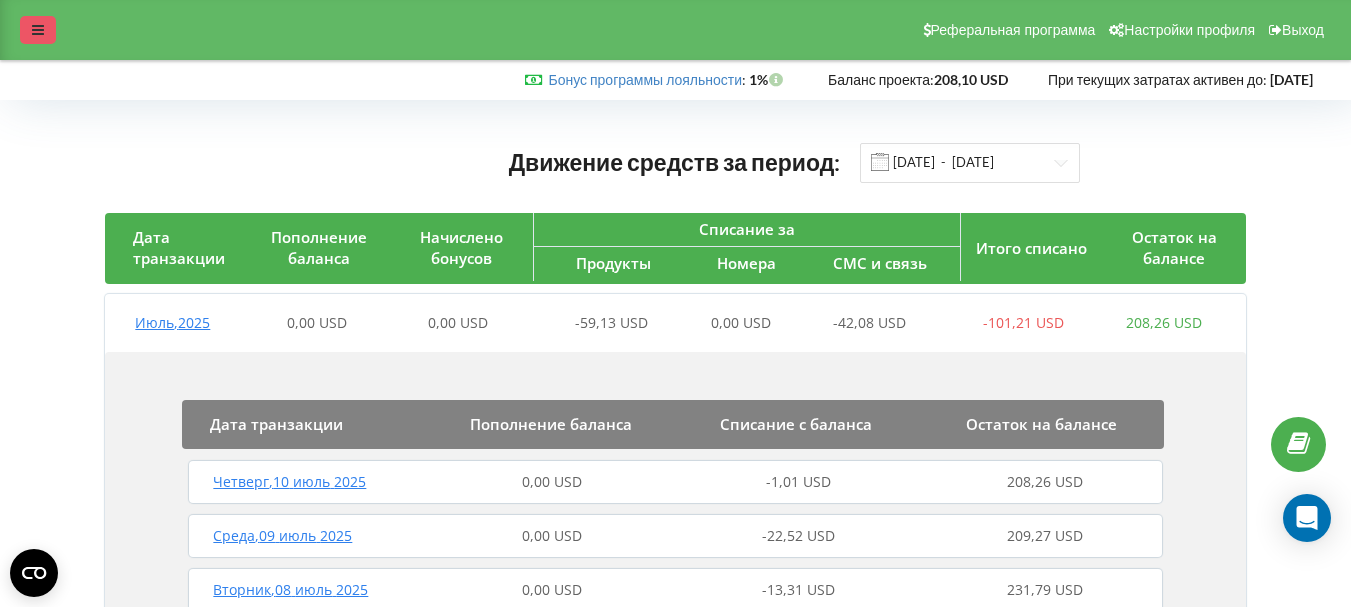 click at bounding box center (38, 30) 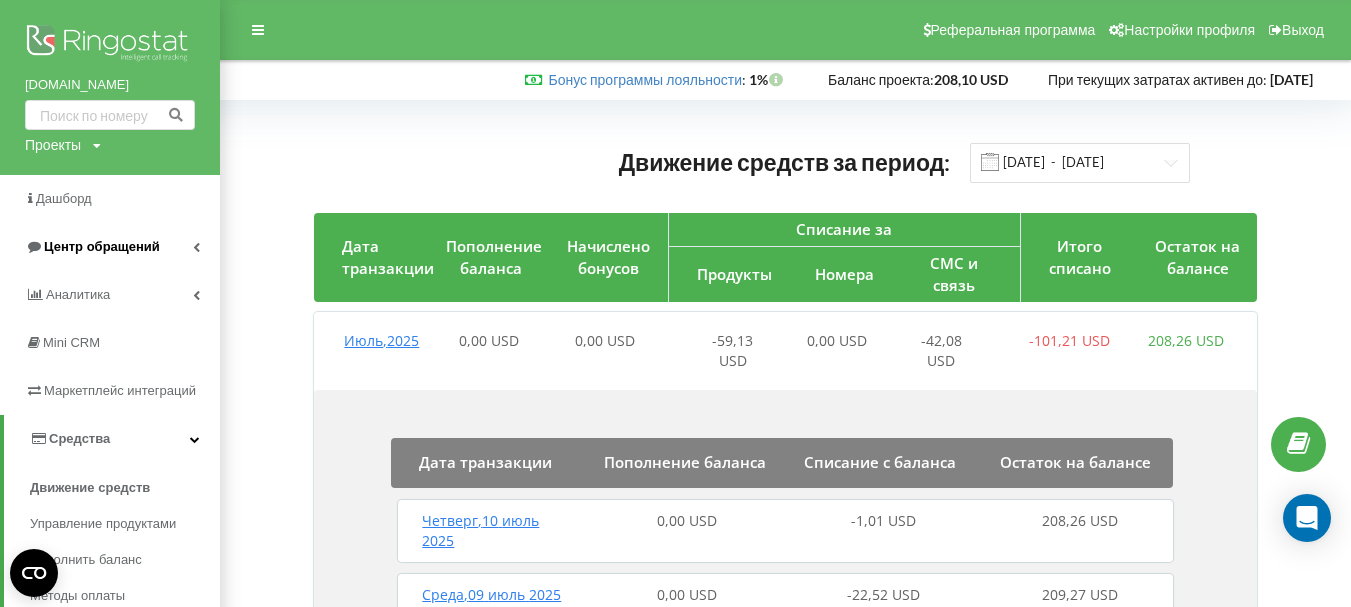 click on "Центр обращений" at bounding box center [102, 246] 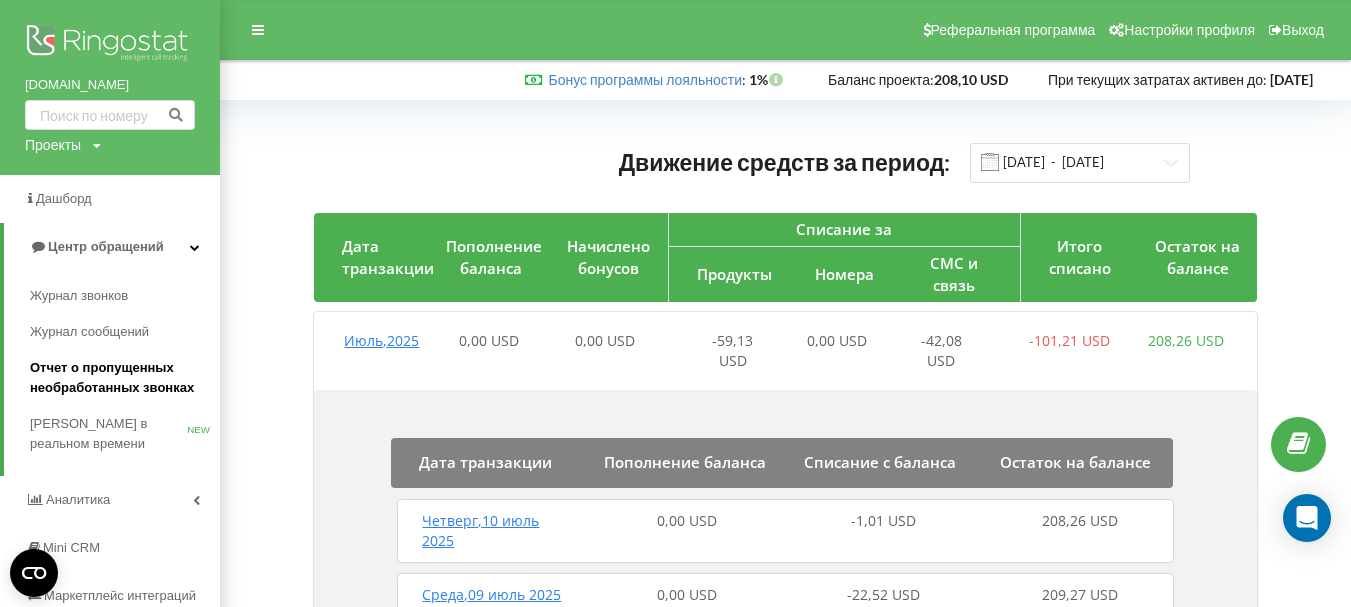 click on "Отчет о пропущенных необработанных звонках" at bounding box center [120, 378] 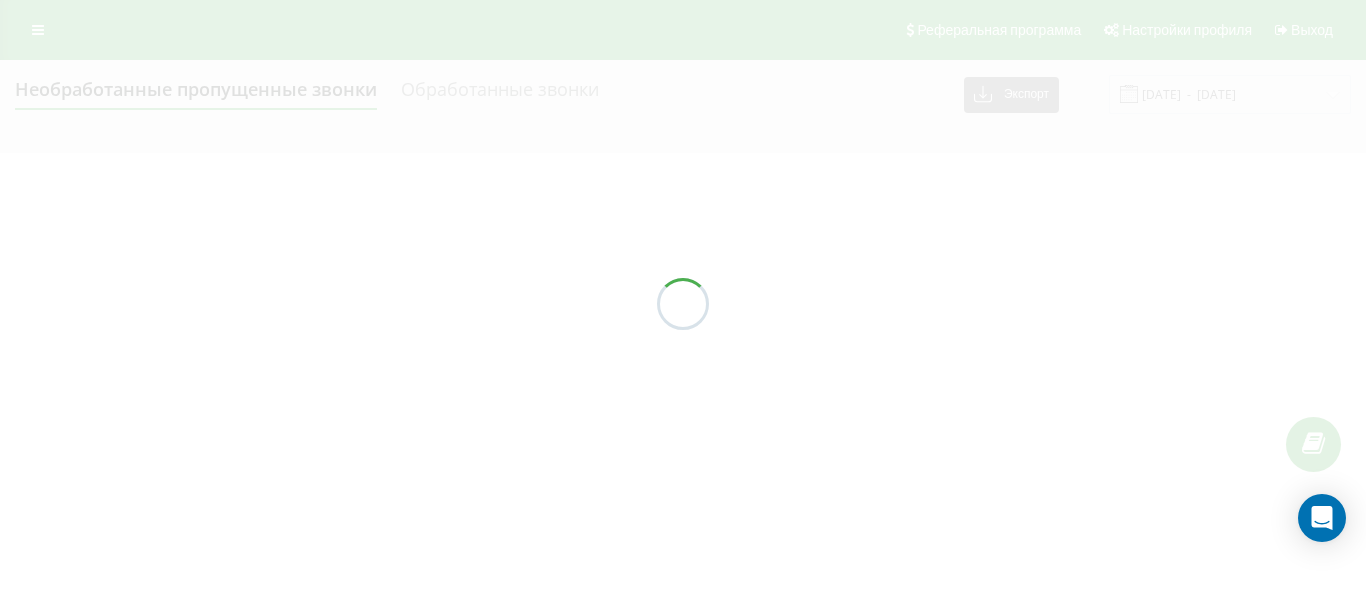 scroll, scrollTop: 0, scrollLeft: 0, axis: both 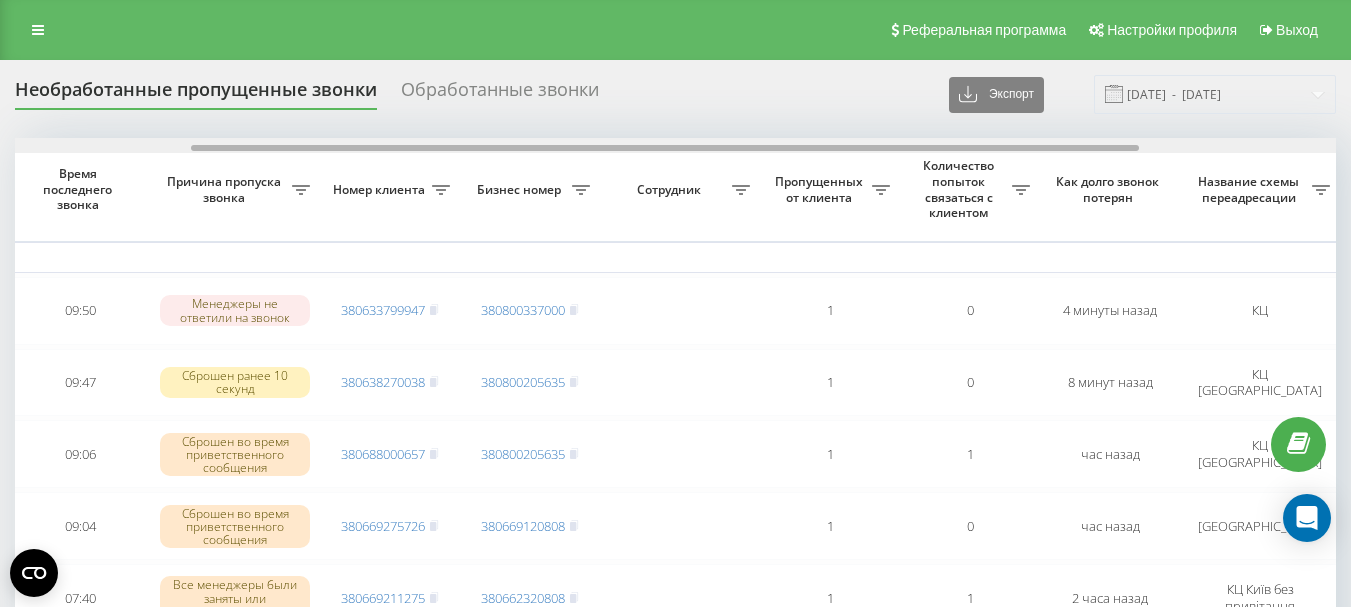 drag, startPoint x: 562, startPoint y: 149, endPoint x: 738, endPoint y: 150, distance: 176.00284 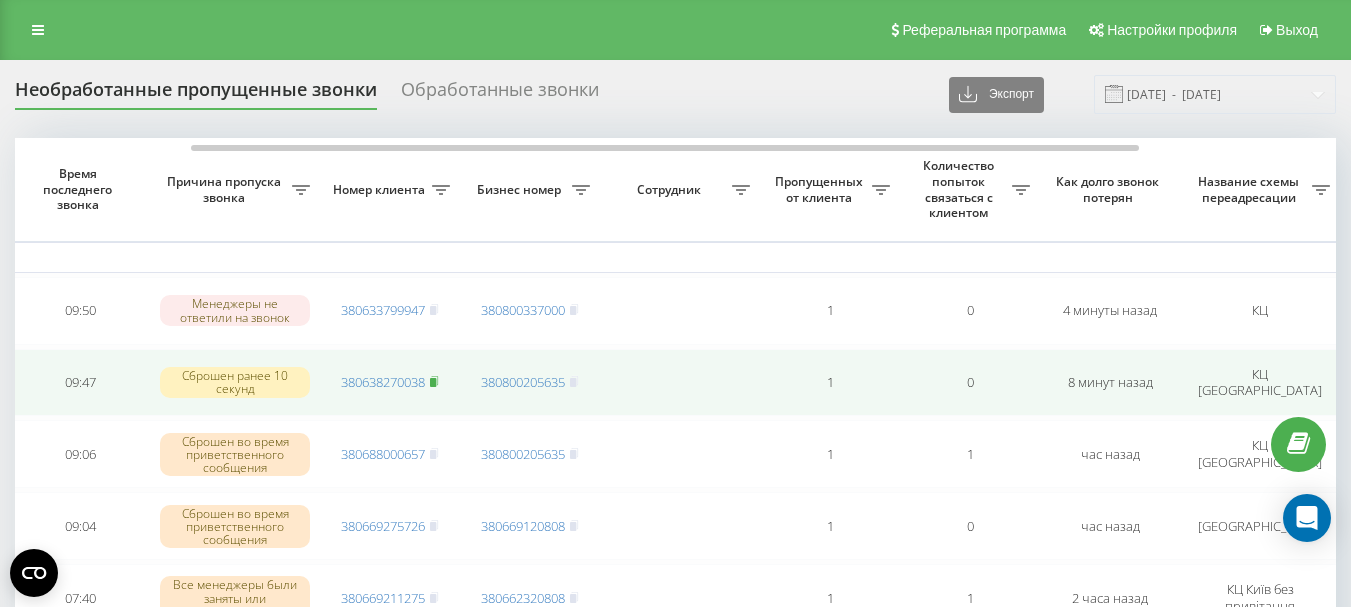 click 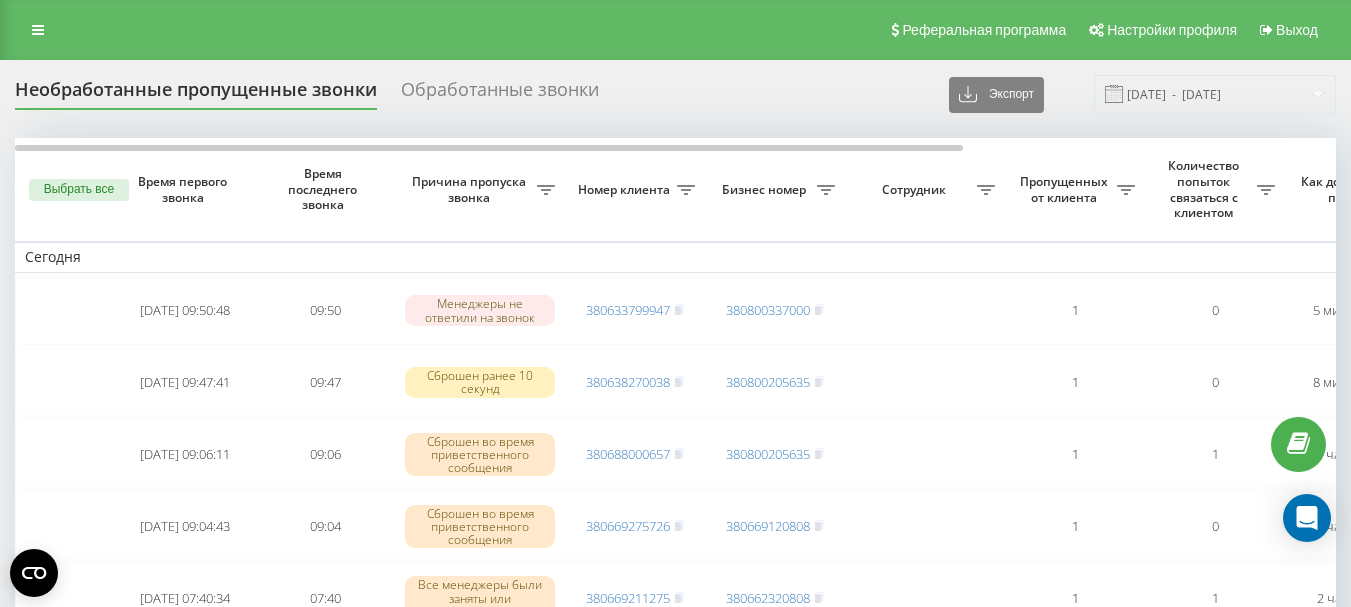 scroll, scrollTop: 0, scrollLeft: 0, axis: both 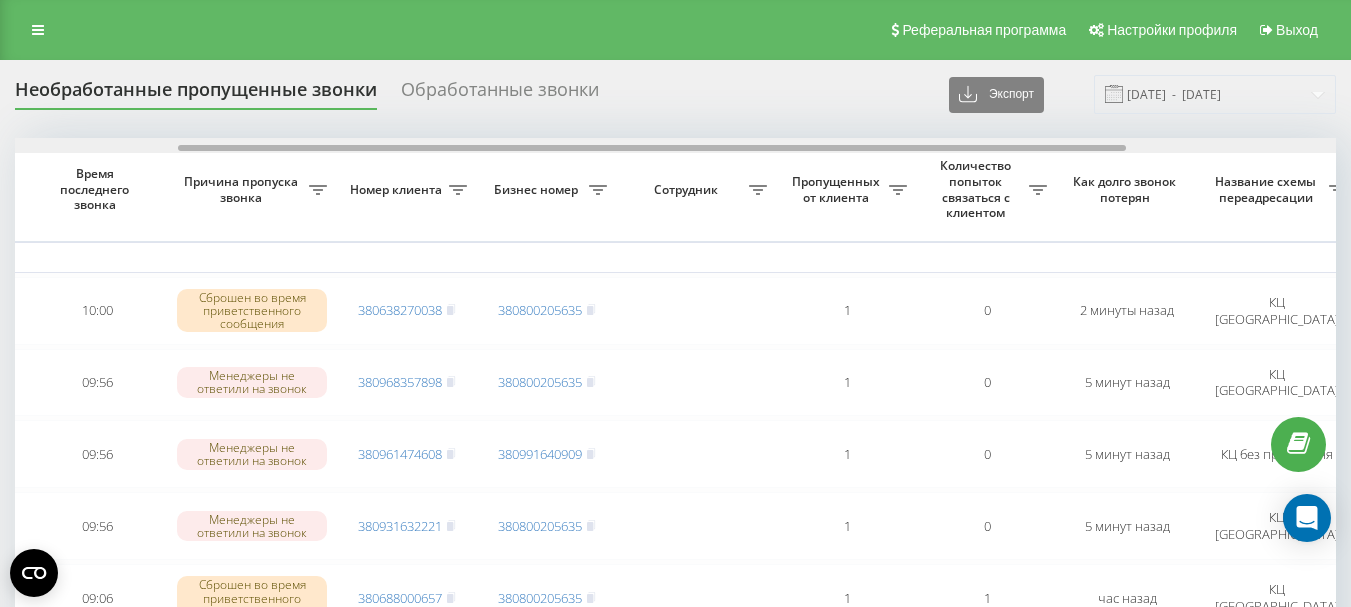 drag, startPoint x: 566, startPoint y: 146, endPoint x: 730, endPoint y: 149, distance: 164.02744 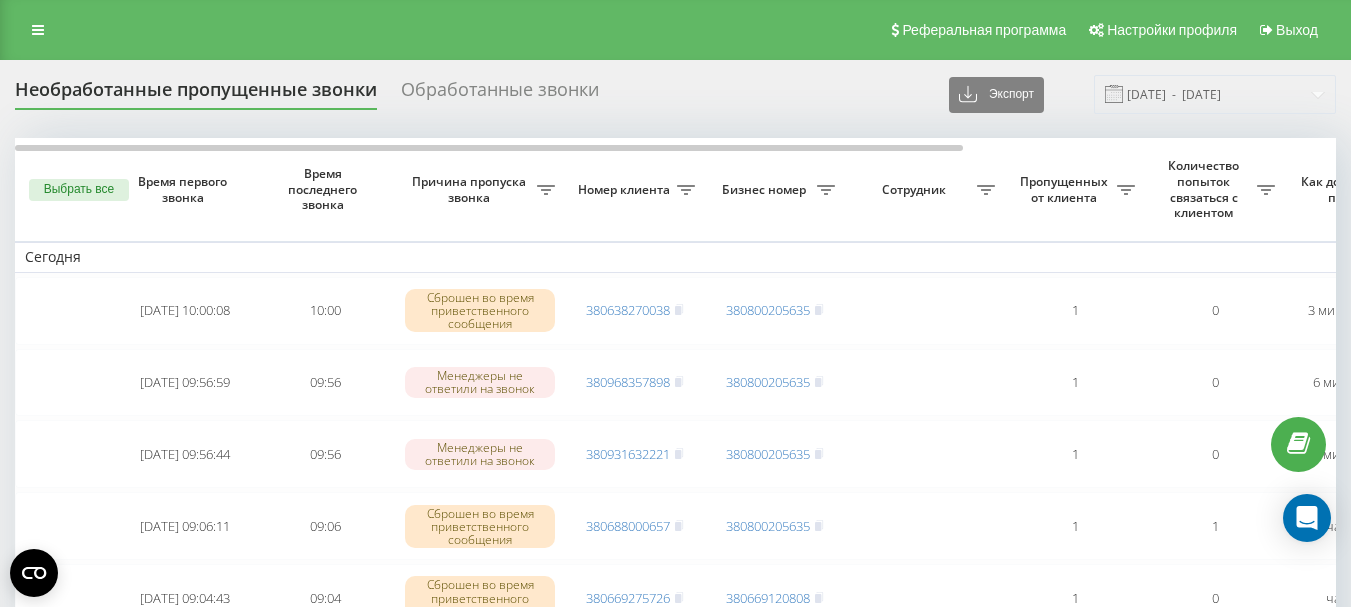 scroll, scrollTop: 0, scrollLeft: 0, axis: both 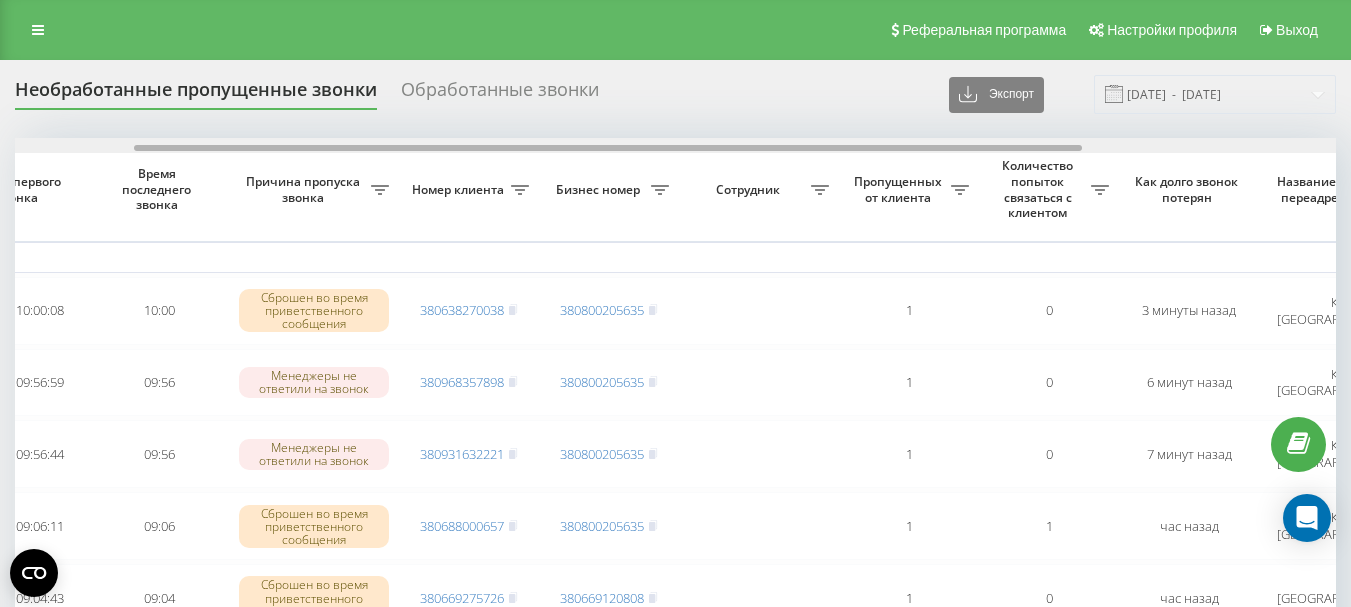 drag, startPoint x: 538, startPoint y: 148, endPoint x: 657, endPoint y: 156, distance: 119.26861 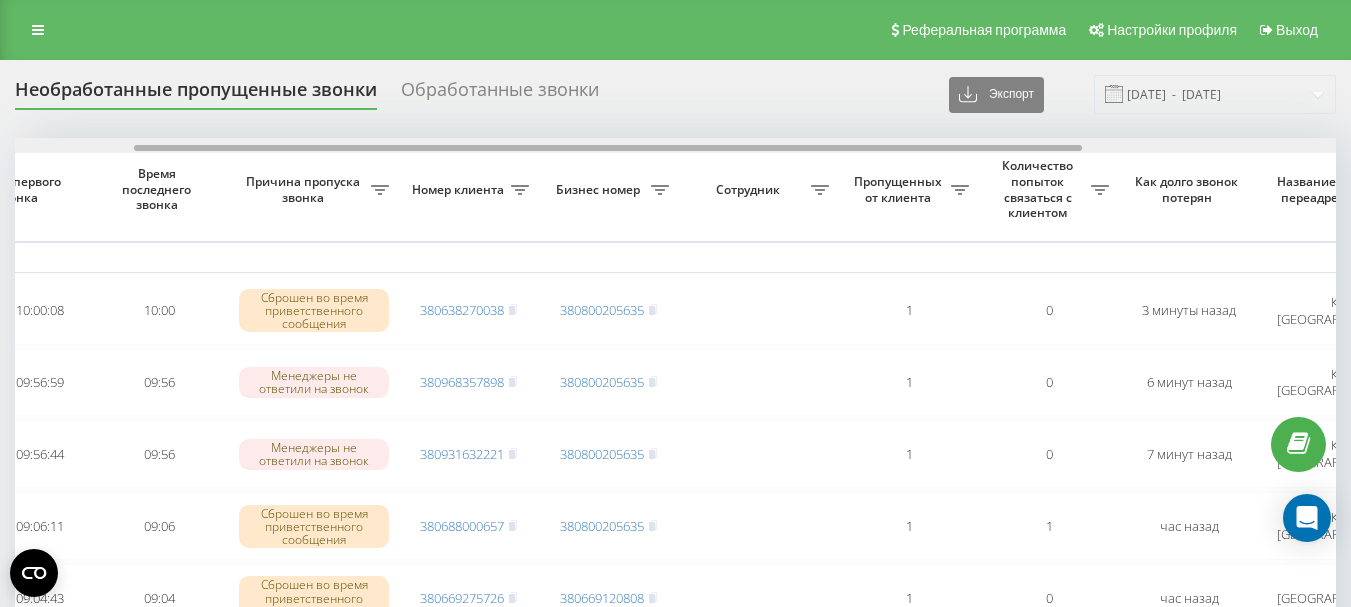 scroll, scrollTop: 0, scrollLeft: 519, axis: horizontal 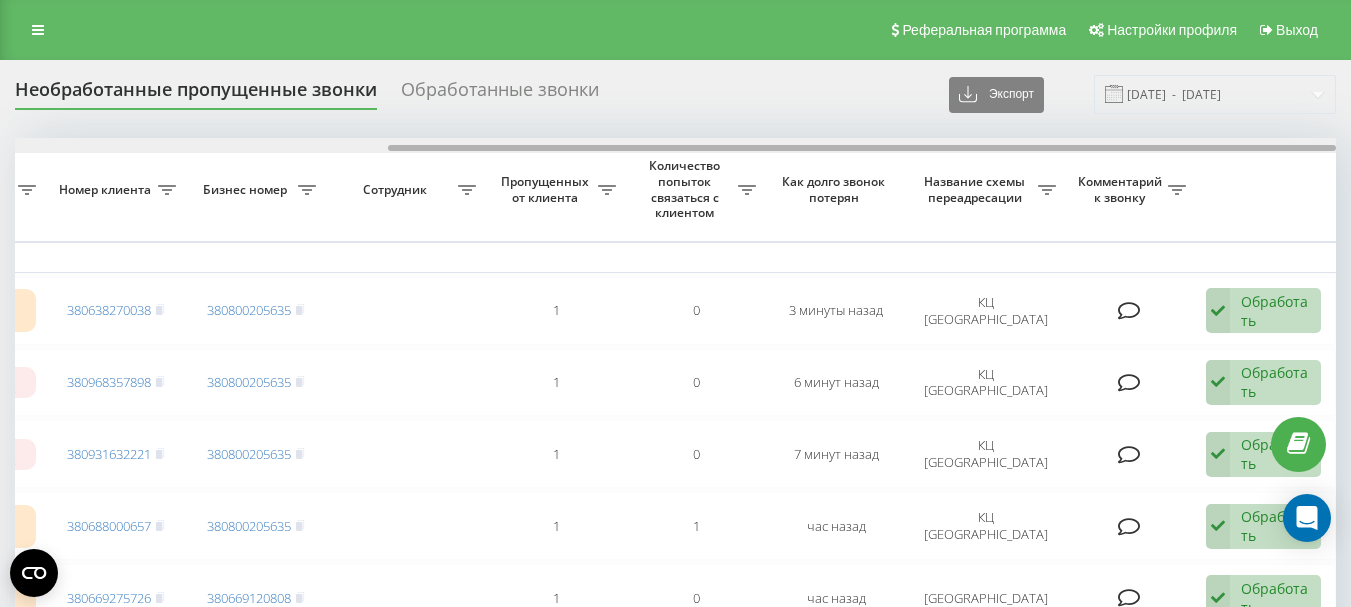 drag, startPoint x: 469, startPoint y: 144, endPoint x: 516, endPoint y: 151, distance: 47.518417 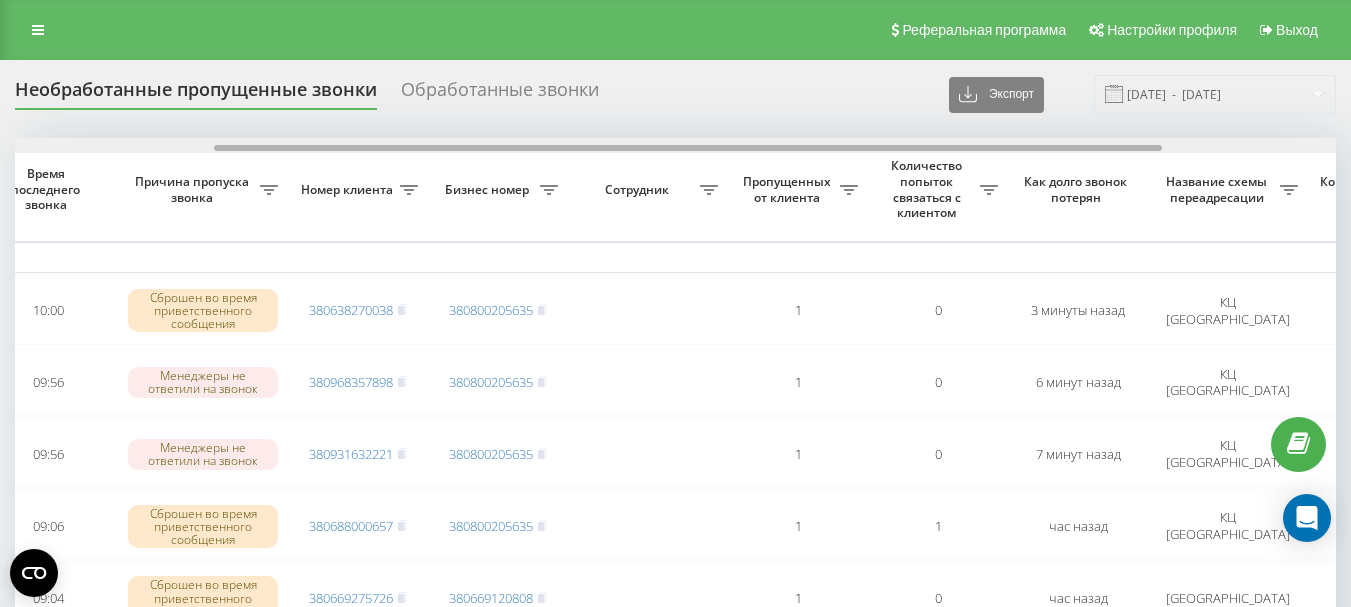 scroll, scrollTop: 0, scrollLeft: 274, axis: horizontal 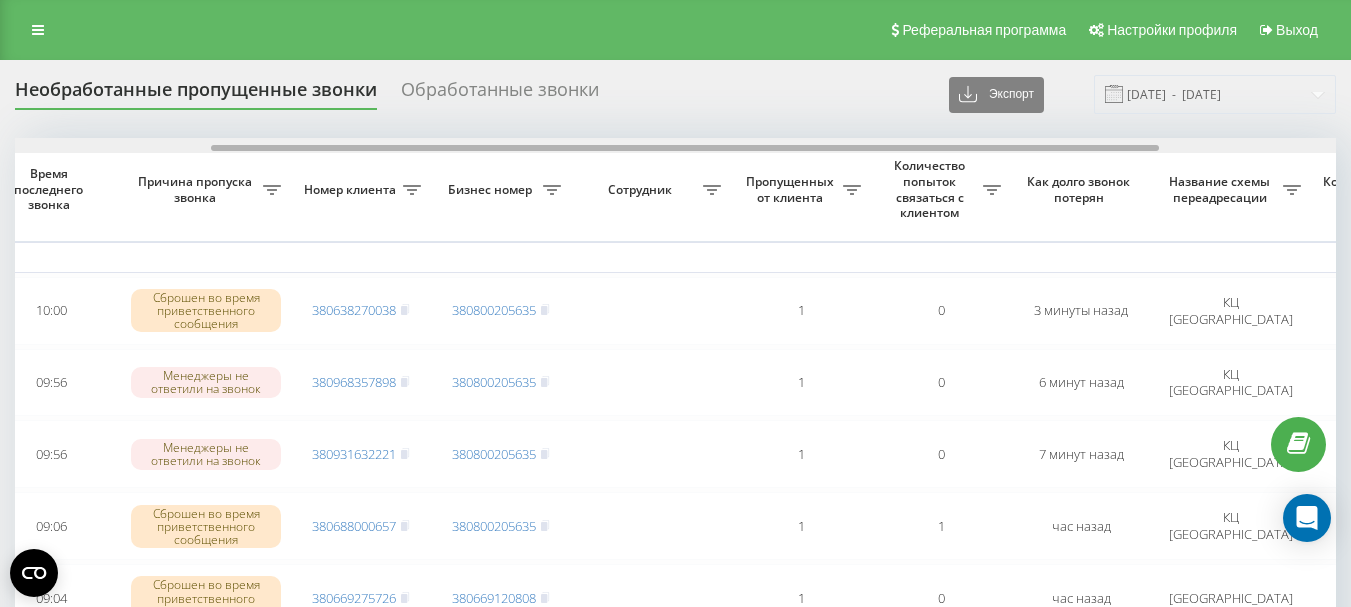 drag, startPoint x: 510, startPoint y: 146, endPoint x: 334, endPoint y: 148, distance: 176.01137 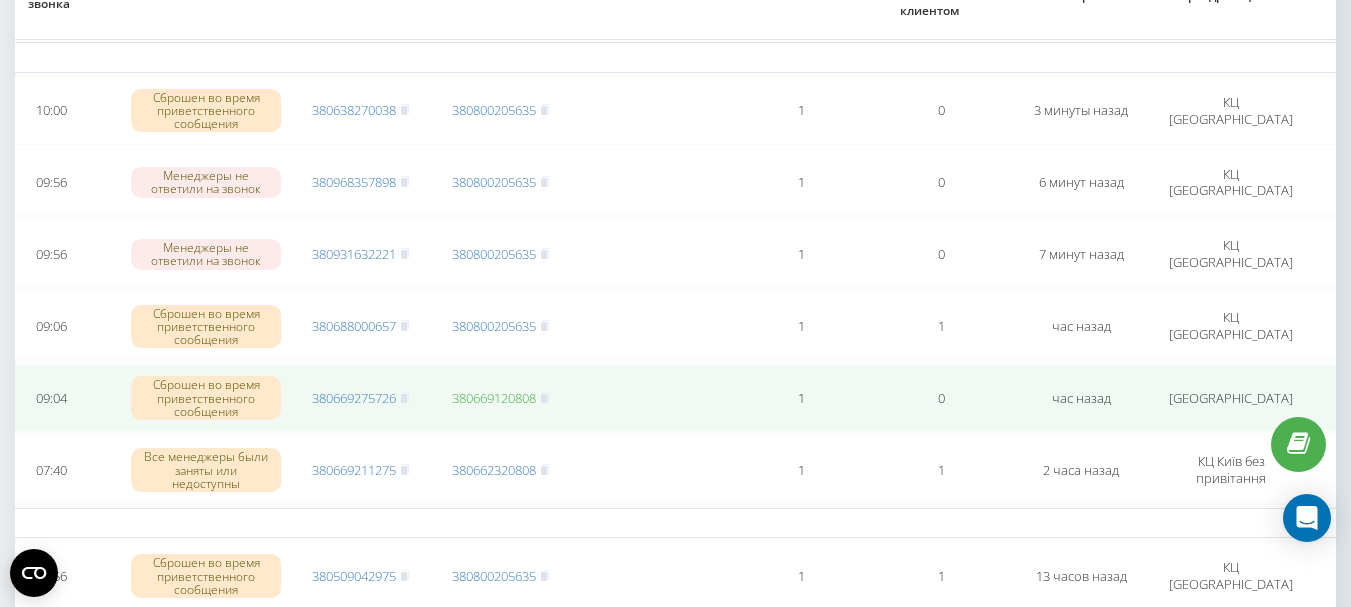 scroll, scrollTop: 100, scrollLeft: 0, axis: vertical 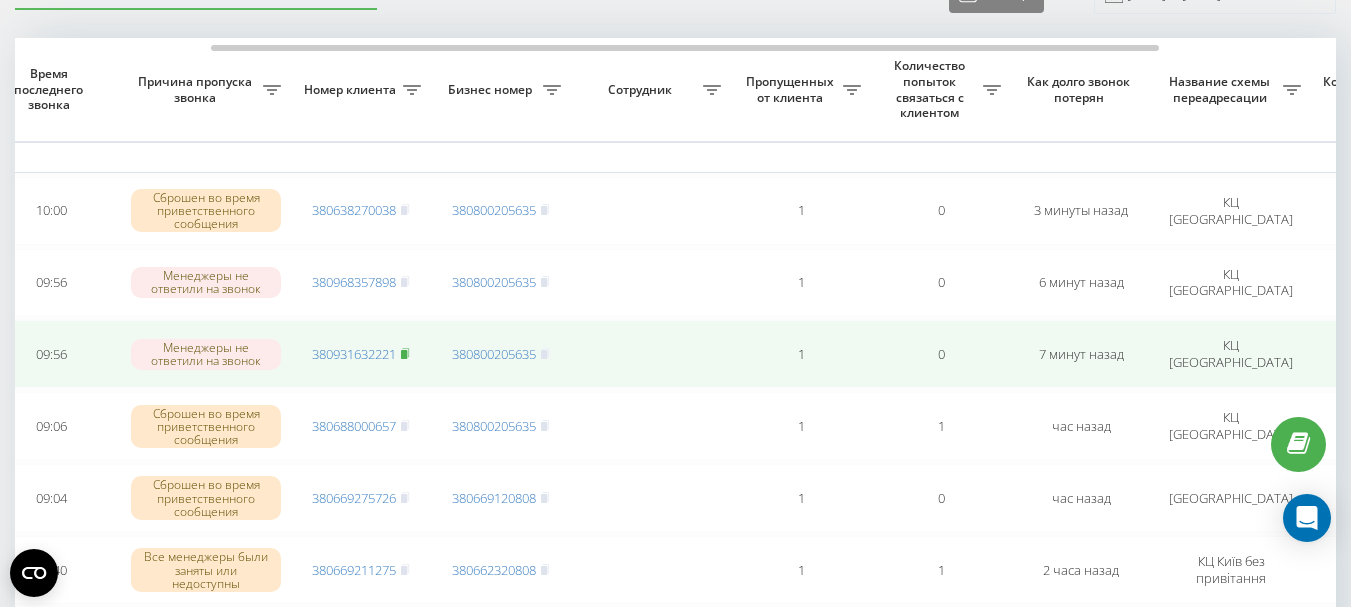click 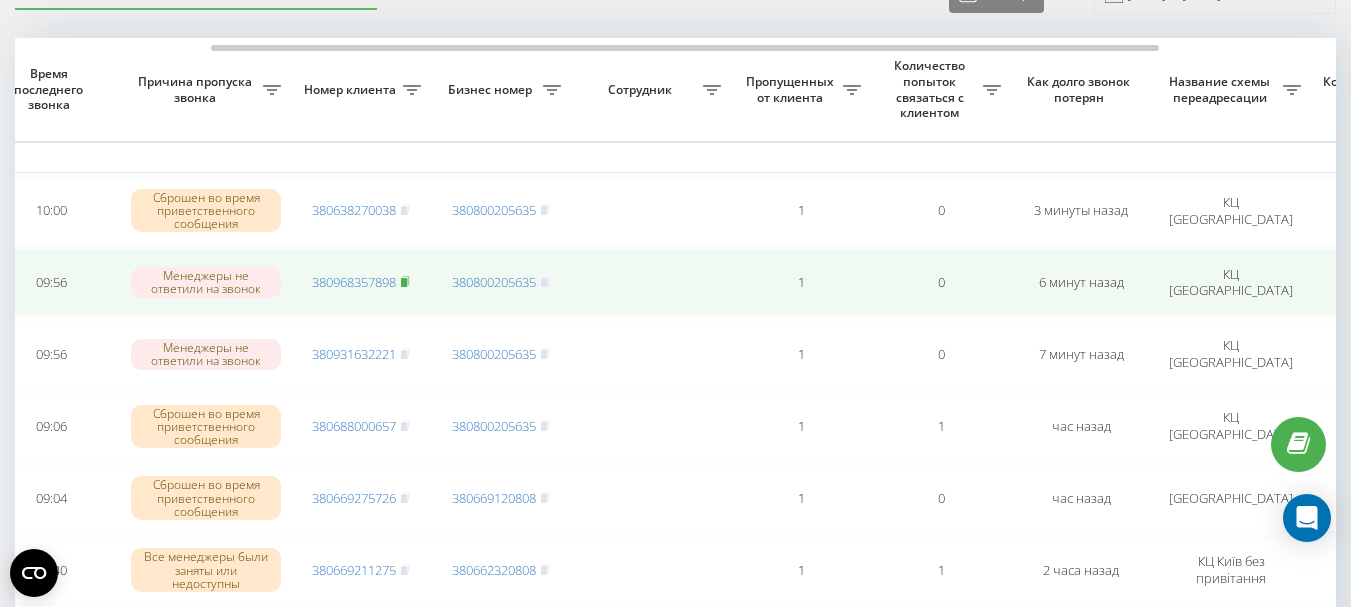 click 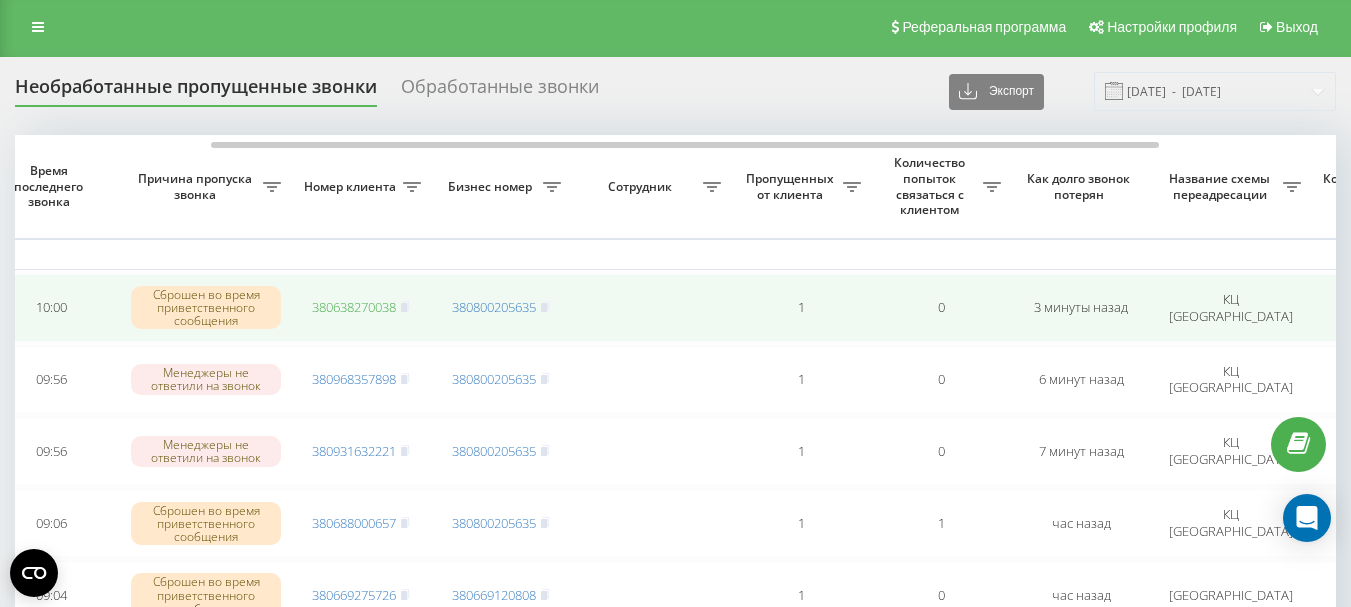 scroll, scrollTop: 0, scrollLeft: 0, axis: both 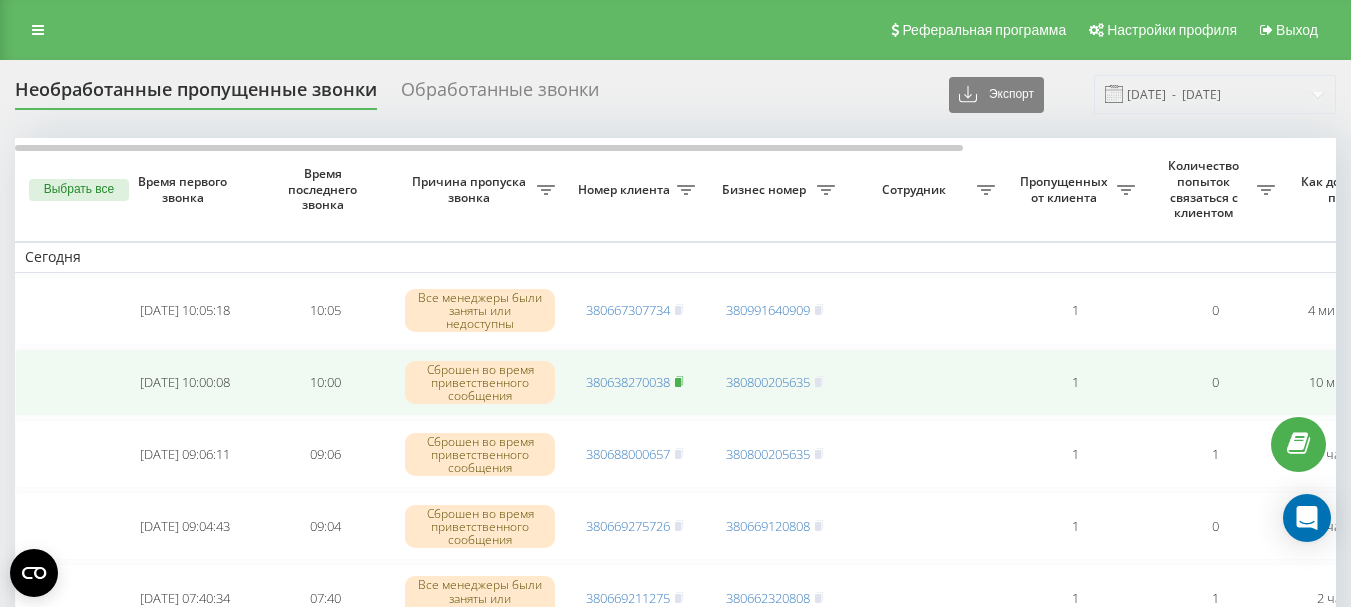 click 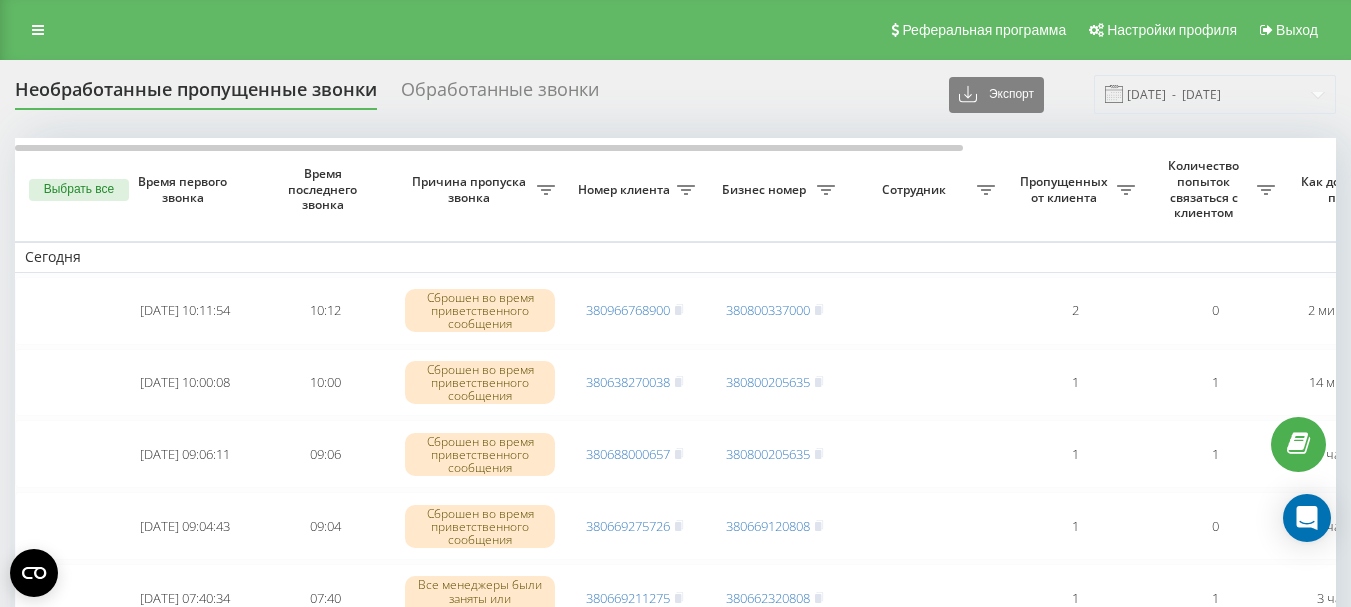 scroll, scrollTop: 0, scrollLeft: 0, axis: both 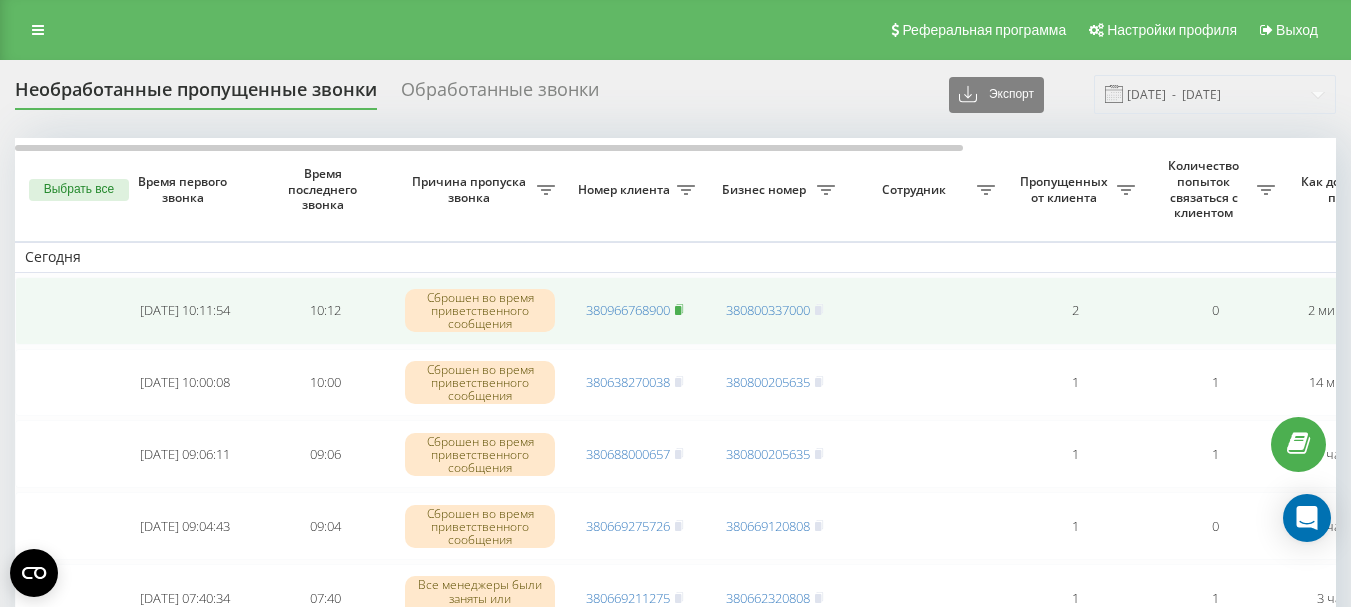 click 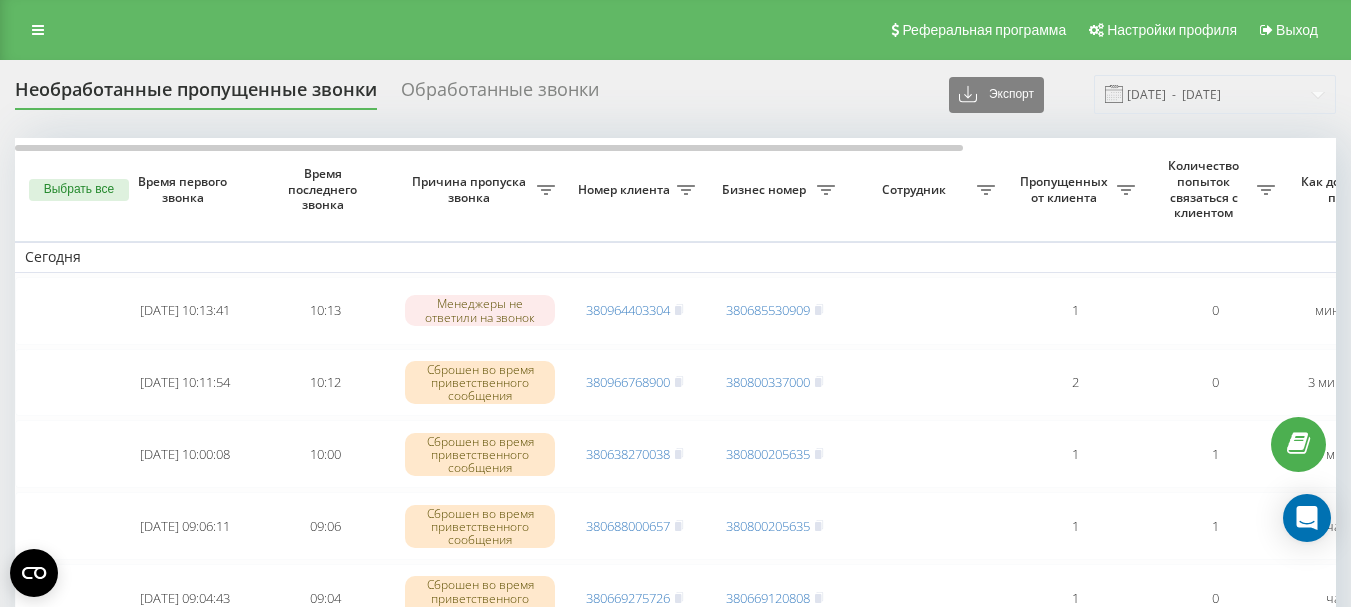 scroll, scrollTop: 0, scrollLeft: 0, axis: both 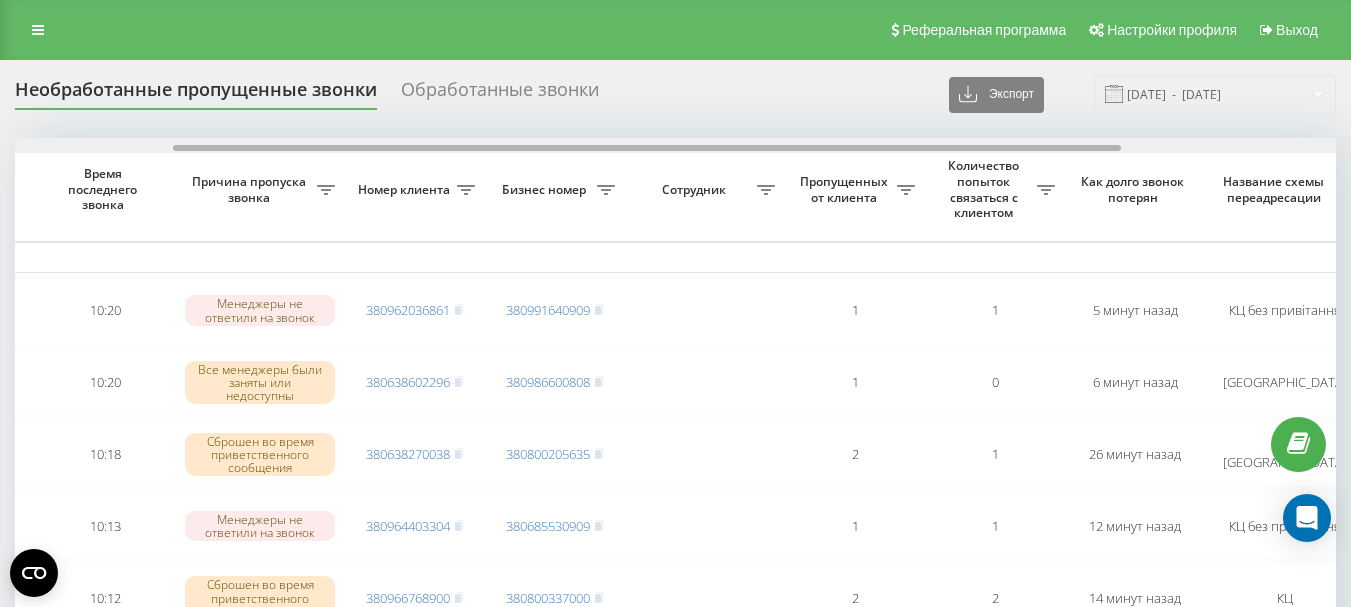 drag, startPoint x: 524, startPoint y: 148, endPoint x: 682, endPoint y: 148, distance: 158 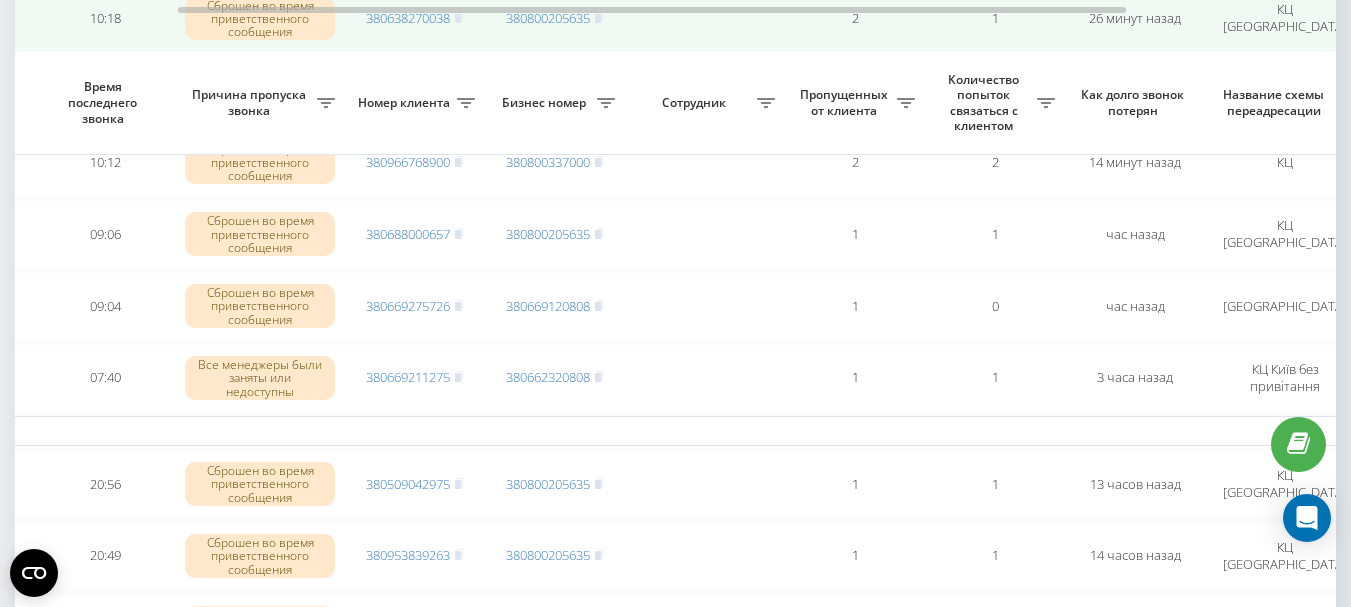 scroll, scrollTop: 500, scrollLeft: 0, axis: vertical 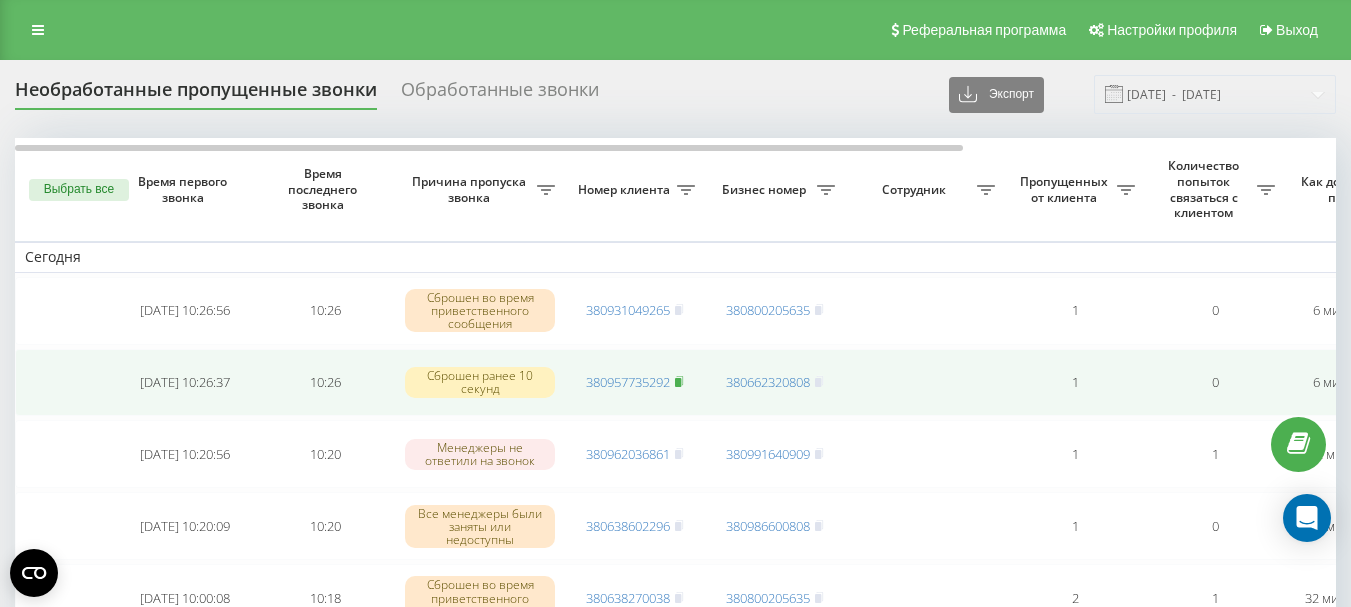 drag, startPoint x: 679, startPoint y: 382, endPoint x: 546, endPoint y: 600, distance: 255.36836 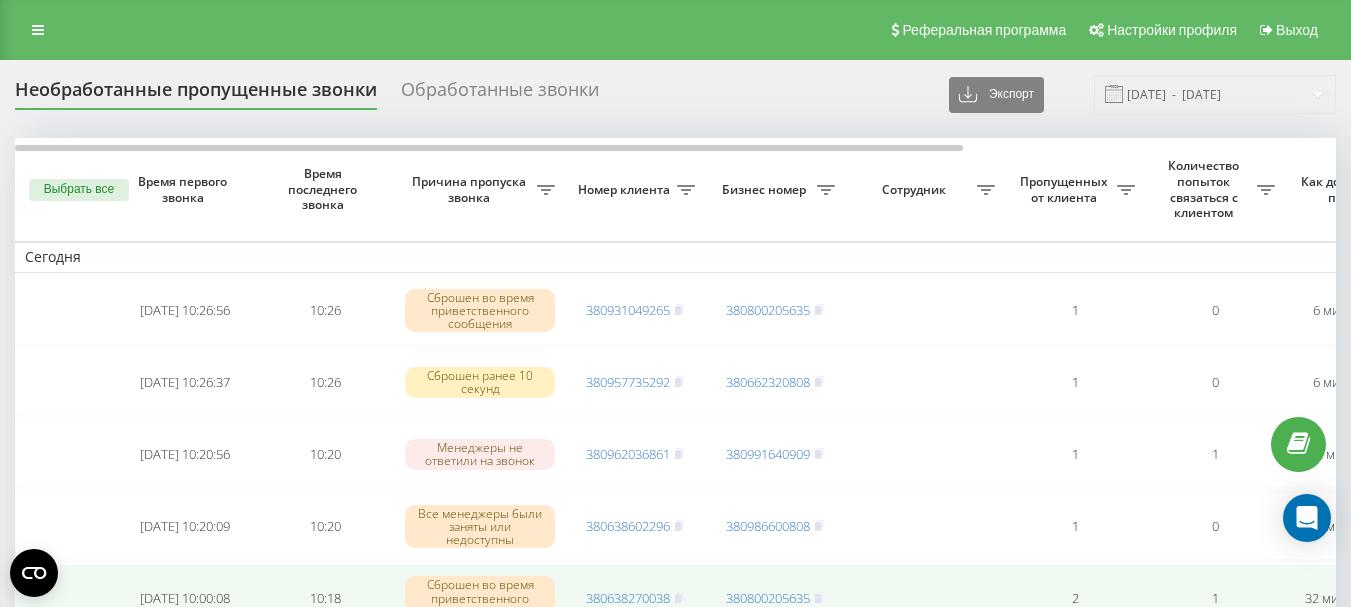 click 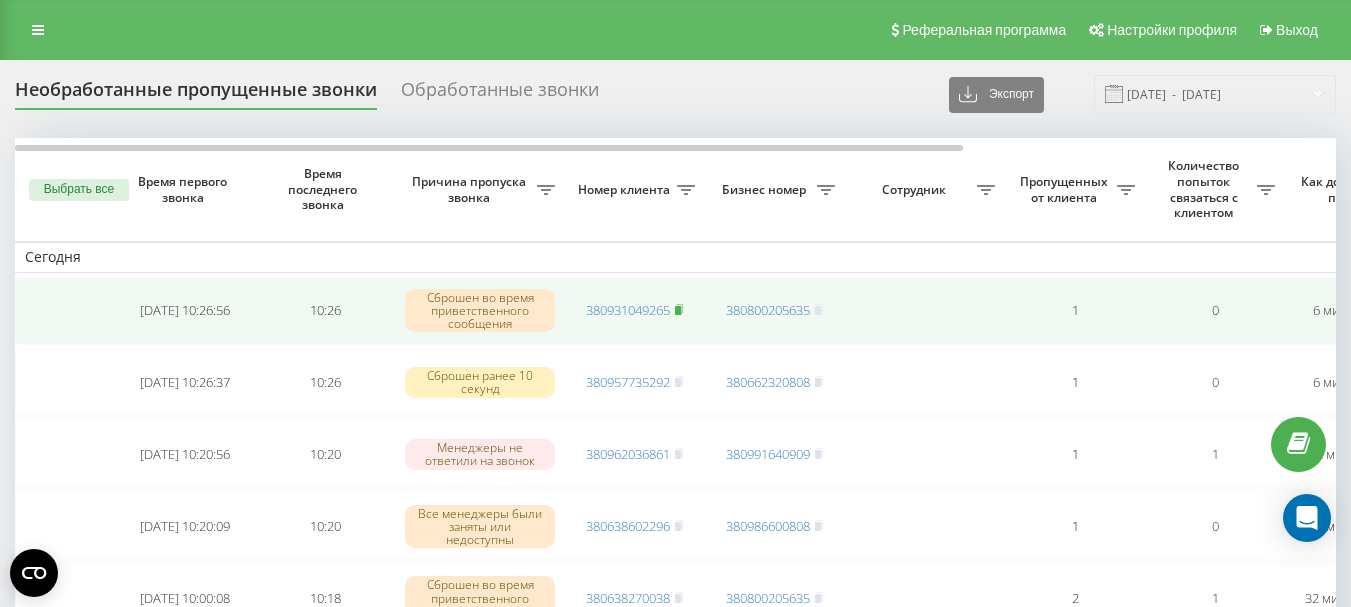 click 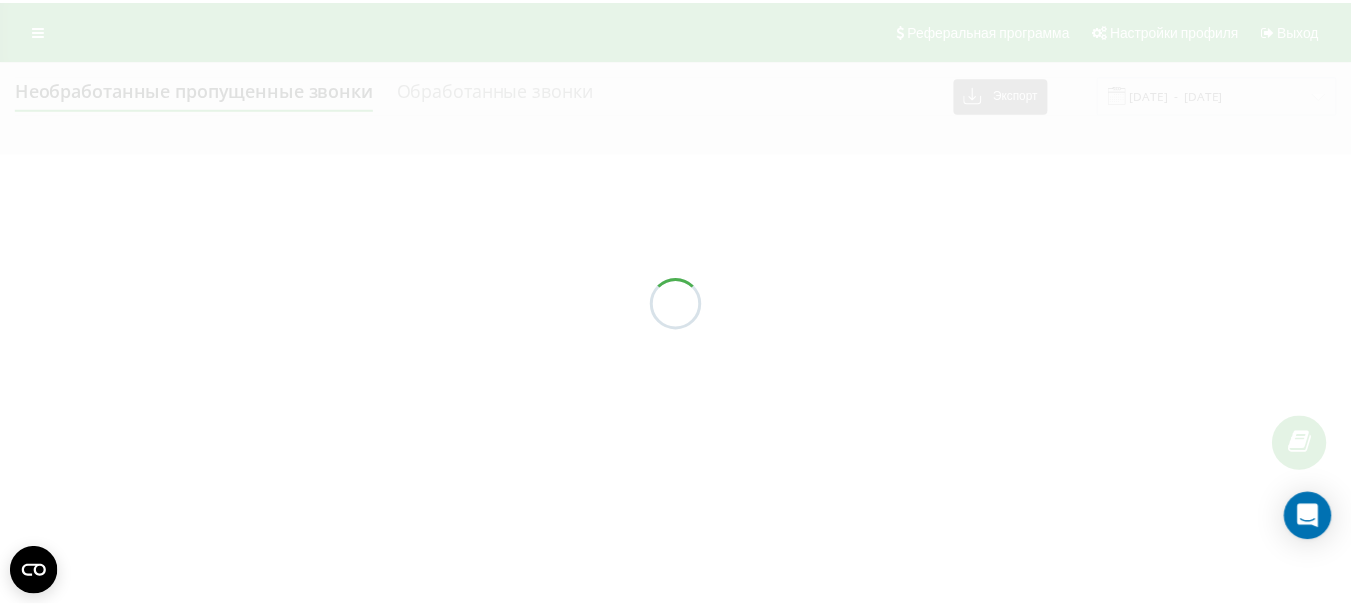 scroll, scrollTop: 0, scrollLeft: 0, axis: both 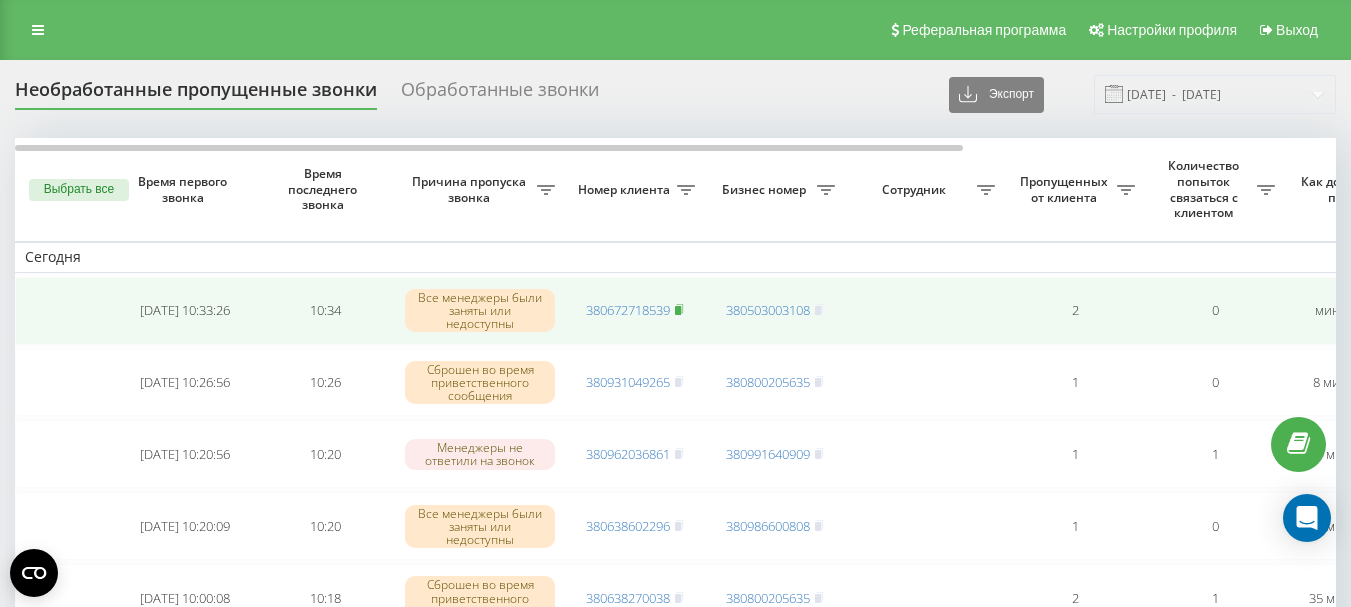 click 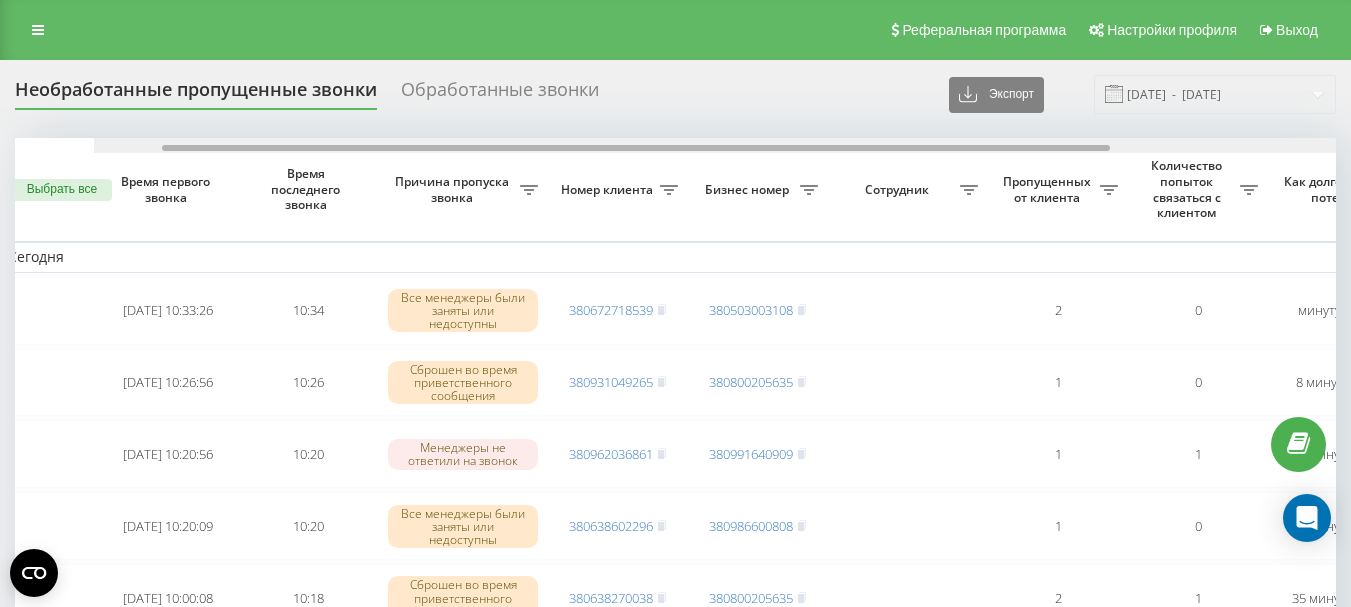 scroll, scrollTop: 0, scrollLeft: 0, axis: both 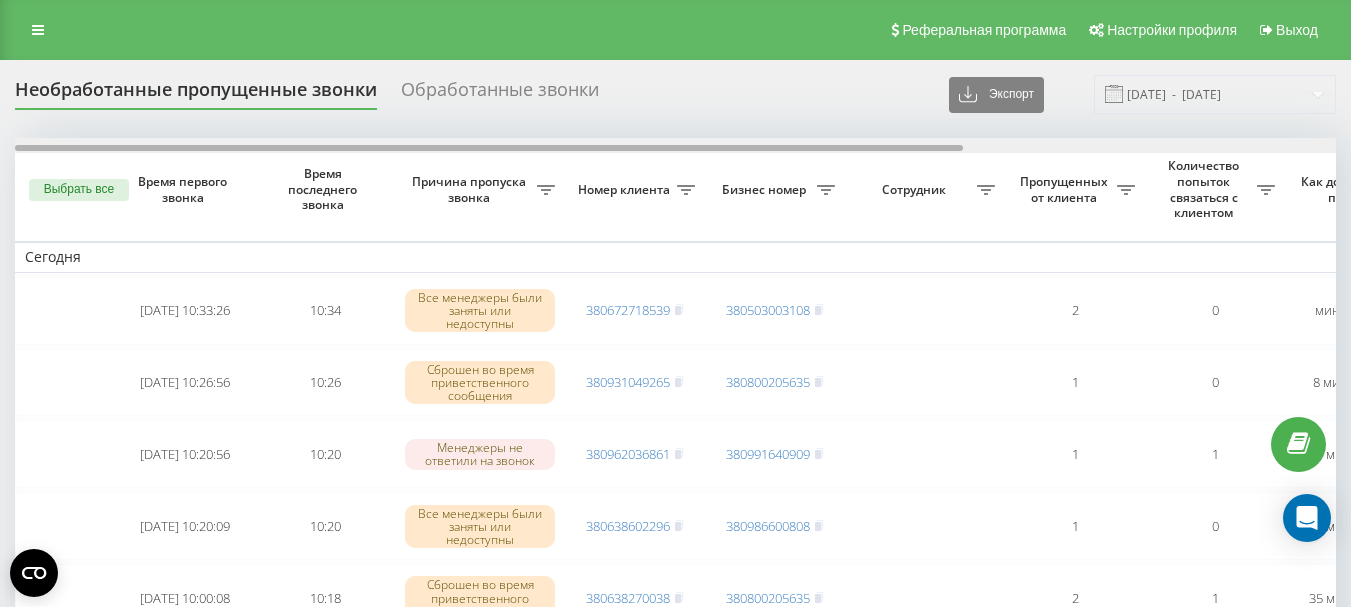 drag, startPoint x: 679, startPoint y: 151, endPoint x: 607, endPoint y: 171, distance: 74.726166 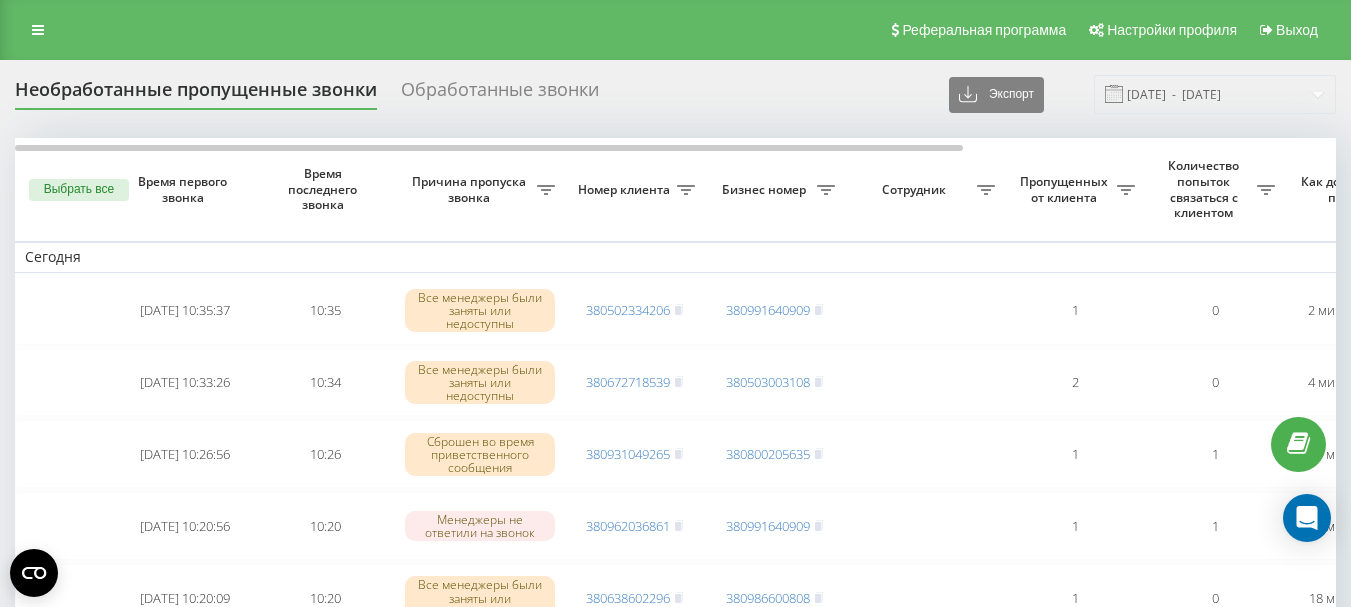 scroll, scrollTop: 0, scrollLeft: 0, axis: both 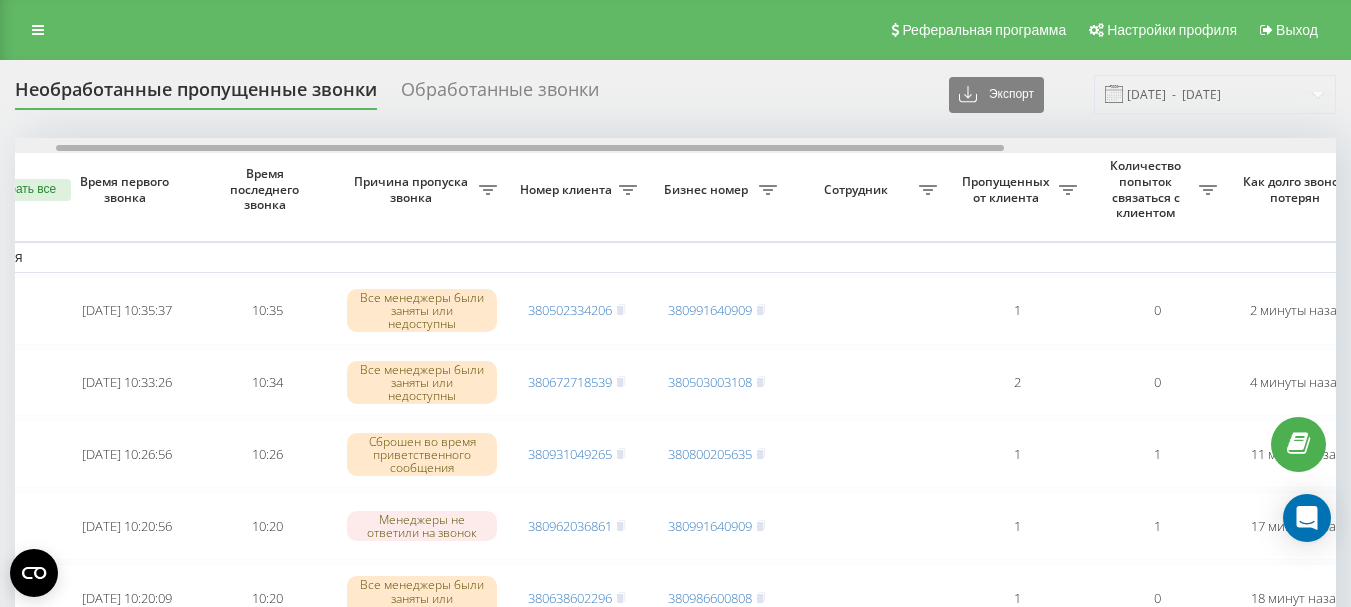 drag, startPoint x: 655, startPoint y: 147, endPoint x: 697, endPoint y: 169, distance: 47.41308 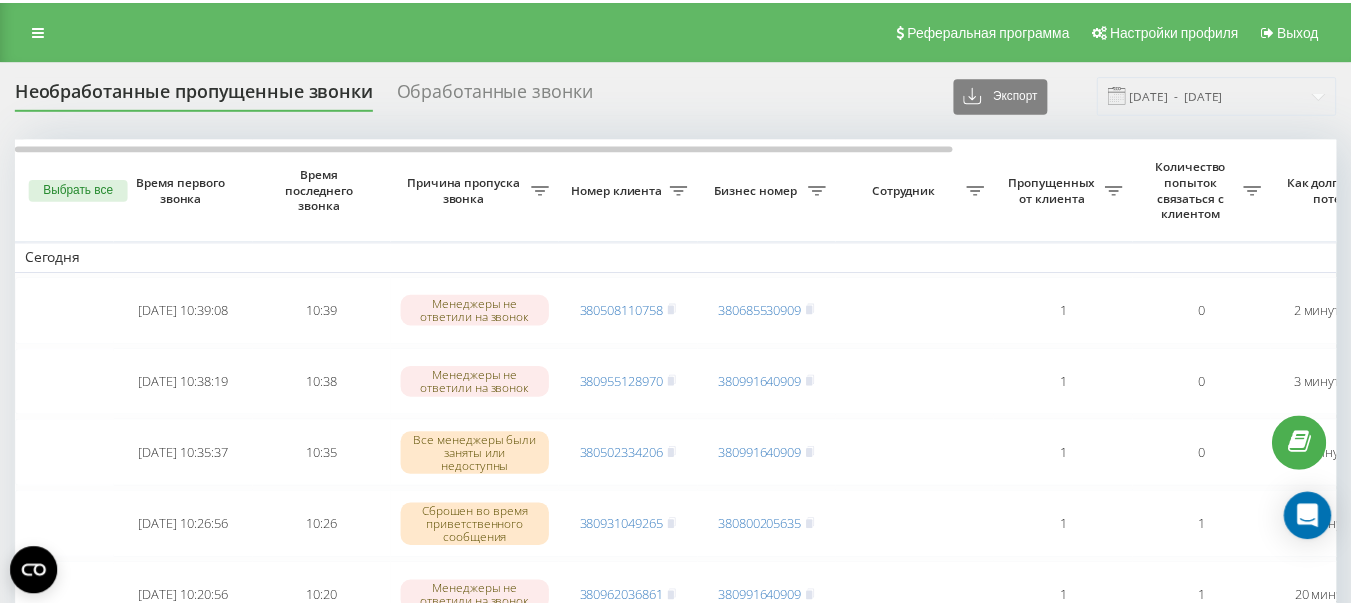 scroll, scrollTop: 0, scrollLeft: 0, axis: both 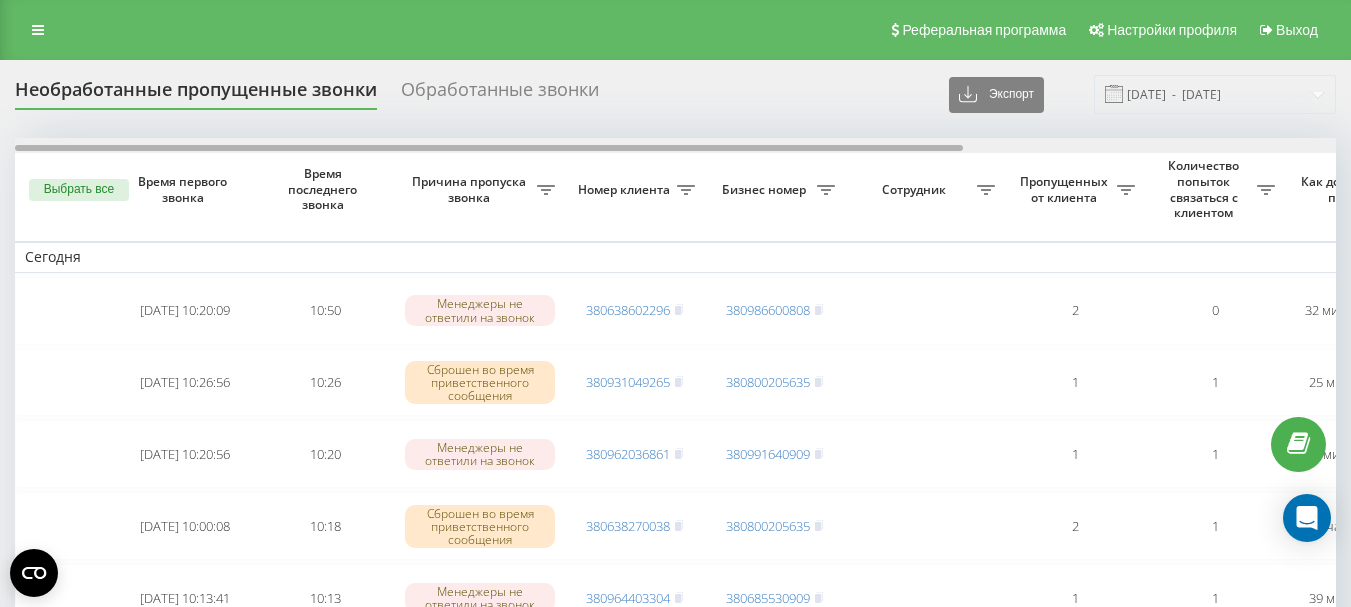 drag, startPoint x: 546, startPoint y: 147, endPoint x: 507, endPoint y: 156, distance: 40.024994 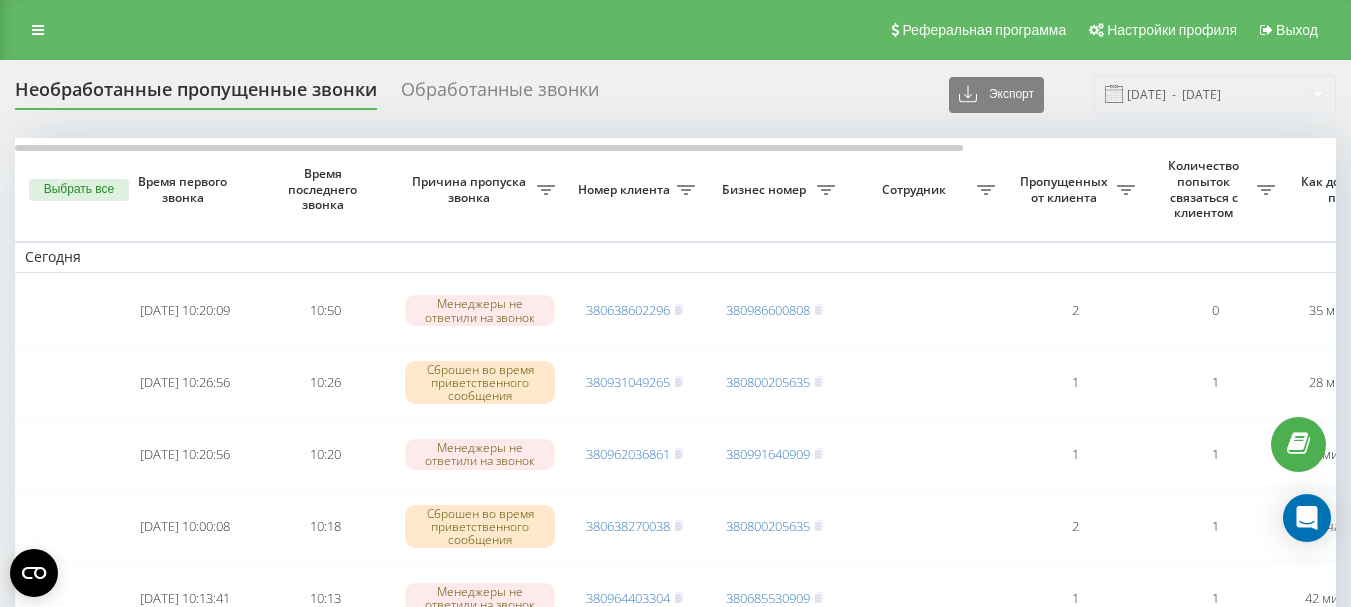 scroll, scrollTop: 0, scrollLeft: 0, axis: both 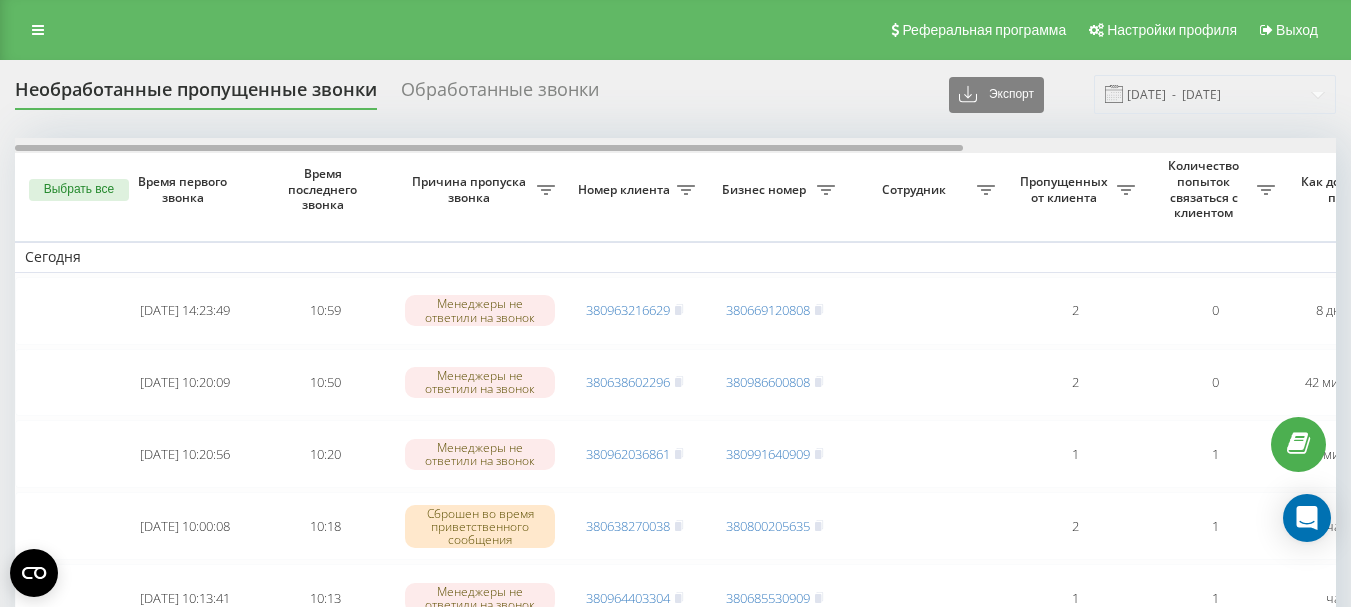 drag, startPoint x: 603, startPoint y: 148, endPoint x: 535, endPoint y: 169, distance: 71.168816 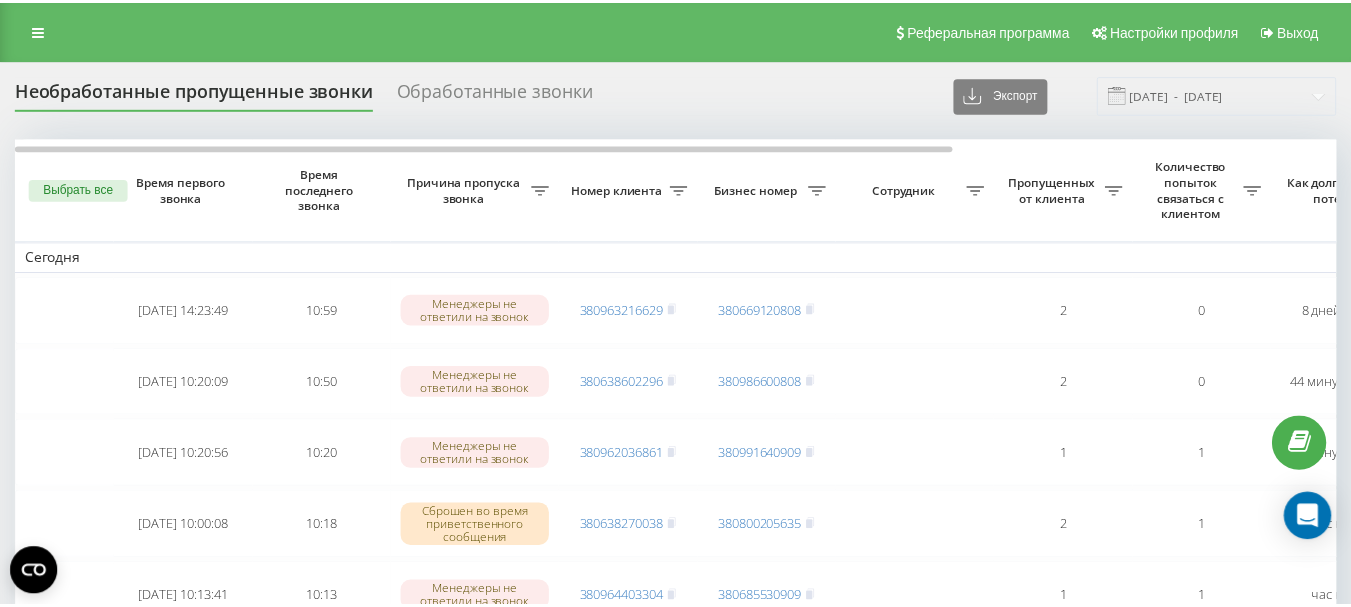 scroll, scrollTop: 0, scrollLeft: 0, axis: both 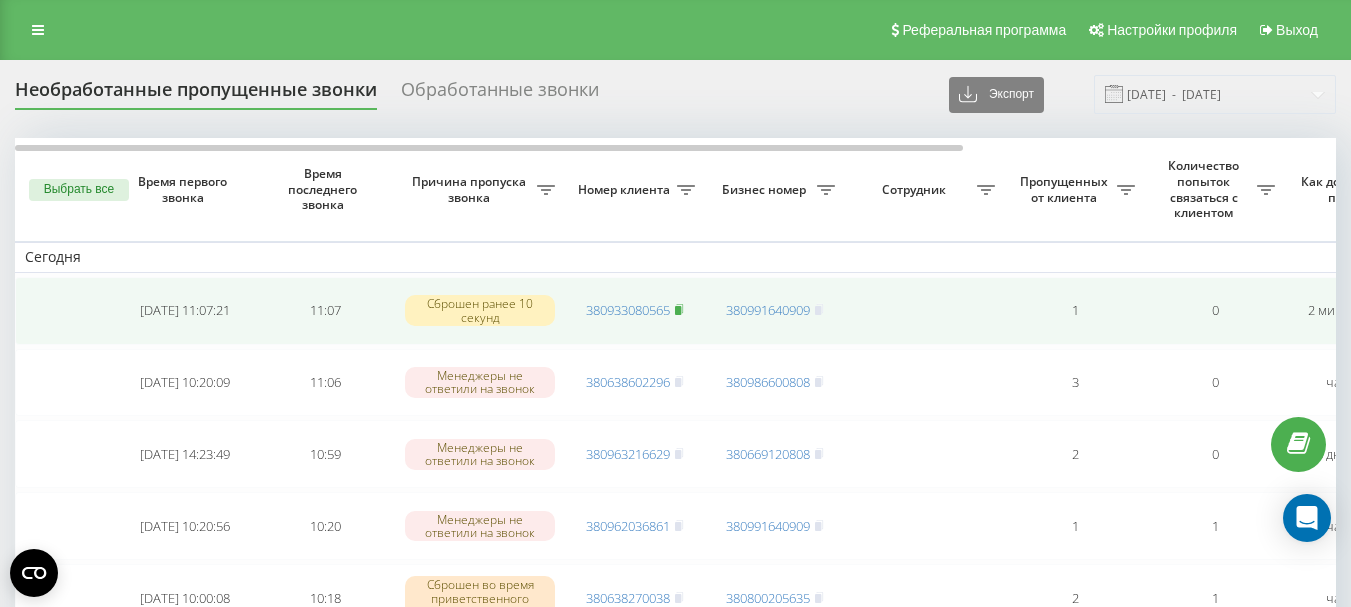 click 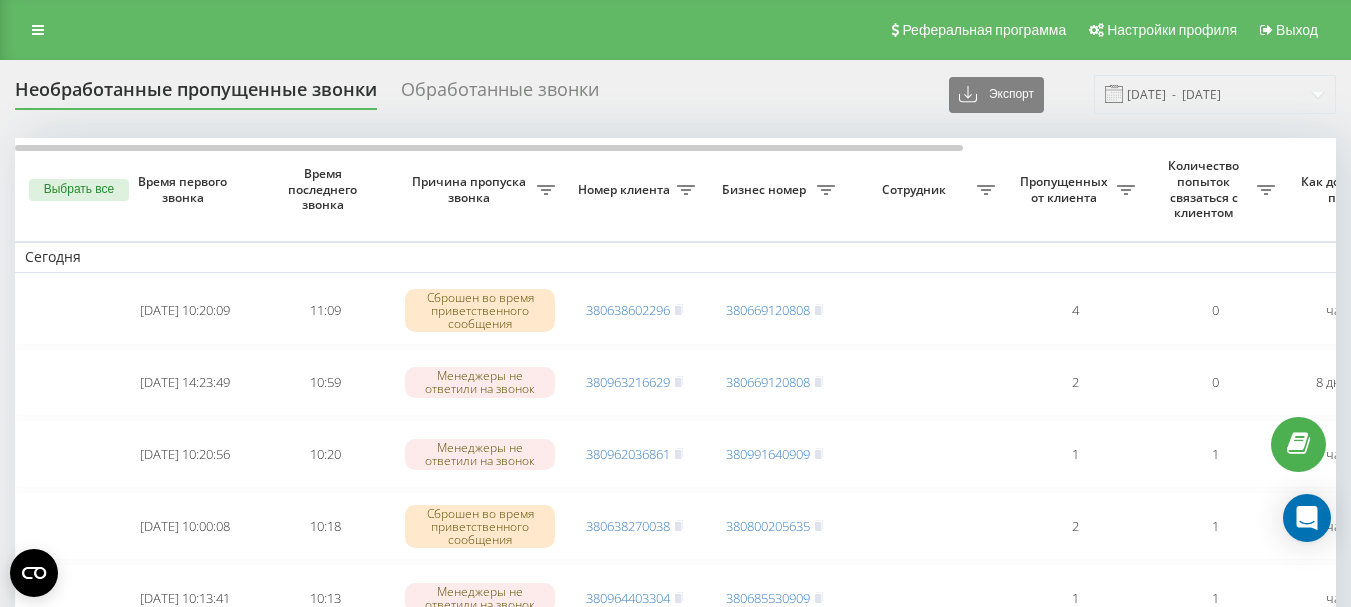 scroll, scrollTop: 0, scrollLeft: 0, axis: both 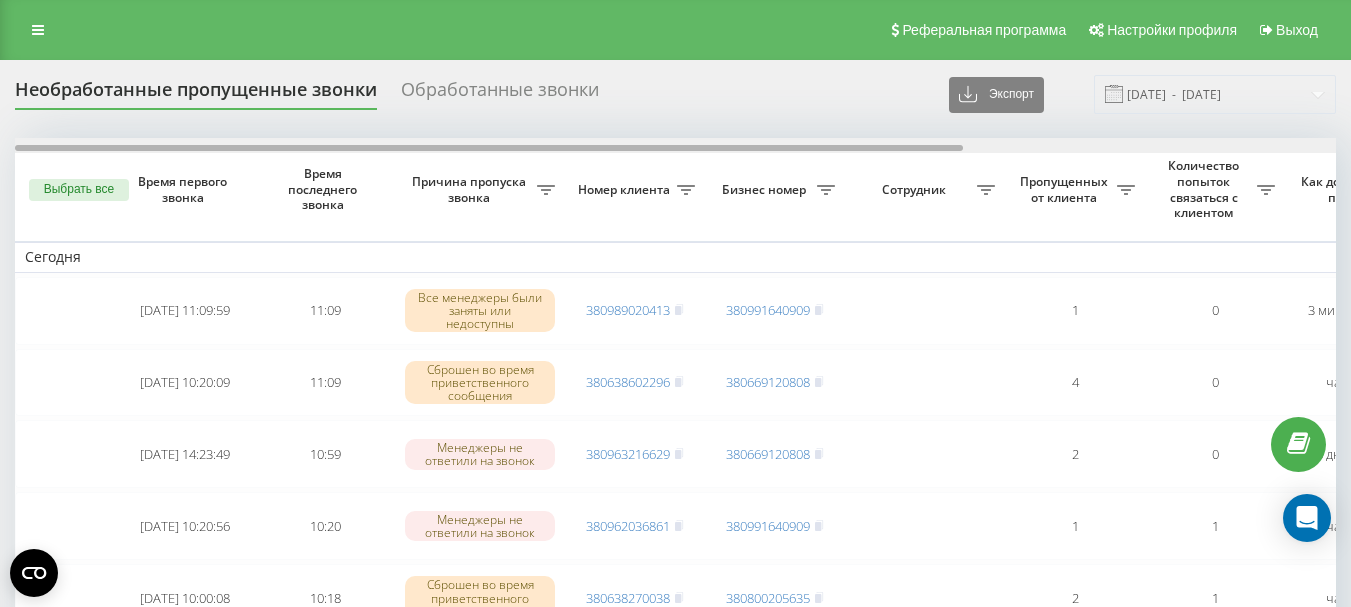 drag, startPoint x: 687, startPoint y: 146, endPoint x: 517, endPoint y: 155, distance: 170.23807 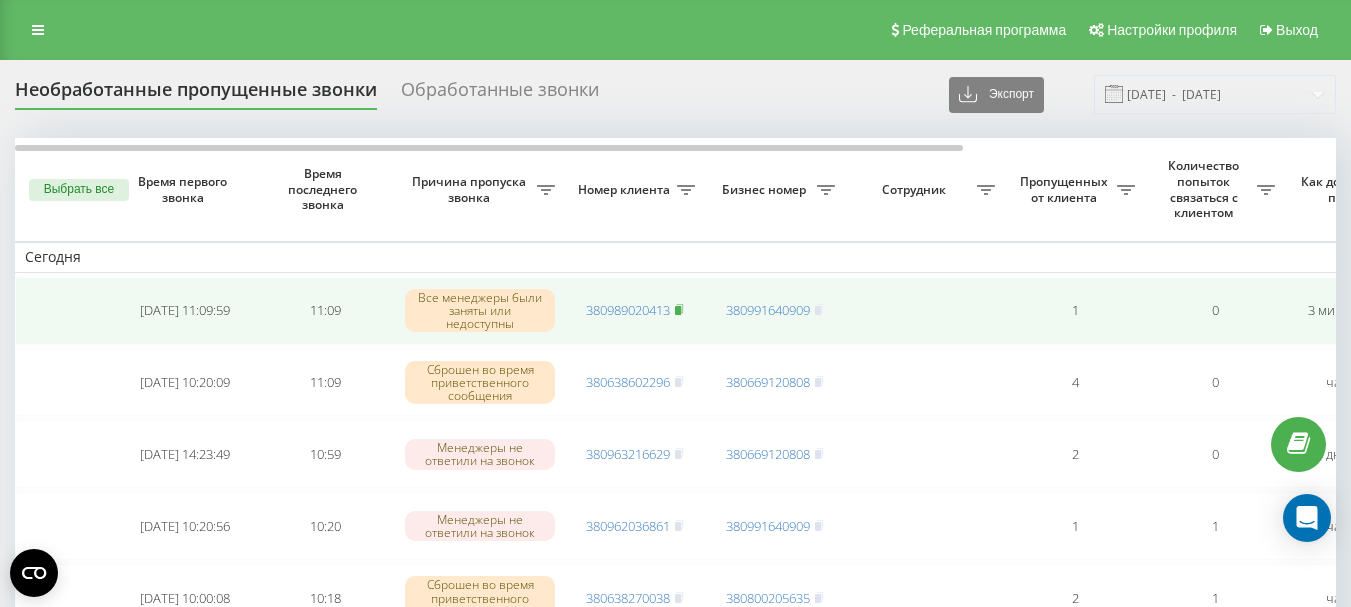 click 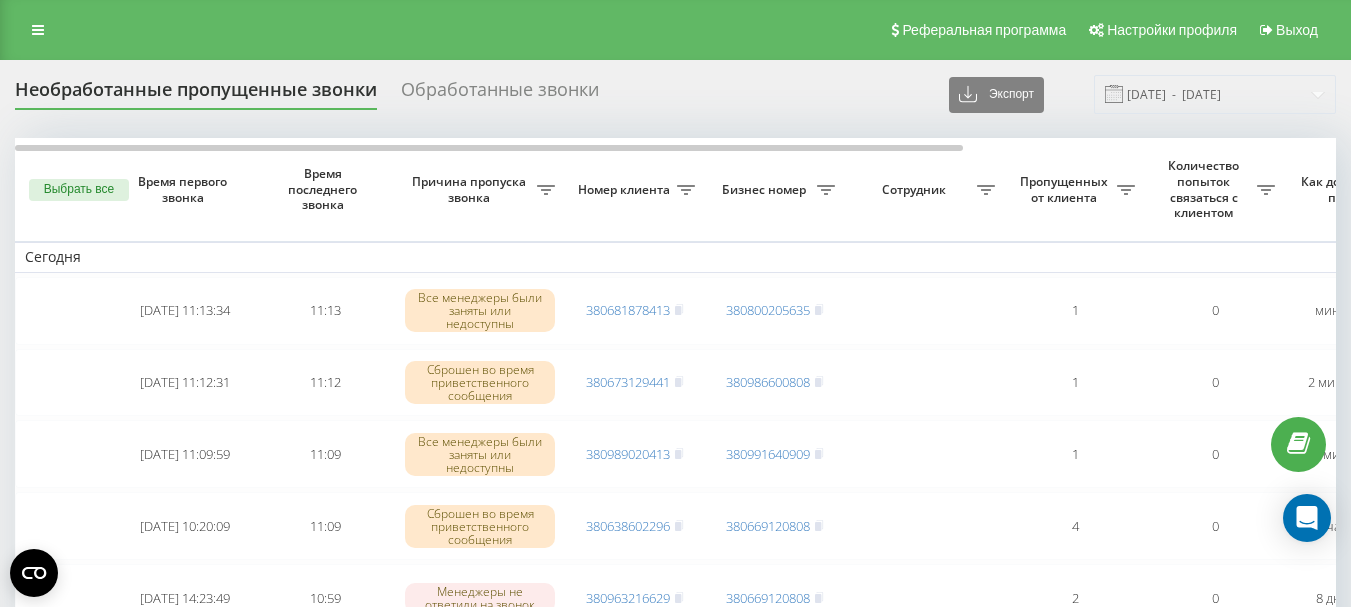 scroll, scrollTop: 0, scrollLeft: 0, axis: both 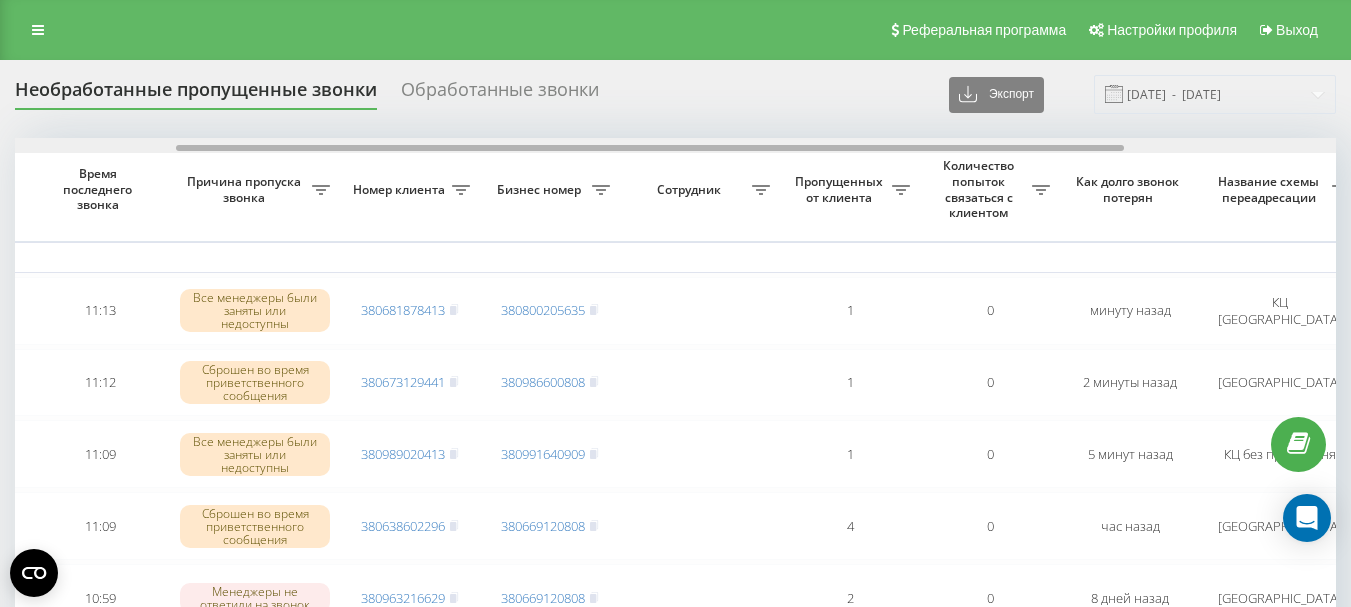 drag, startPoint x: 609, startPoint y: 150, endPoint x: 771, endPoint y: 150, distance: 162 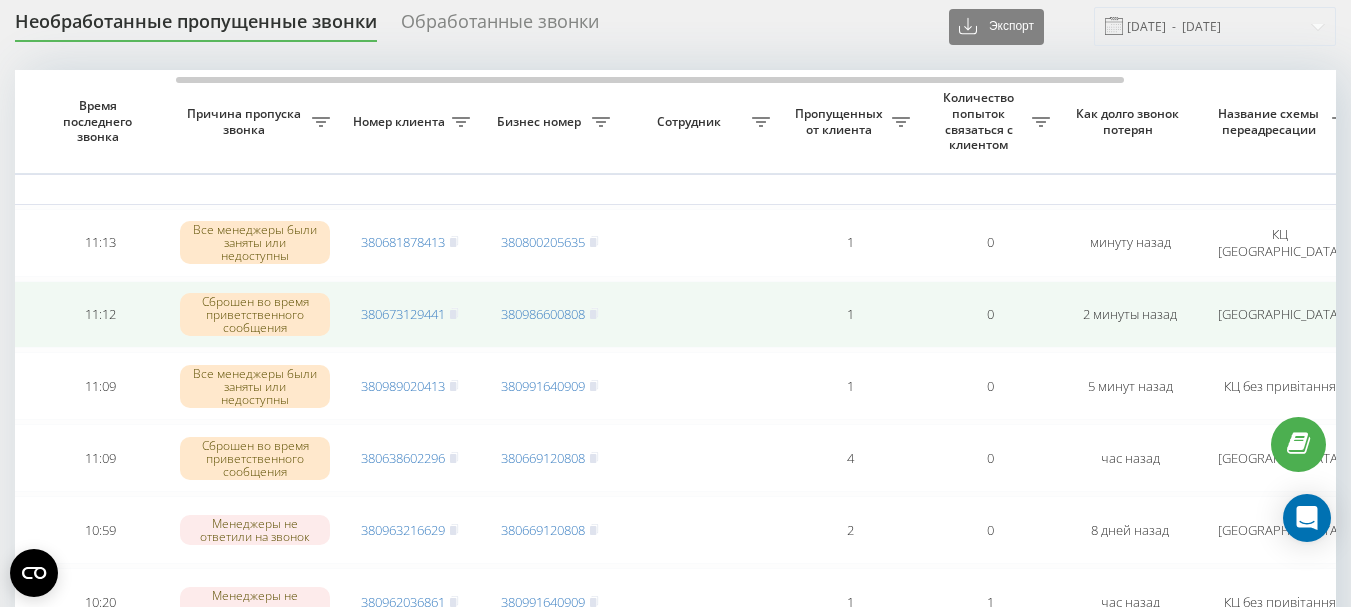 scroll, scrollTop: 100, scrollLeft: 0, axis: vertical 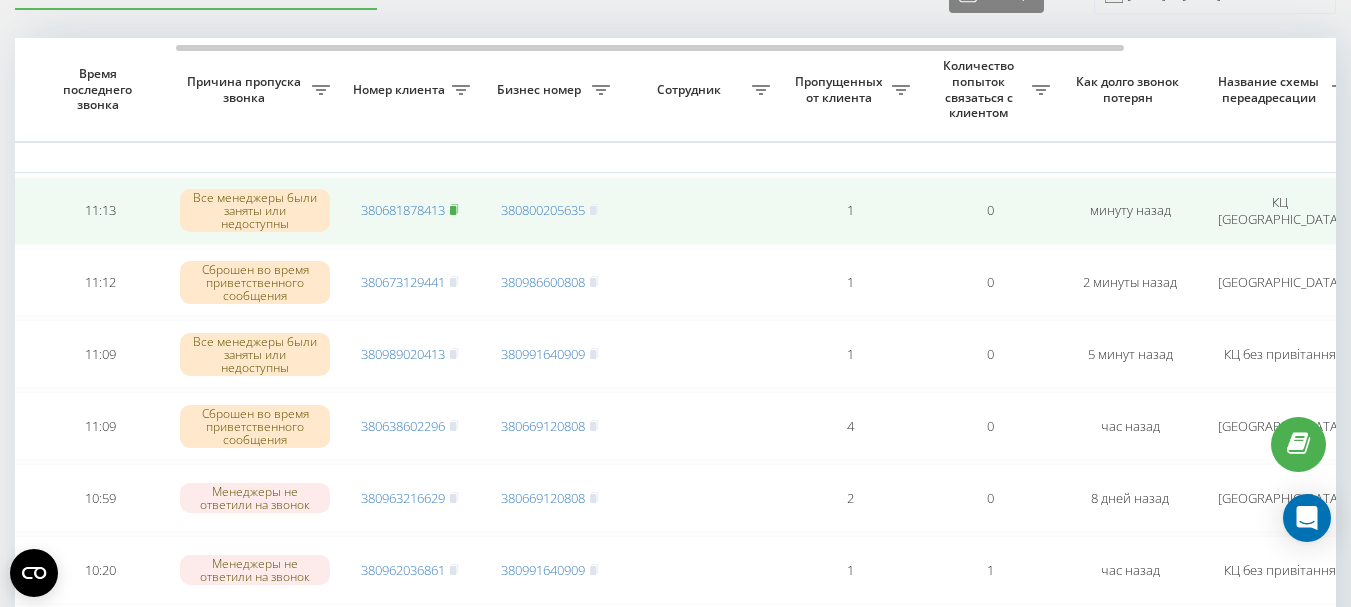 click 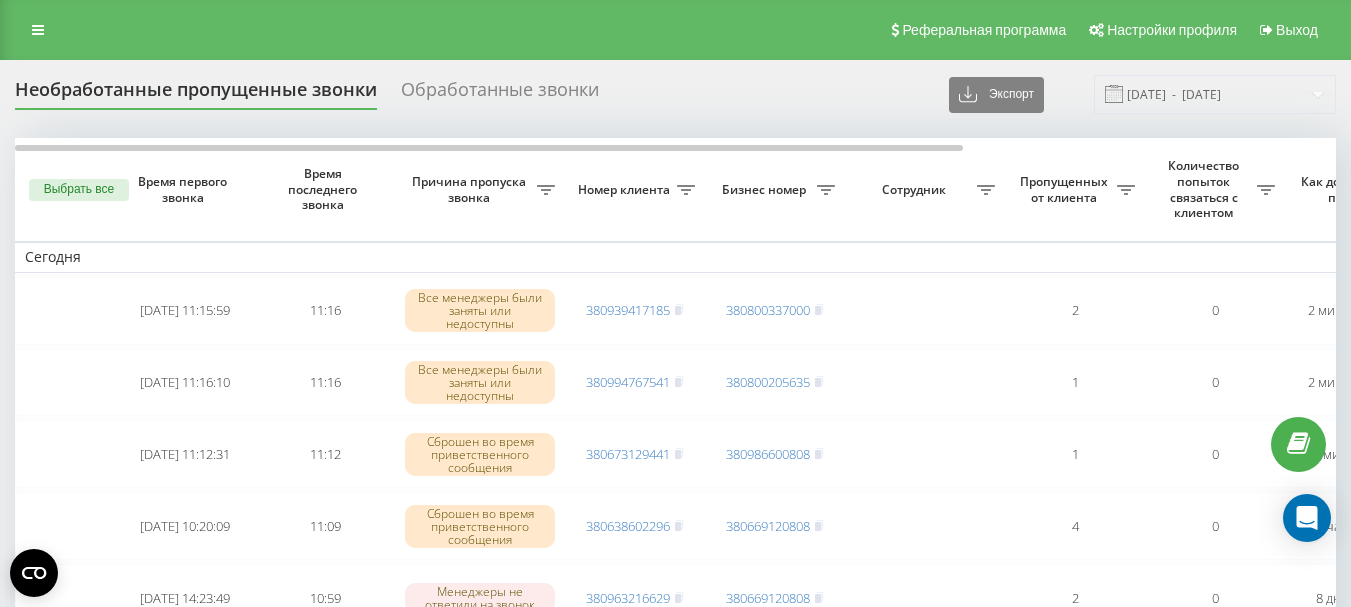 scroll, scrollTop: 102, scrollLeft: 0, axis: vertical 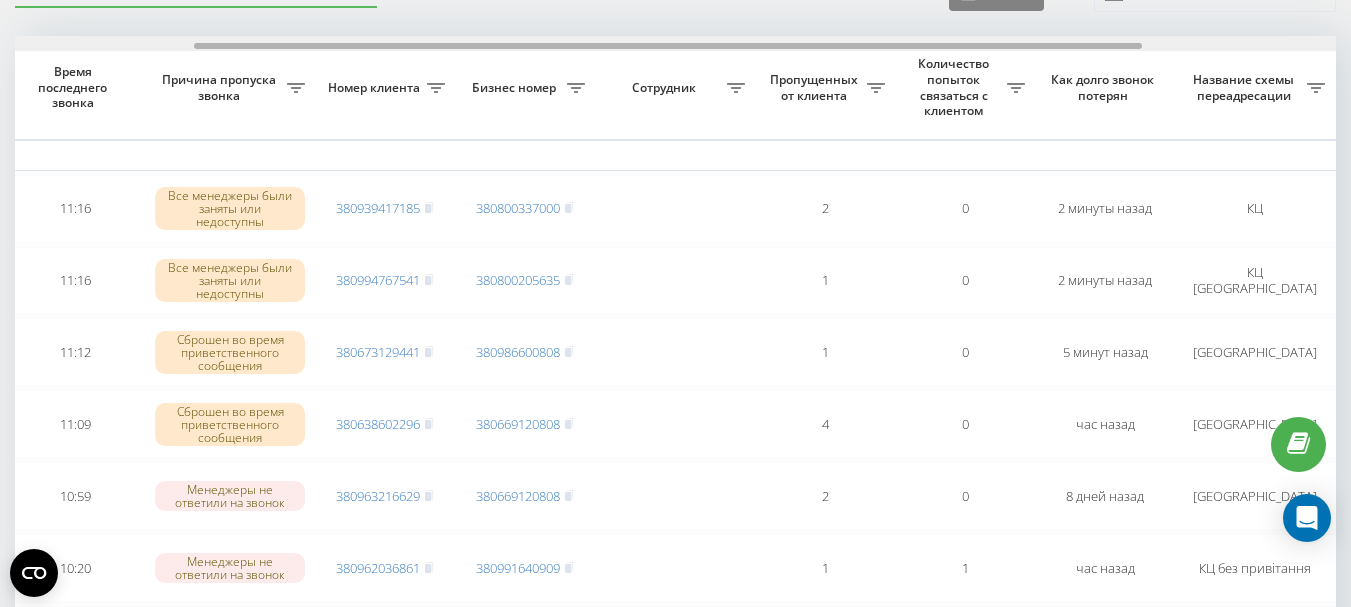 drag, startPoint x: 553, startPoint y: 48, endPoint x: 733, endPoint y: 49, distance: 180.00278 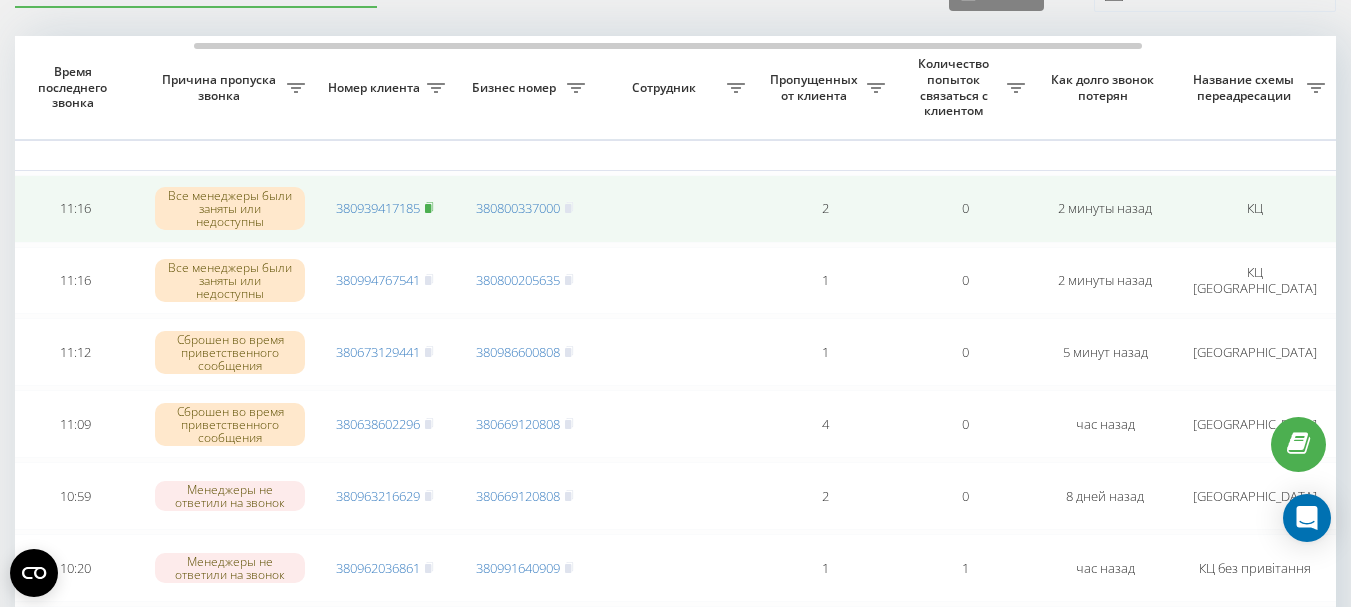 click 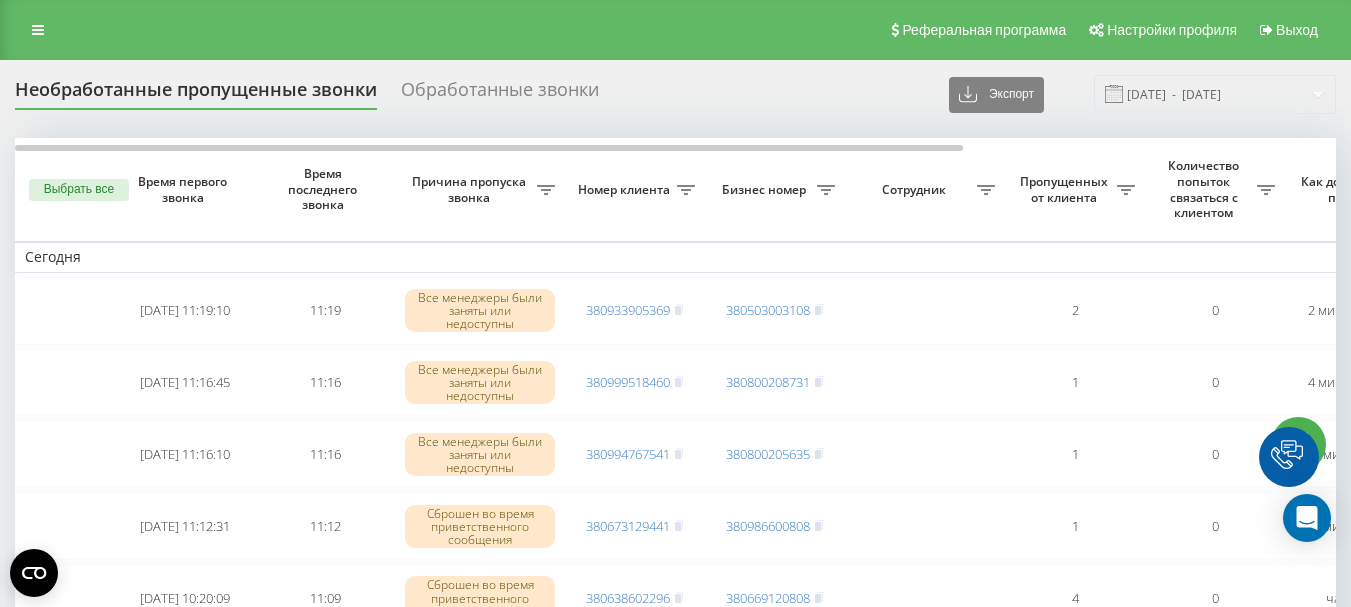 scroll, scrollTop: 102, scrollLeft: 0, axis: vertical 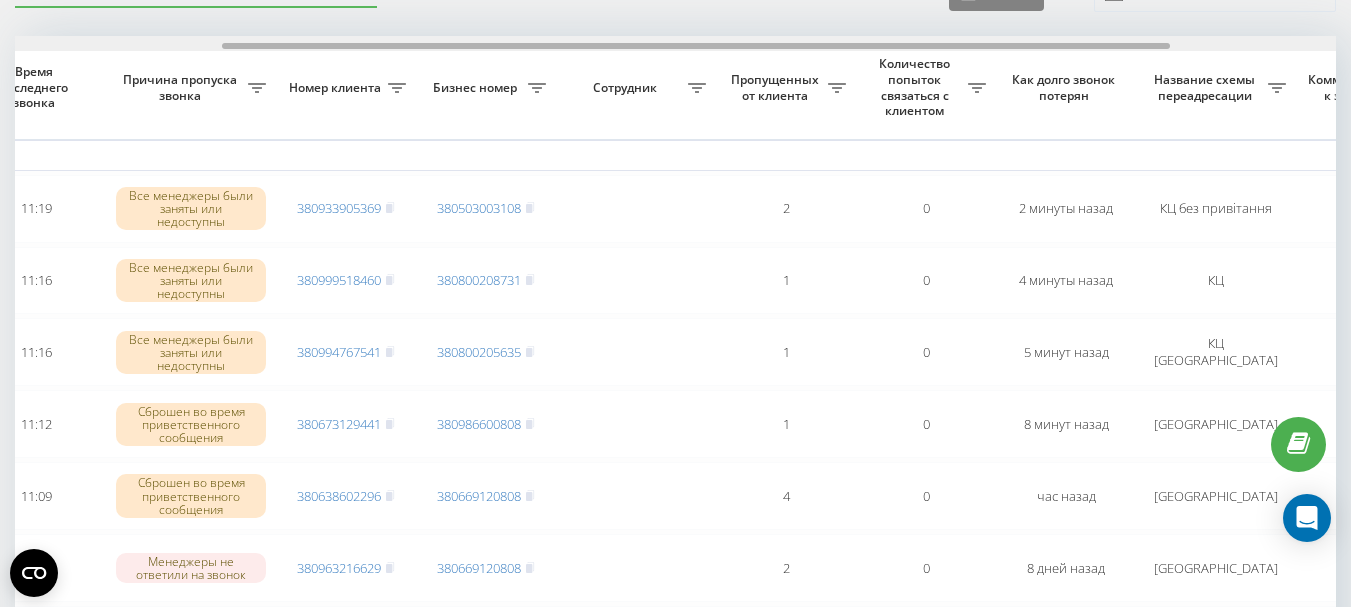 drag, startPoint x: 655, startPoint y: 46, endPoint x: 863, endPoint y: 32, distance: 208.47063 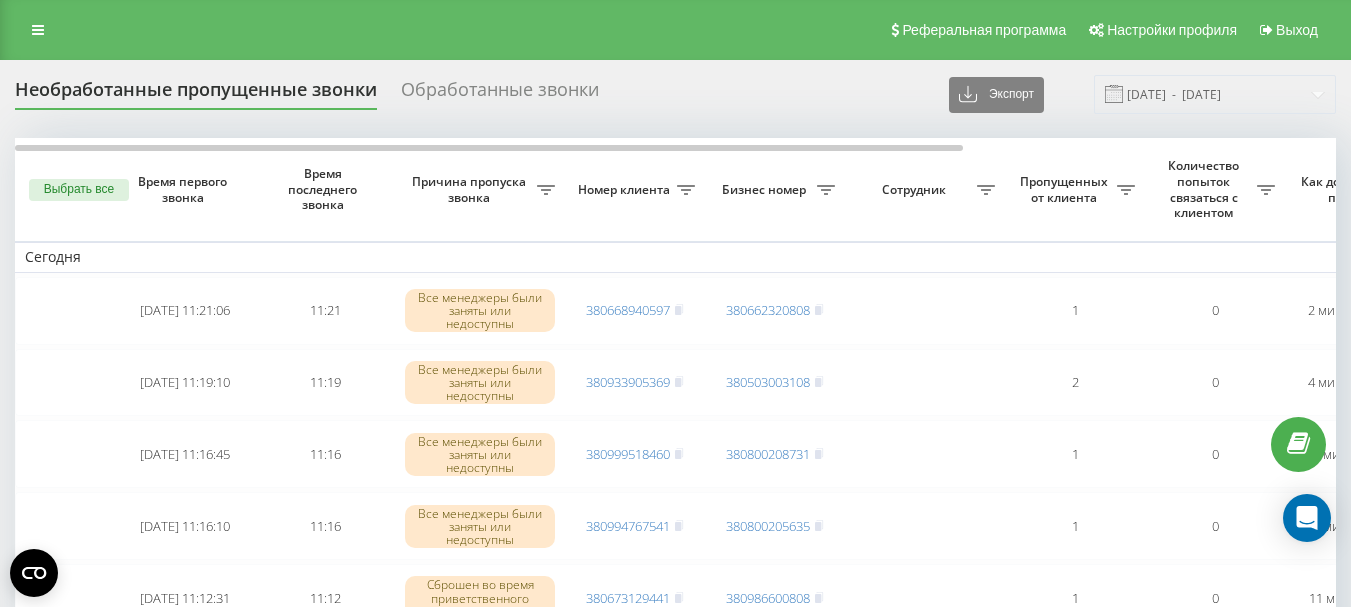 scroll, scrollTop: 102, scrollLeft: 0, axis: vertical 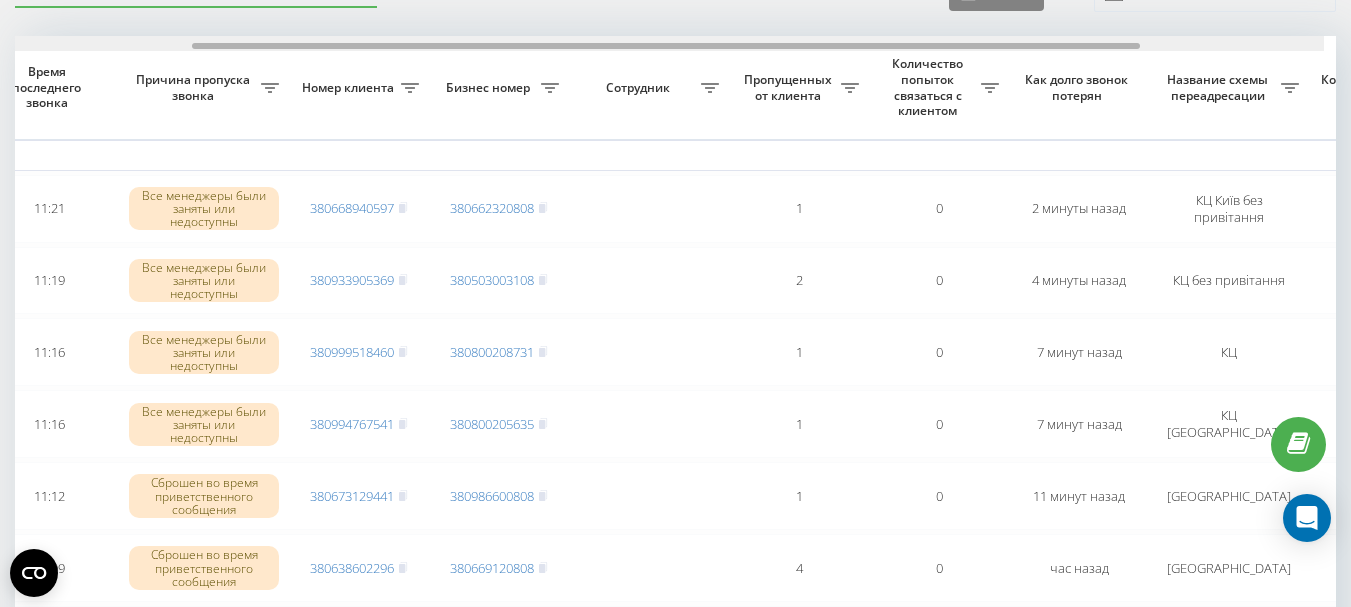 drag, startPoint x: 596, startPoint y: 45, endPoint x: 794, endPoint y: 46, distance: 198.00252 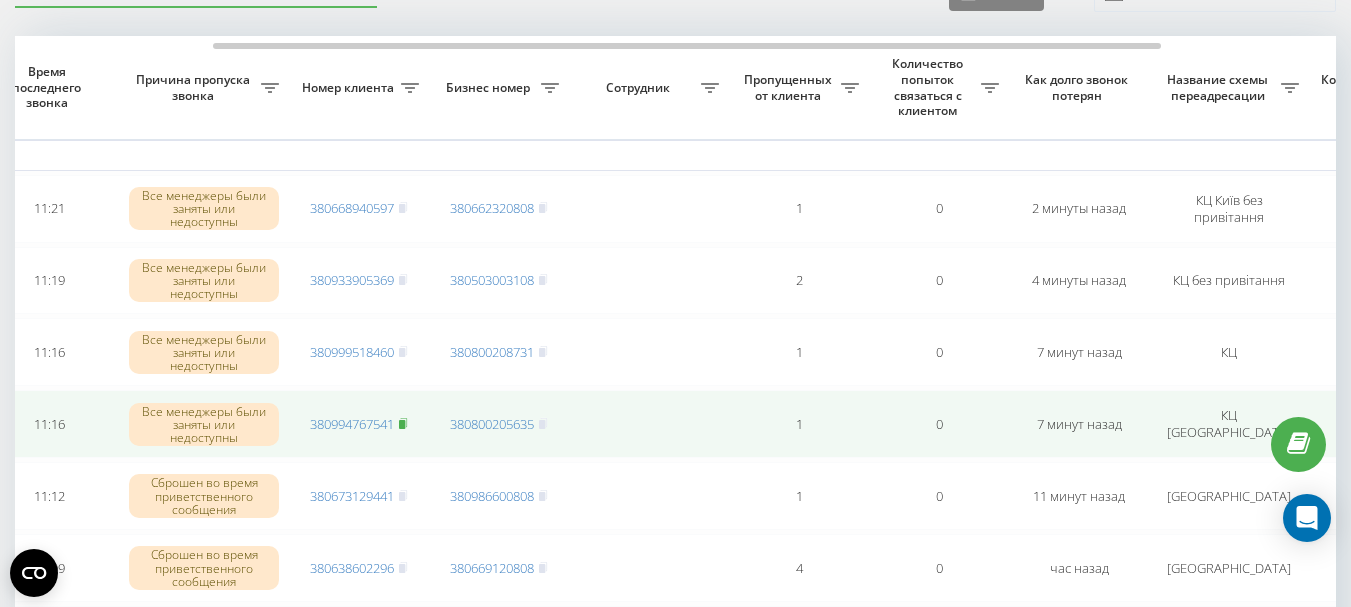 click 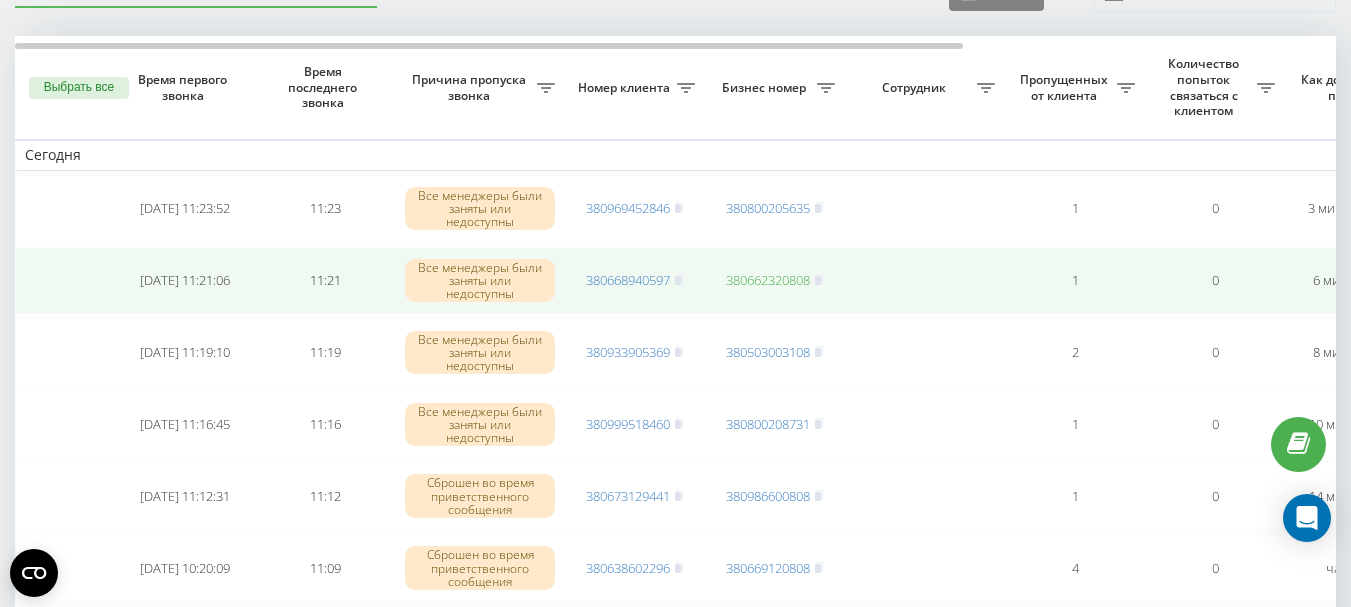 scroll, scrollTop: 102, scrollLeft: 0, axis: vertical 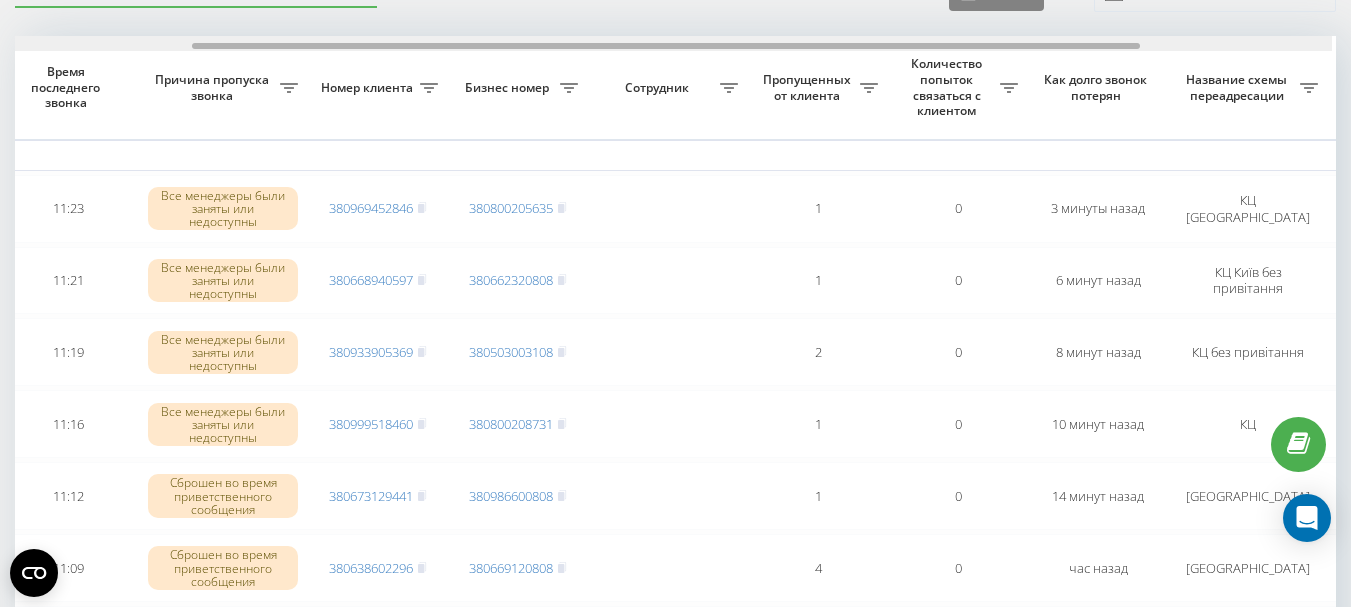 drag, startPoint x: 715, startPoint y: 49, endPoint x: 900, endPoint y: 64, distance: 185.60712 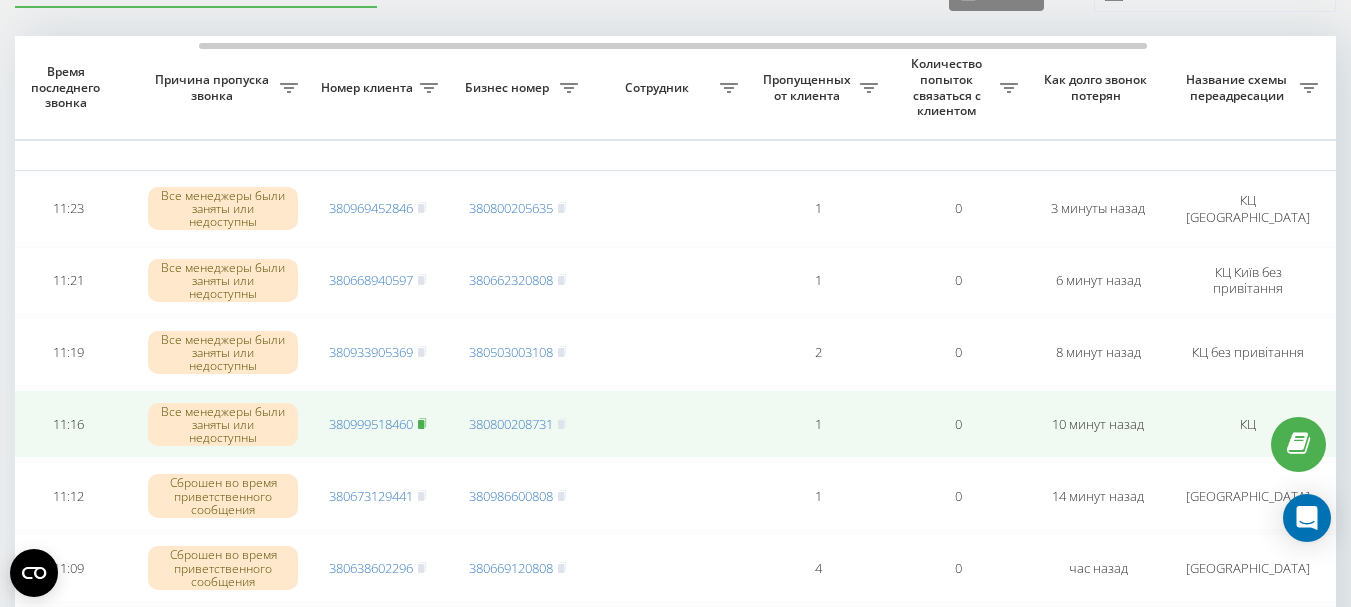 click 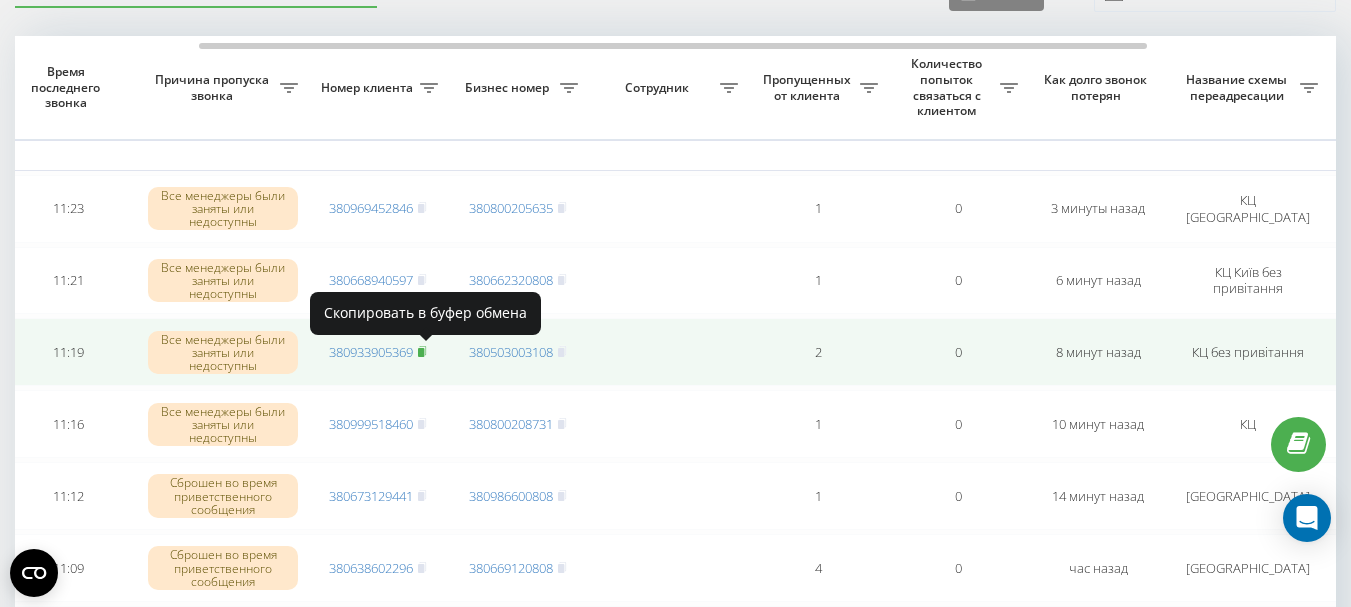 click 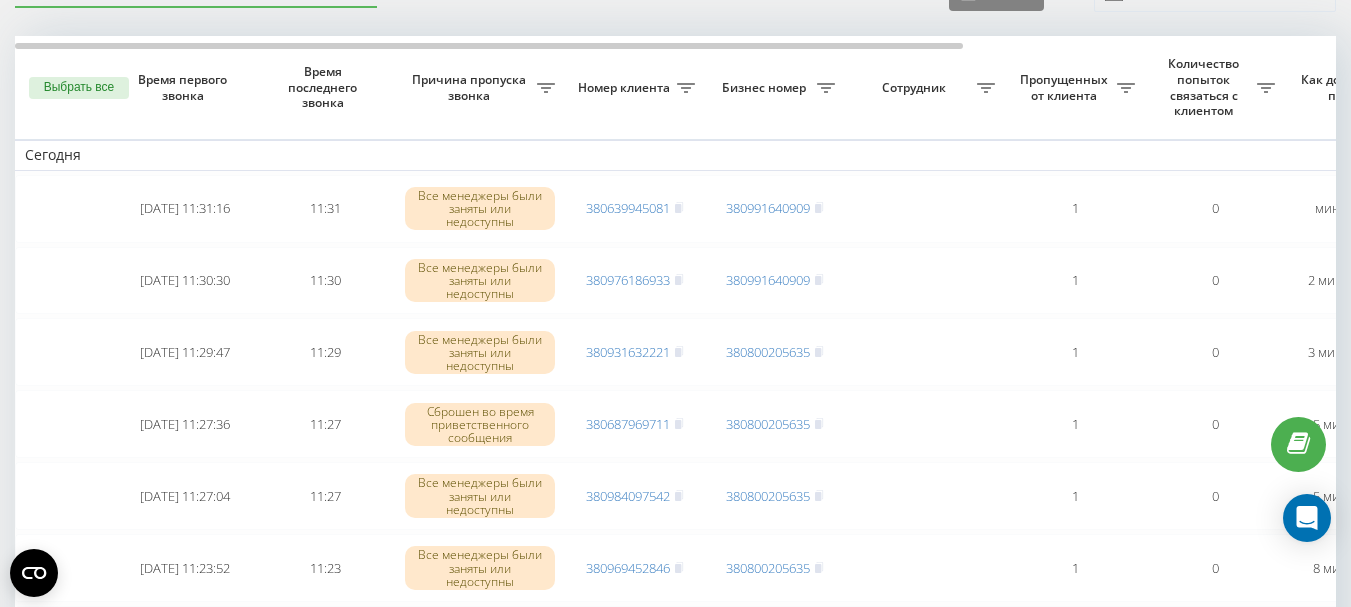 scroll, scrollTop: 102, scrollLeft: 0, axis: vertical 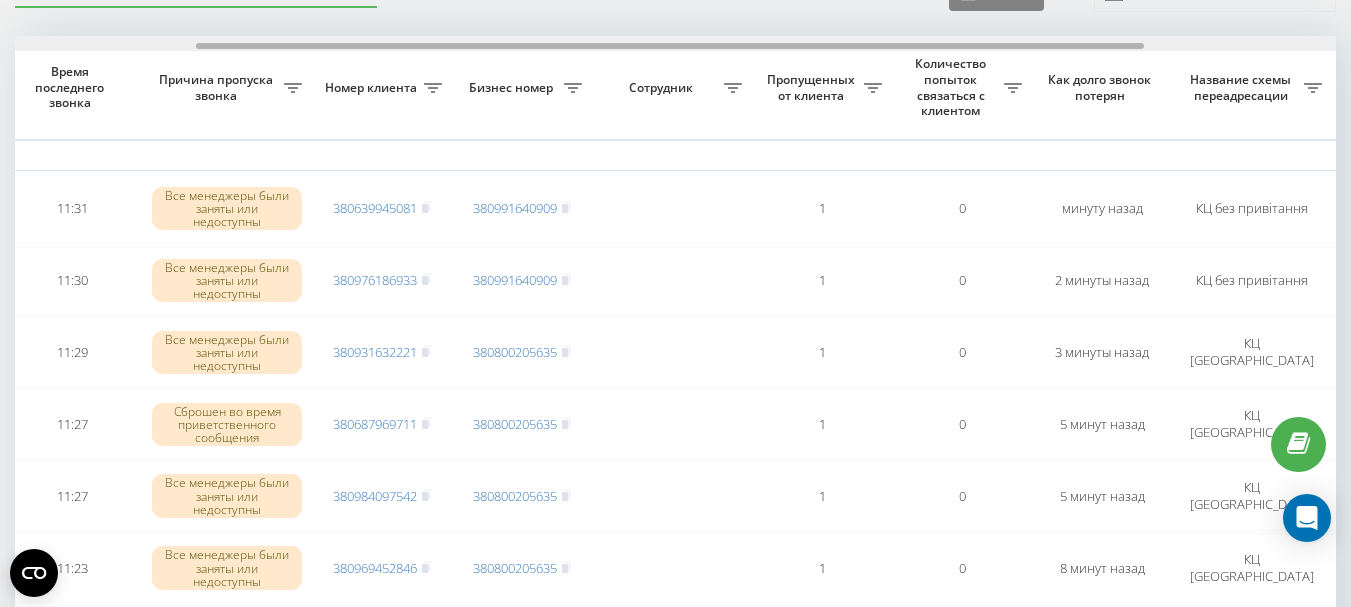 drag, startPoint x: 665, startPoint y: 44, endPoint x: 847, endPoint y: 34, distance: 182.27452 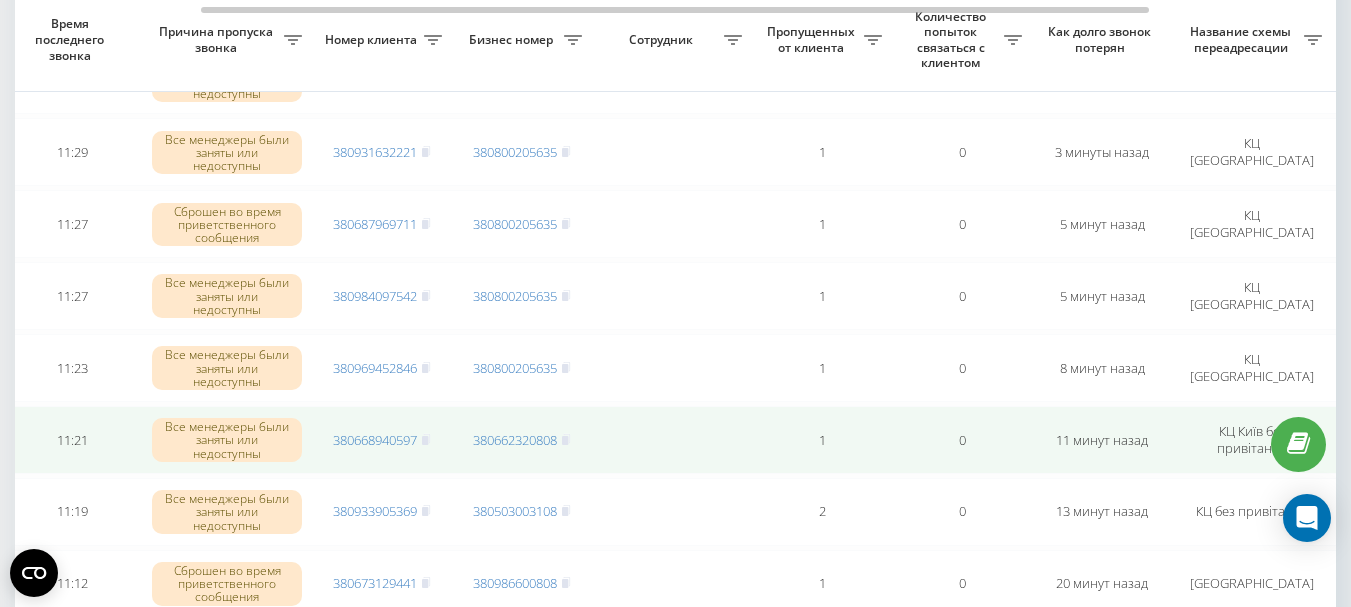 scroll, scrollTop: 402, scrollLeft: 0, axis: vertical 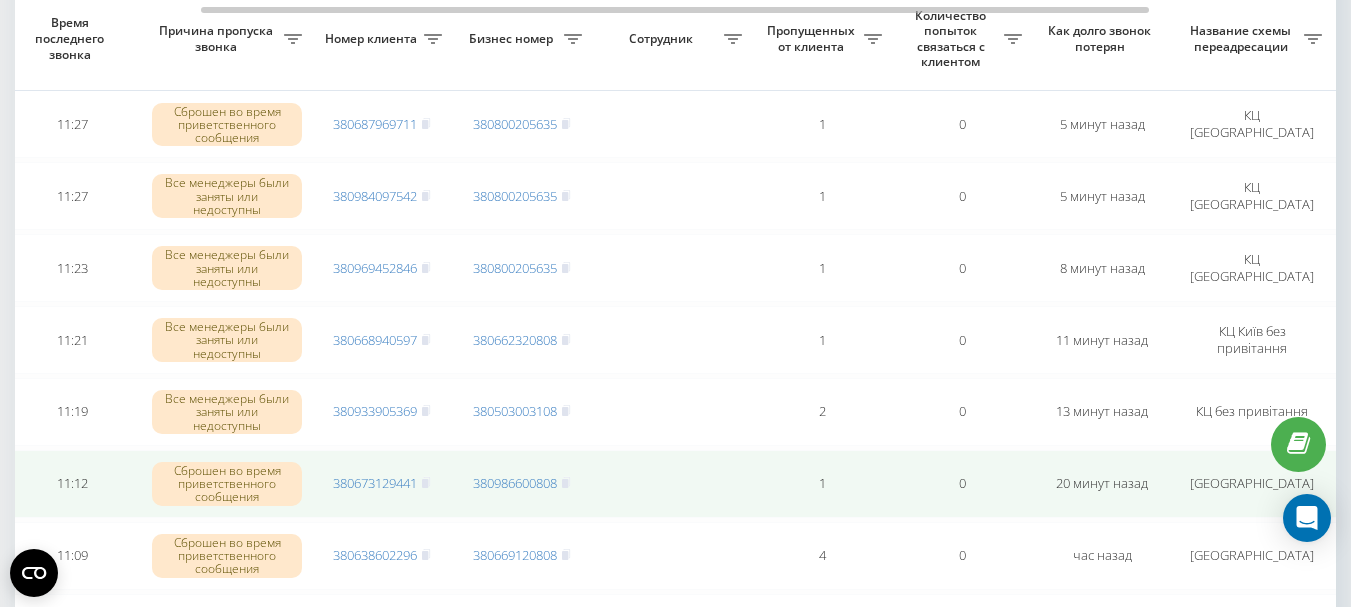 drag, startPoint x: 429, startPoint y: 409, endPoint x: 460, endPoint y: 457, distance: 57.14018 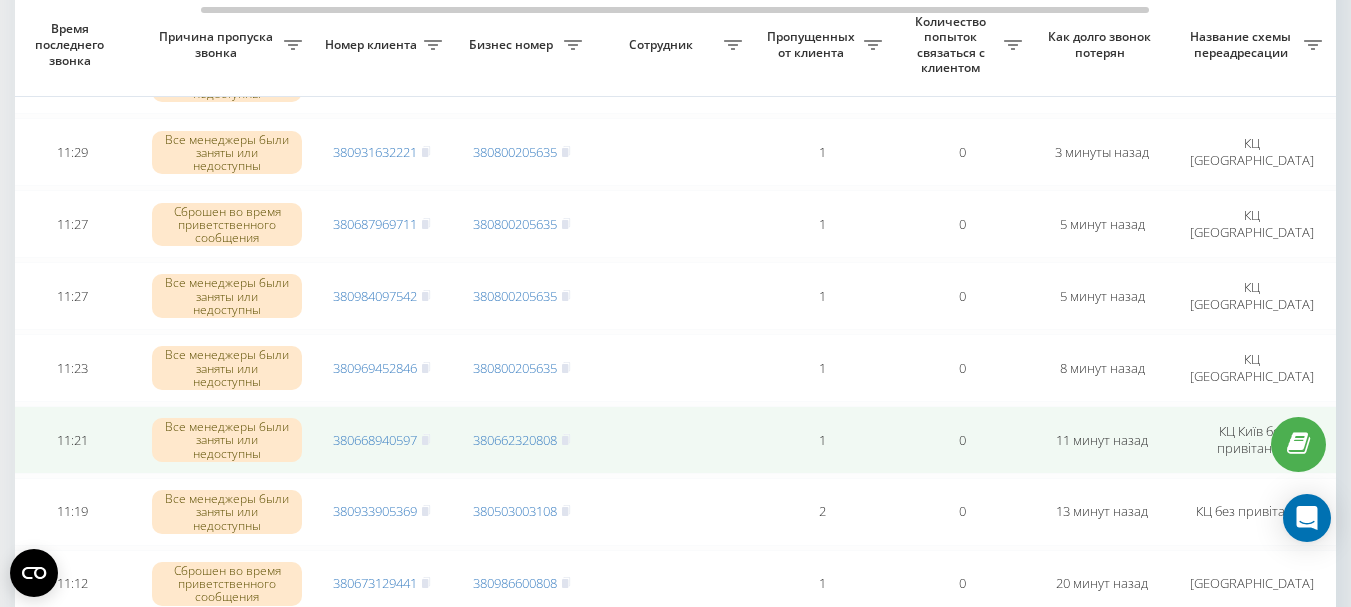 scroll, scrollTop: 402, scrollLeft: 0, axis: vertical 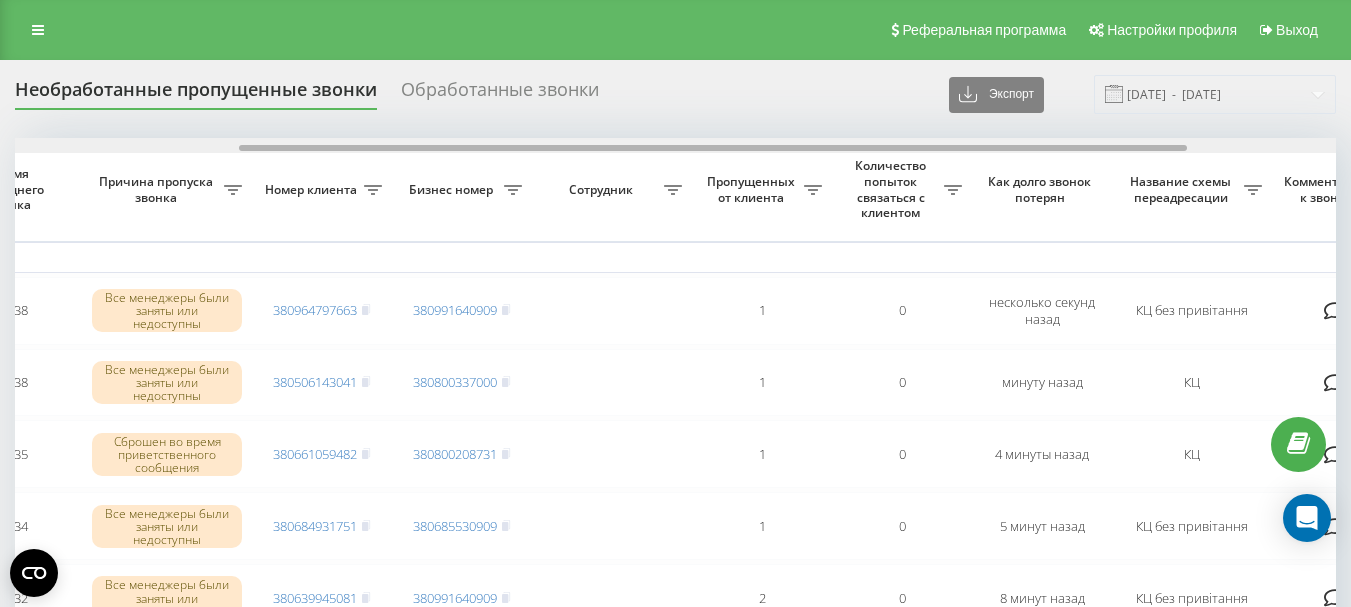 drag, startPoint x: 564, startPoint y: 151, endPoint x: 789, endPoint y: 146, distance: 225.05554 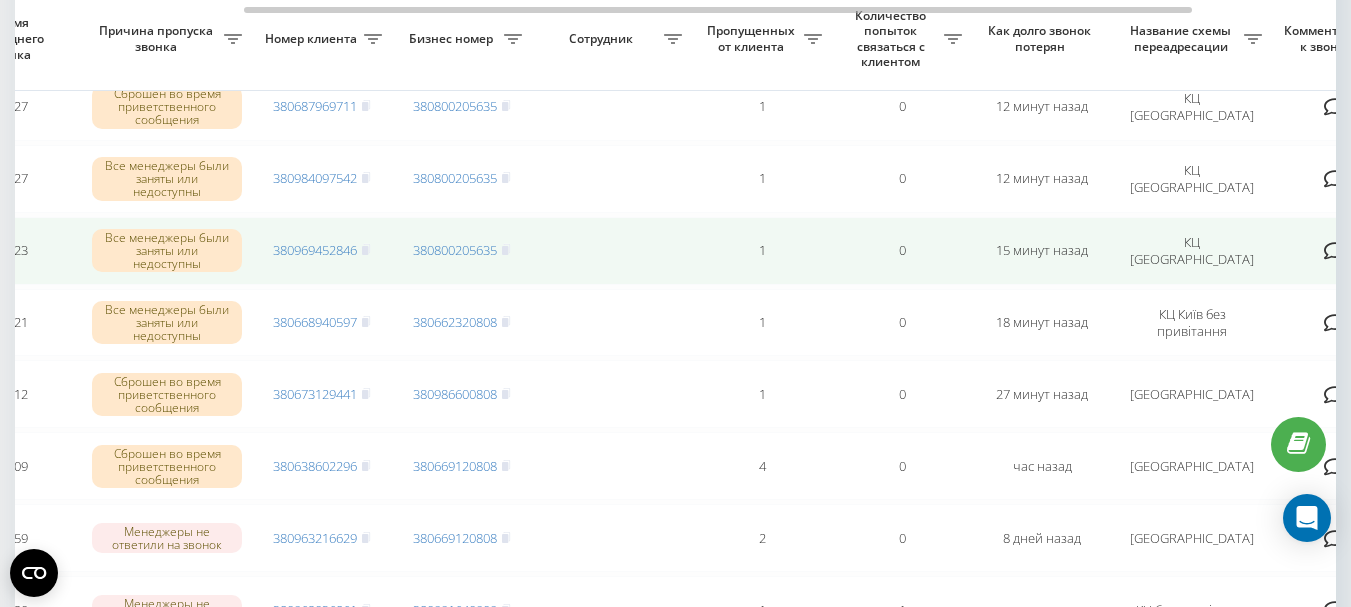 scroll, scrollTop: 800, scrollLeft: 0, axis: vertical 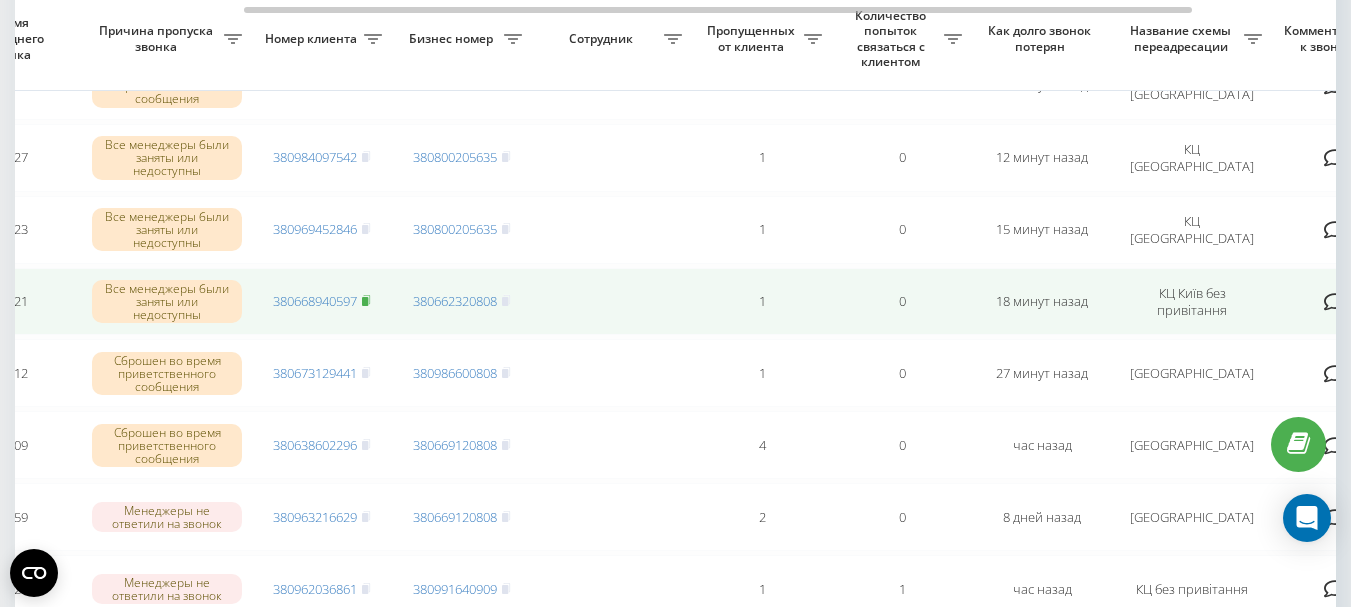 click 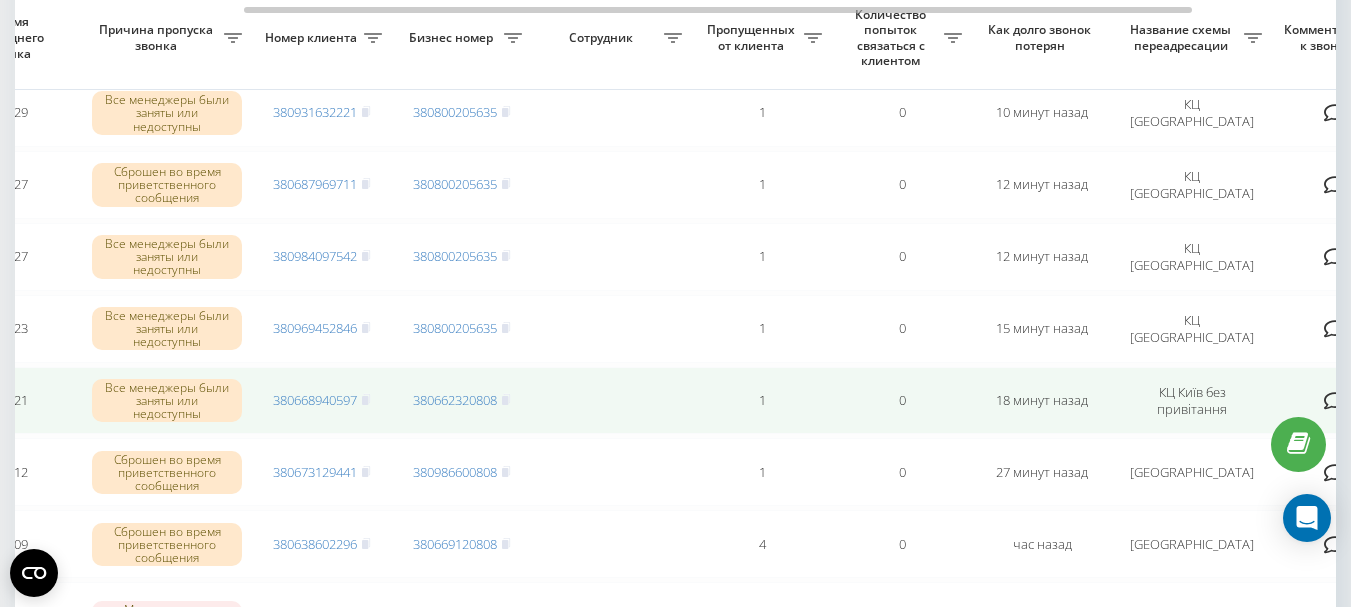 scroll, scrollTop: 700, scrollLeft: 0, axis: vertical 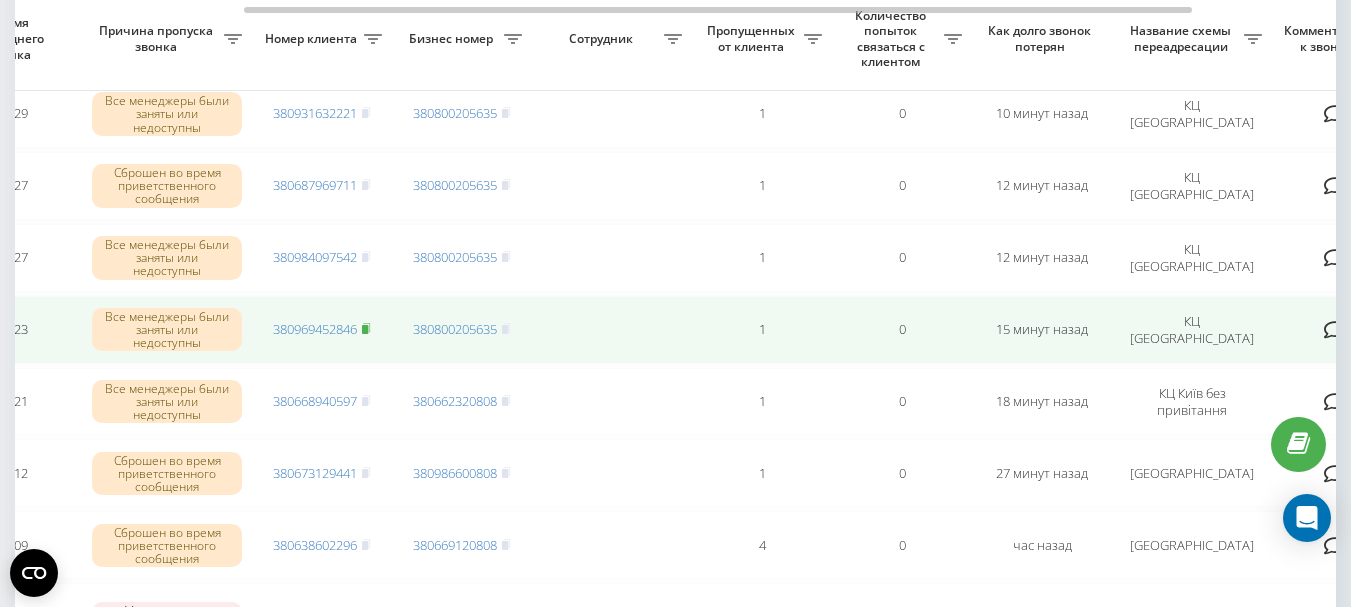 click 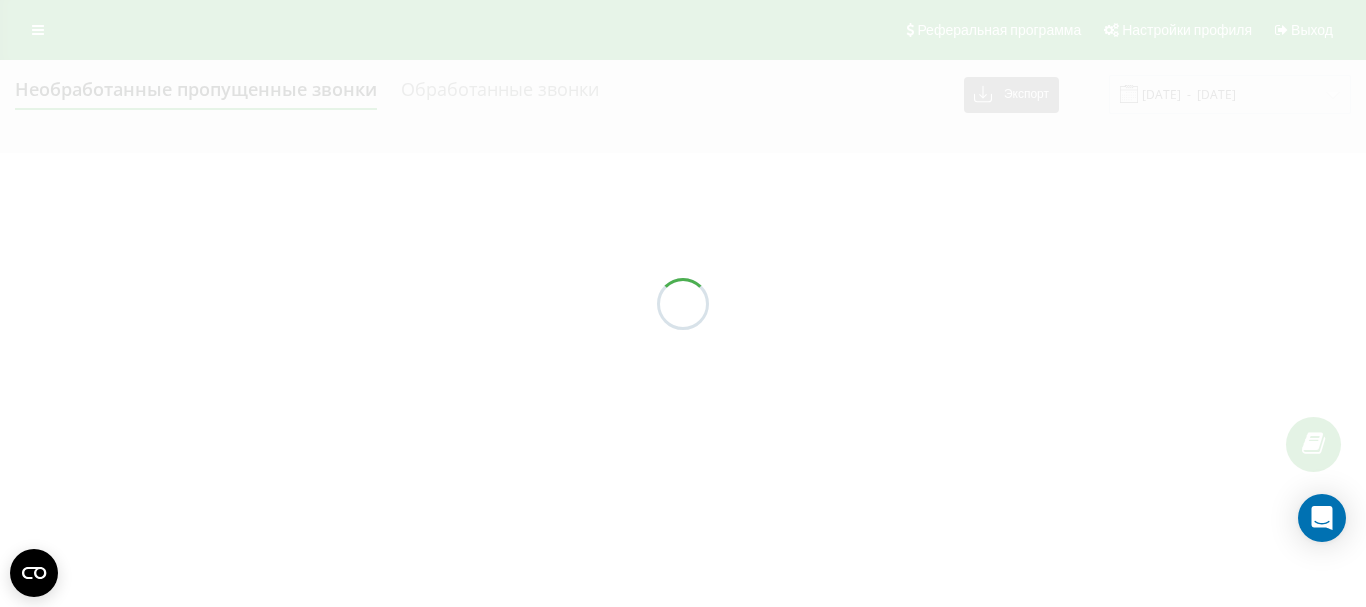 scroll, scrollTop: 0, scrollLeft: 0, axis: both 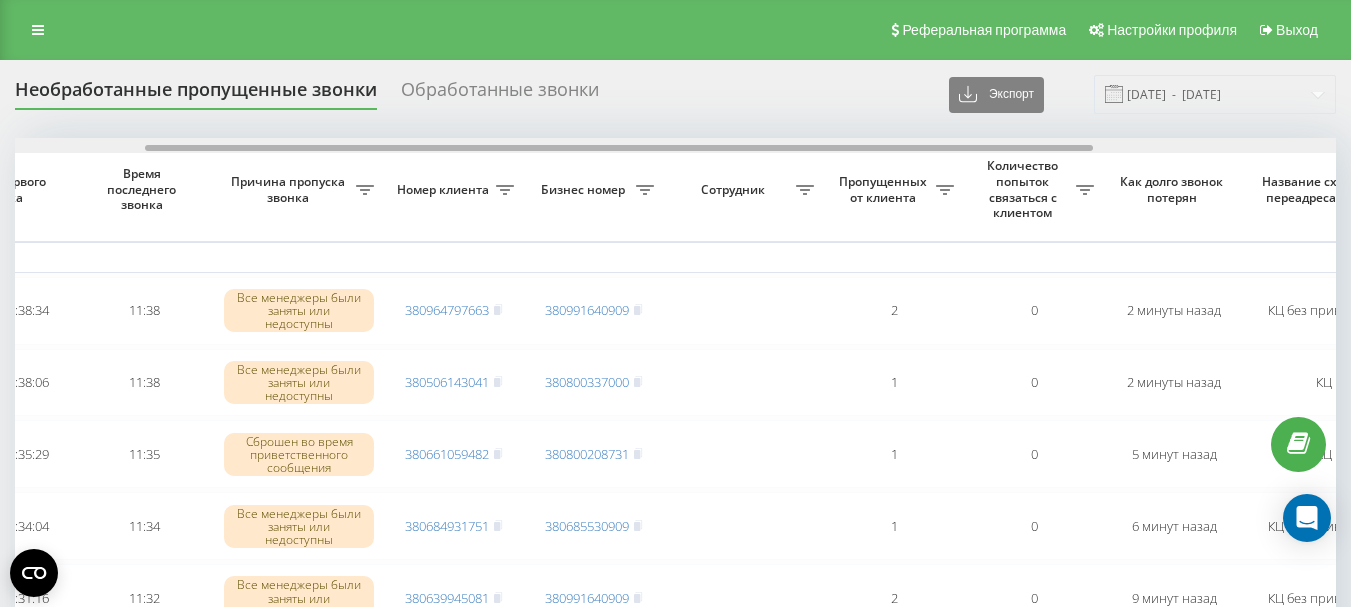 drag, startPoint x: 582, startPoint y: 146, endPoint x: 712, endPoint y: 139, distance: 130.18832 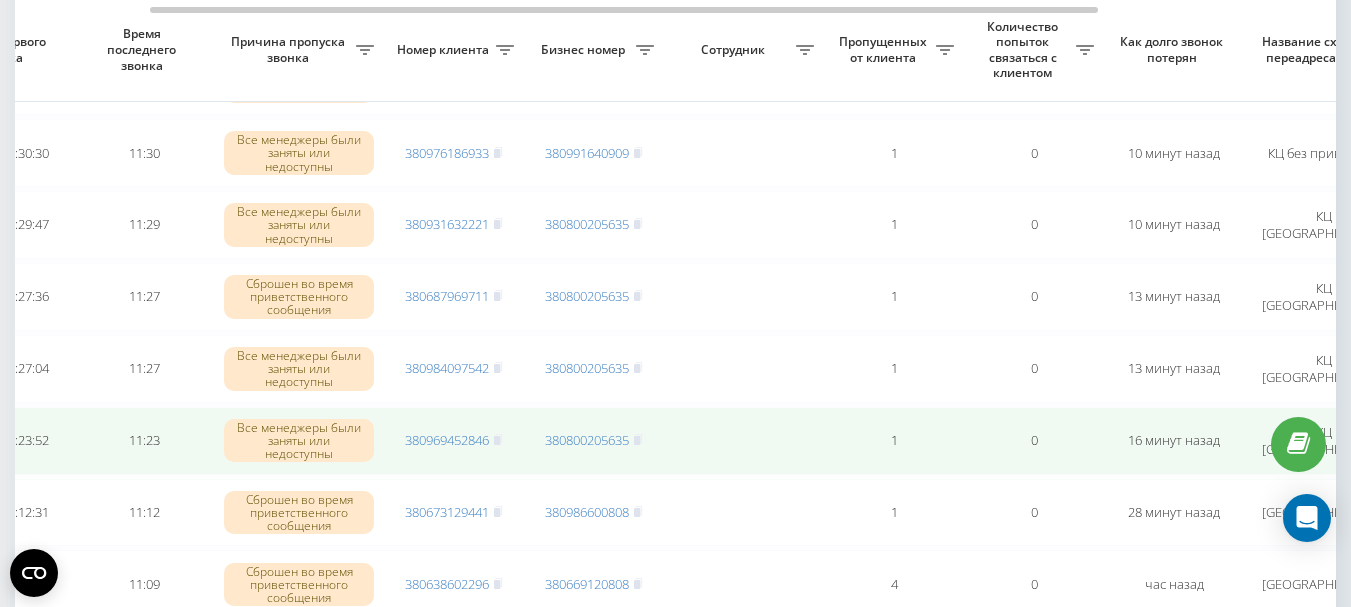 scroll, scrollTop: 600, scrollLeft: 0, axis: vertical 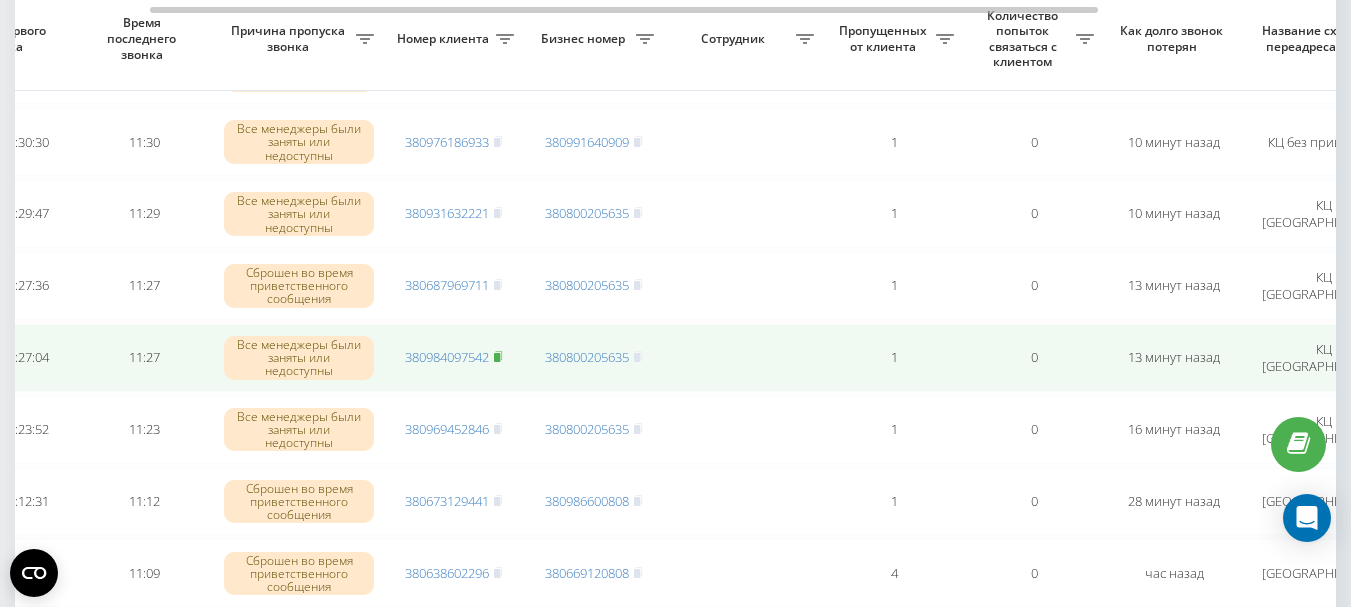 click 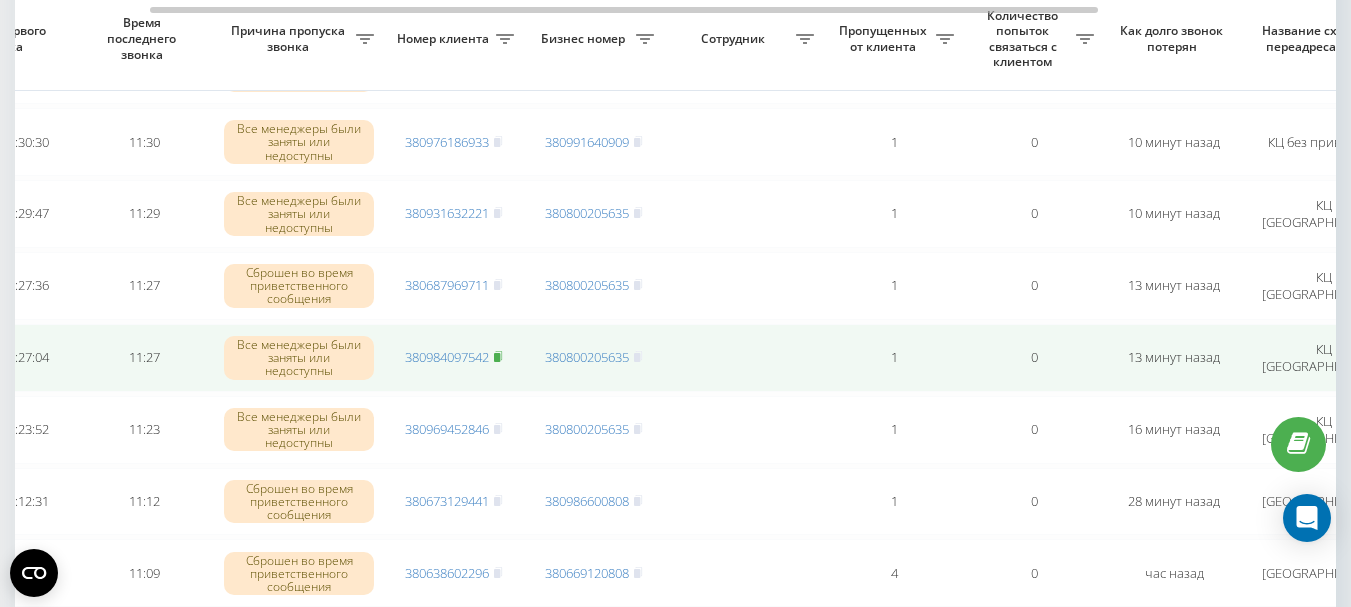 click 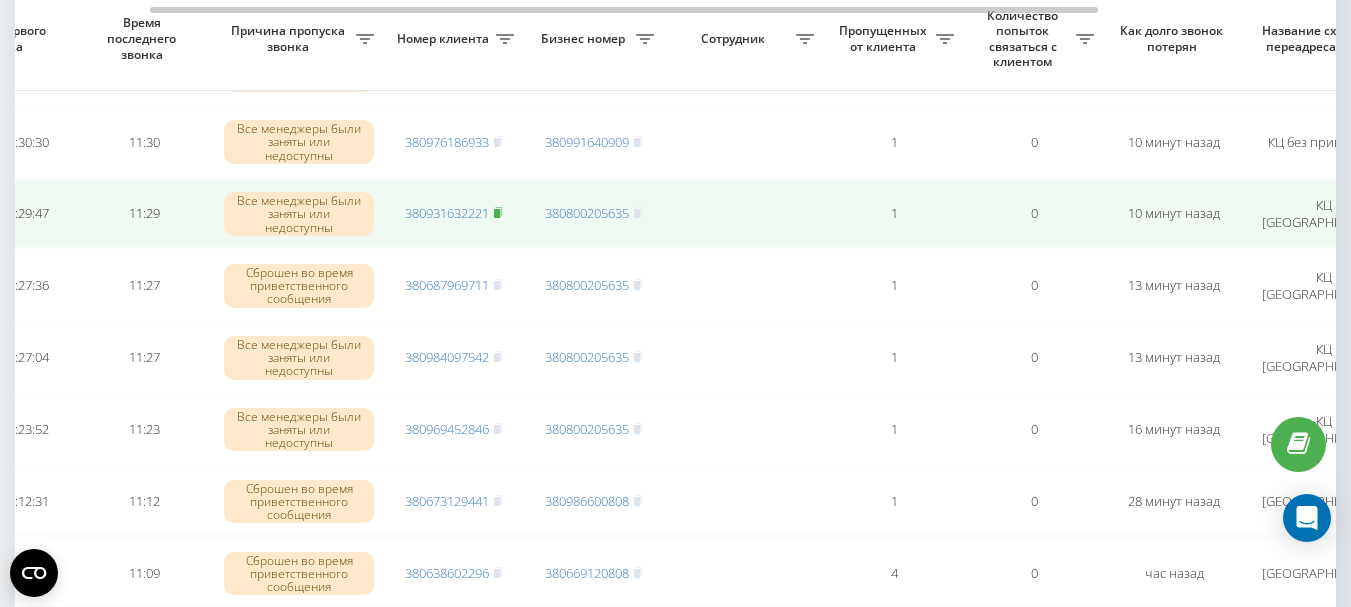 click 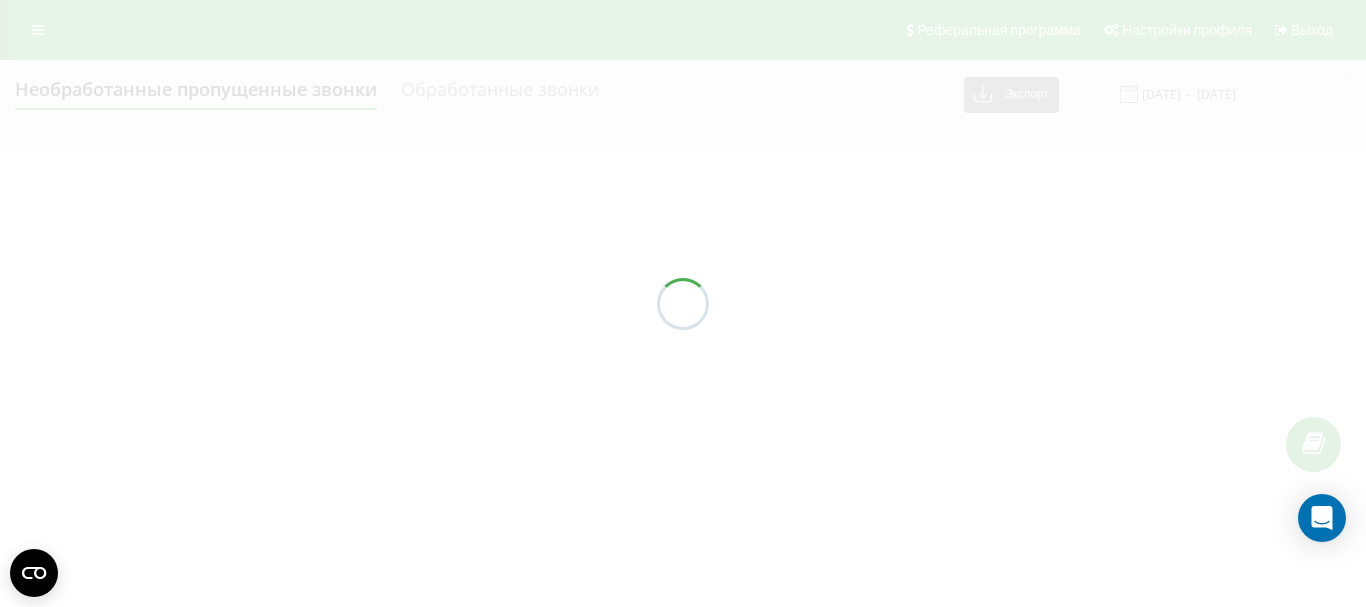 scroll, scrollTop: 0, scrollLeft: 0, axis: both 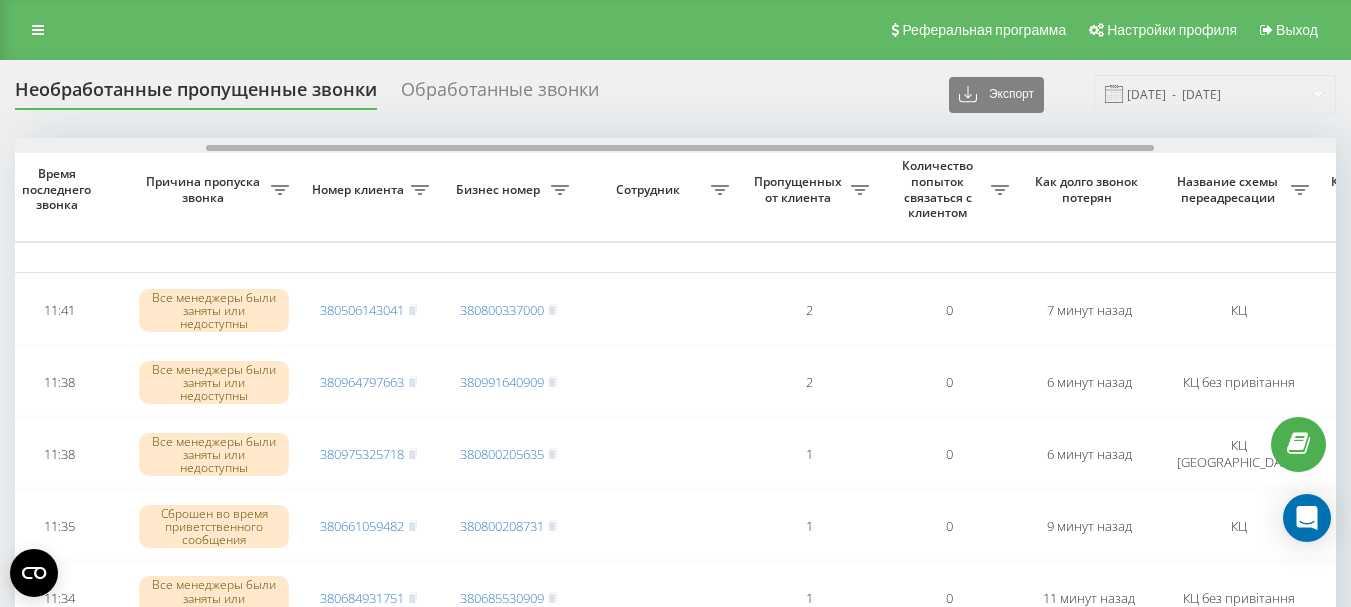 drag, startPoint x: 407, startPoint y: 148, endPoint x: 598, endPoint y: 147, distance: 191.00262 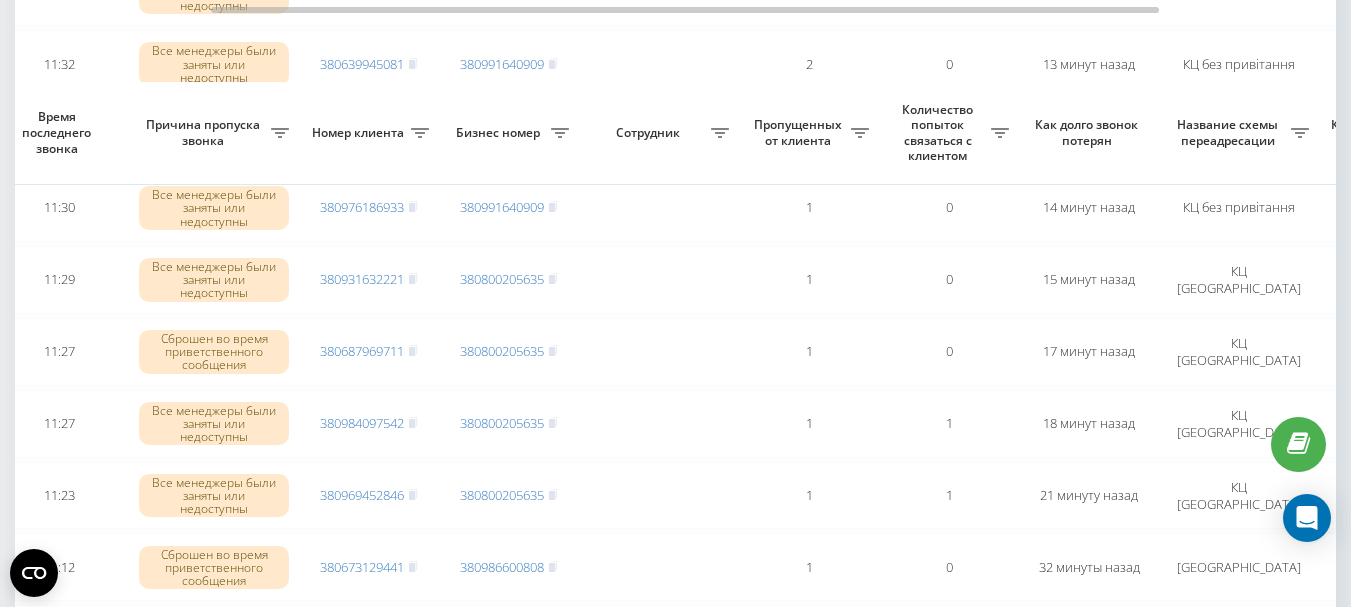 scroll, scrollTop: 700, scrollLeft: 0, axis: vertical 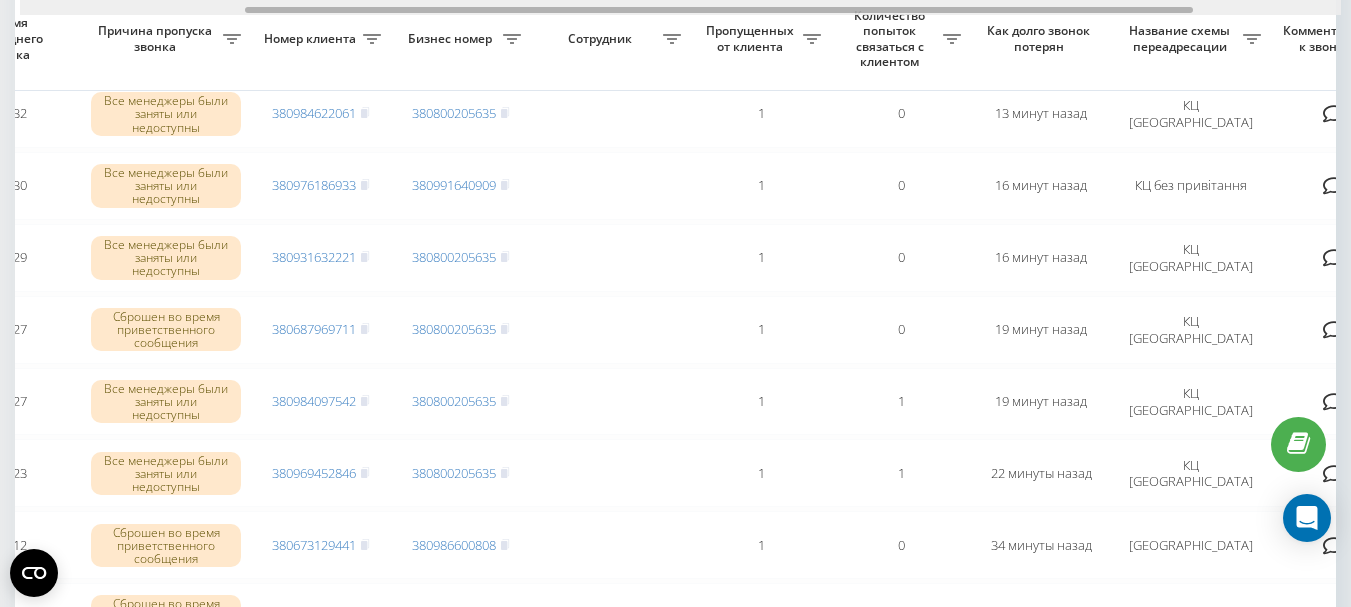 drag, startPoint x: 554, startPoint y: 9, endPoint x: 780, endPoint y: 25, distance: 226.56566 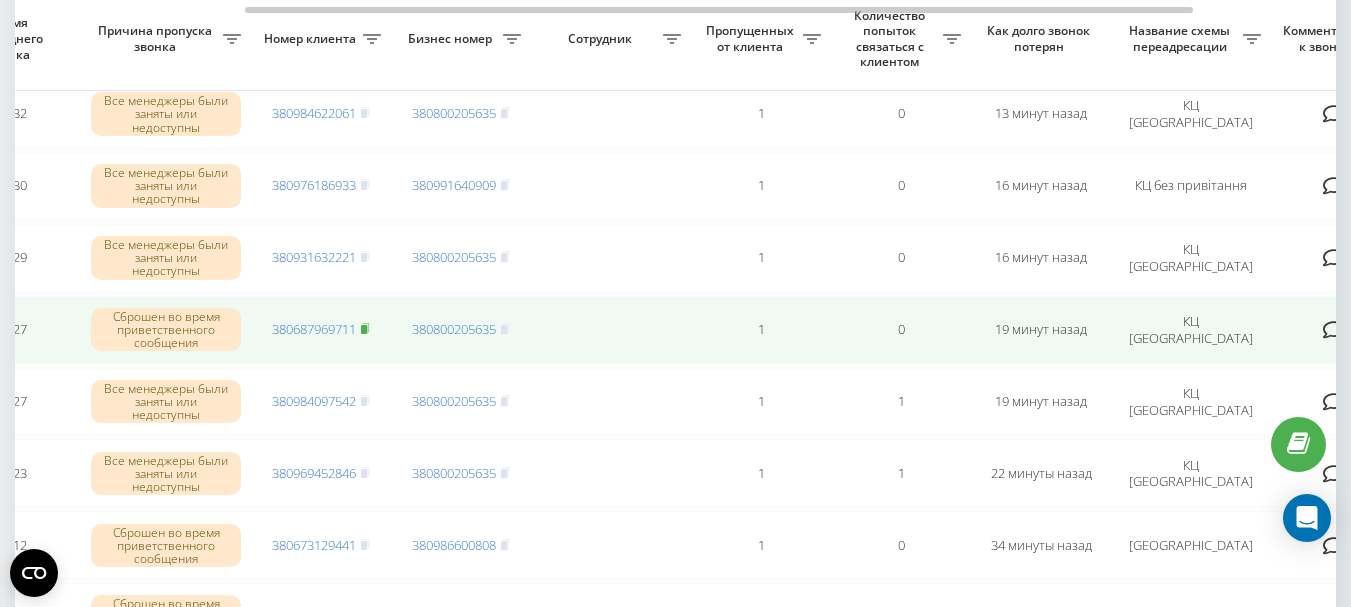 click 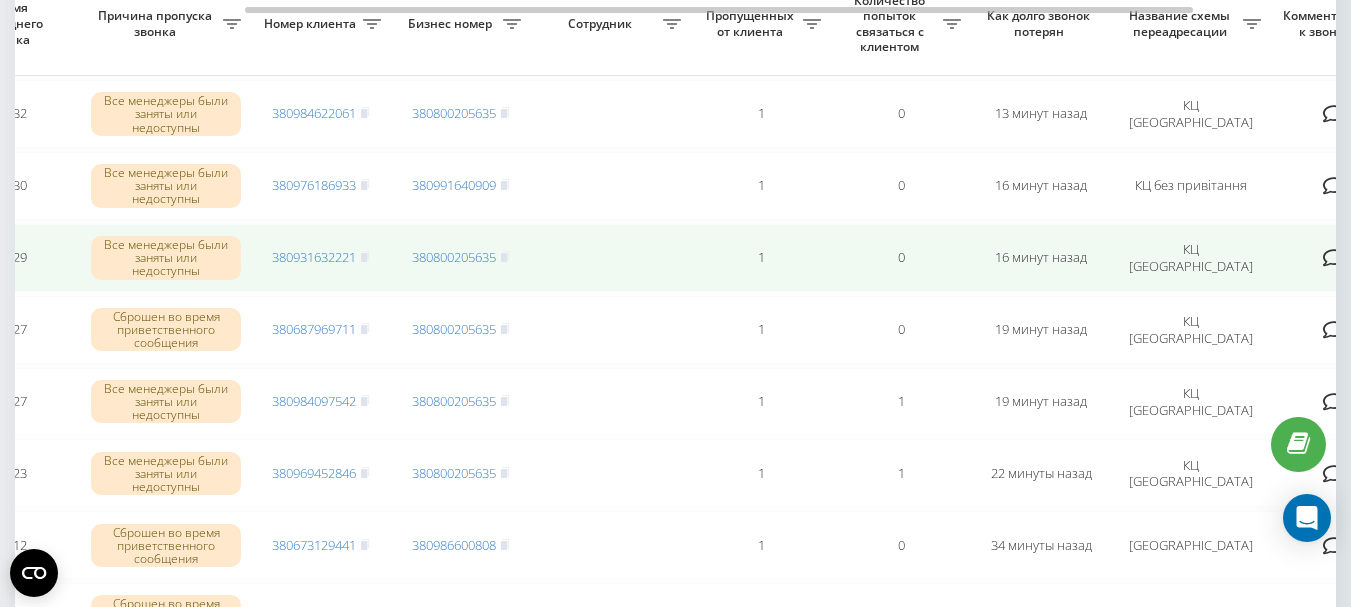 scroll, scrollTop: 600, scrollLeft: 0, axis: vertical 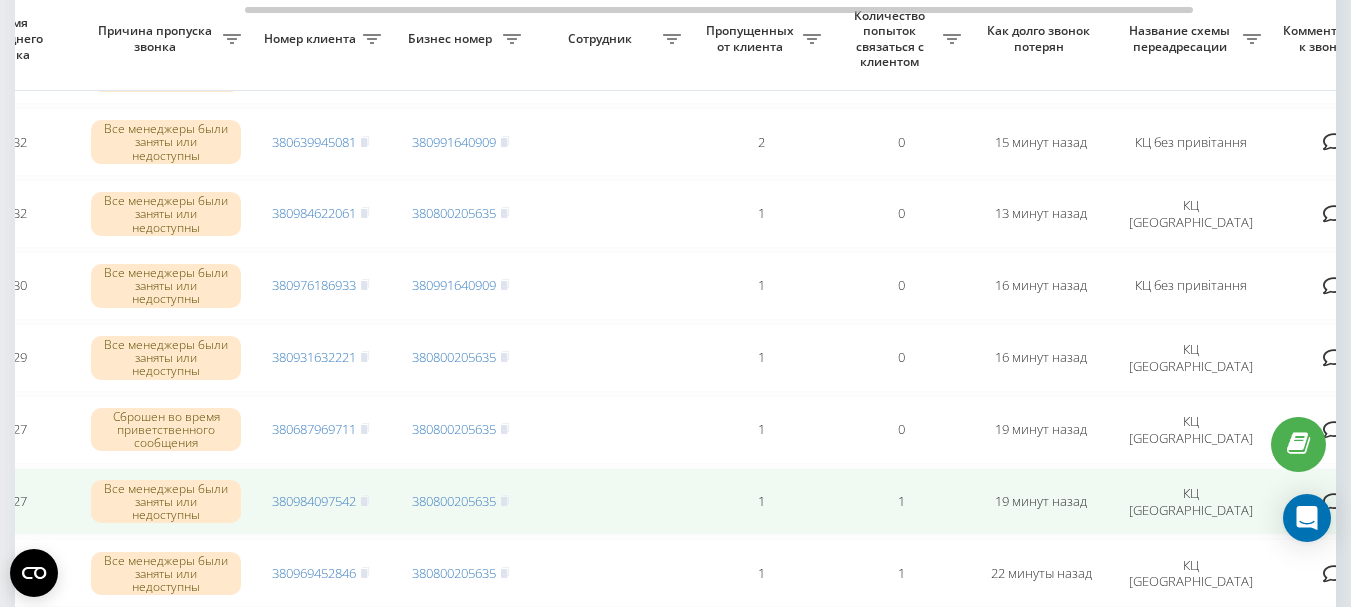 drag, startPoint x: 367, startPoint y: 355, endPoint x: 420, endPoint y: 476, distance: 132.09845 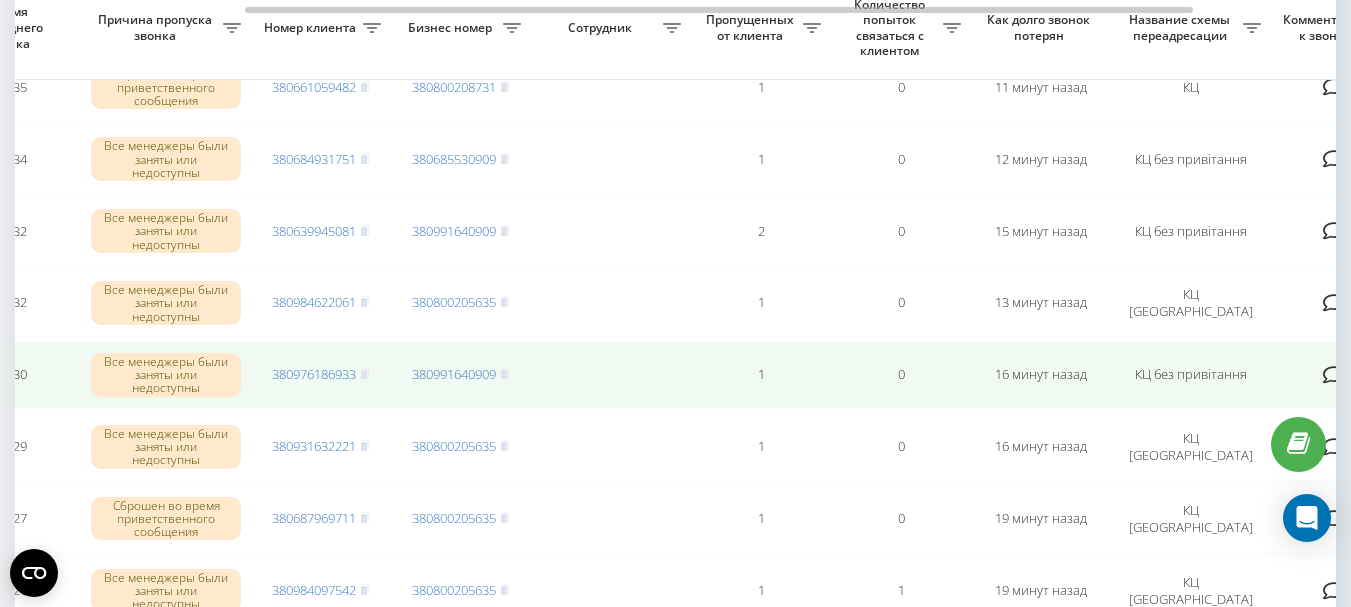 scroll, scrollTop: 500, scrollLeft: 0, axis: vertical 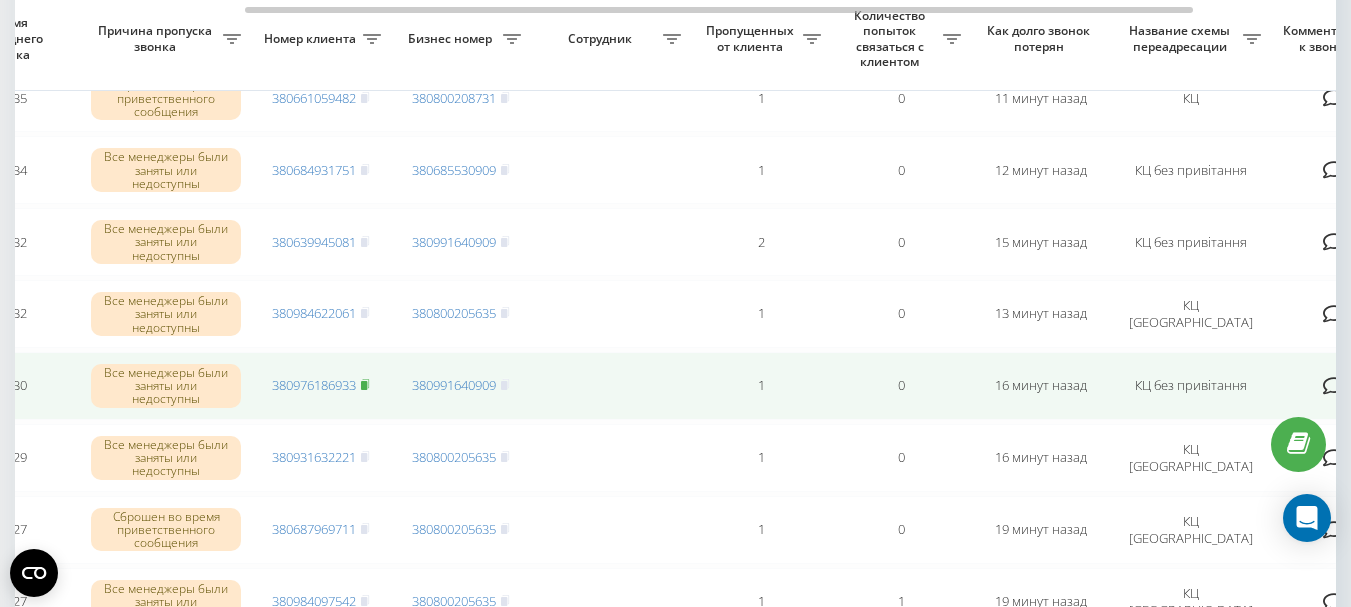 click 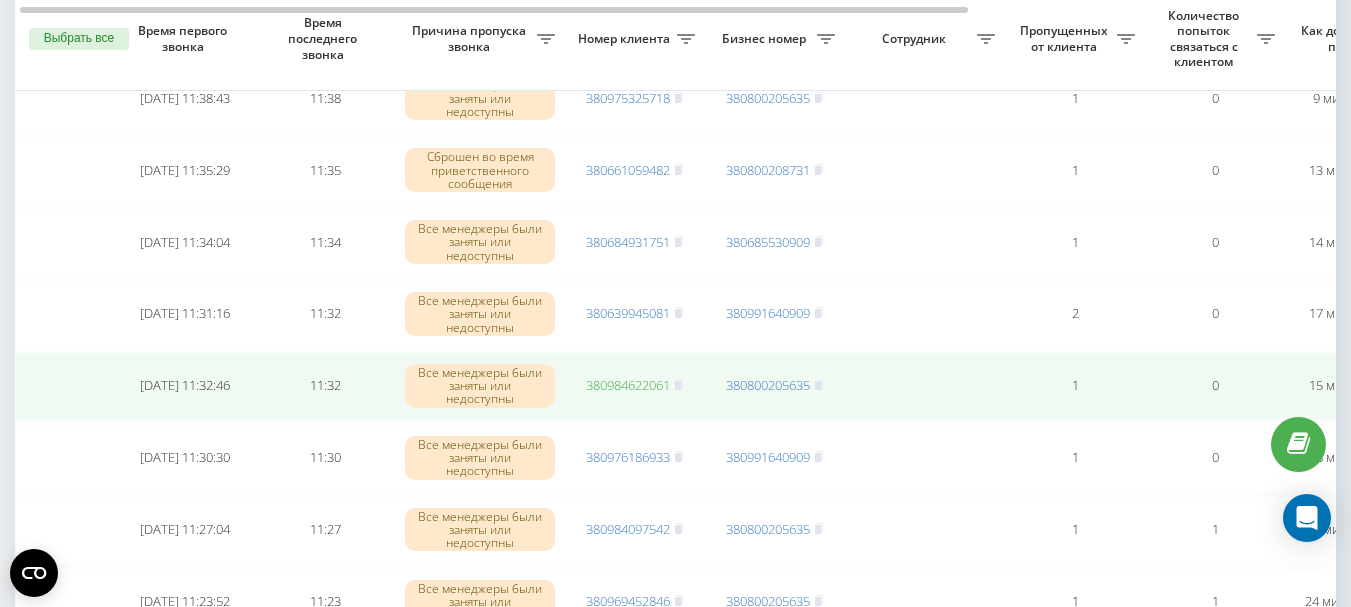 scroll, scrollTop: 500, scrollLeft: 0, axis: vertical 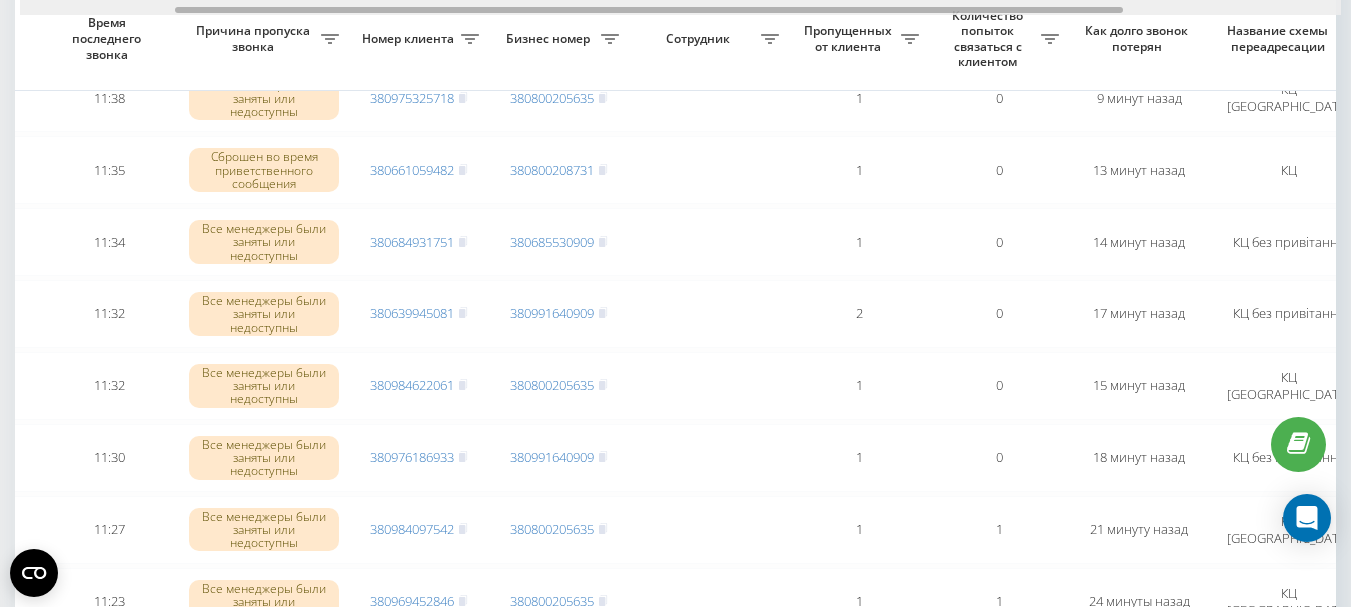 drag, startPoint x: 474, startPoint y: 11, endPoint x: 629, endPoint y: 10, distance: 155.00322 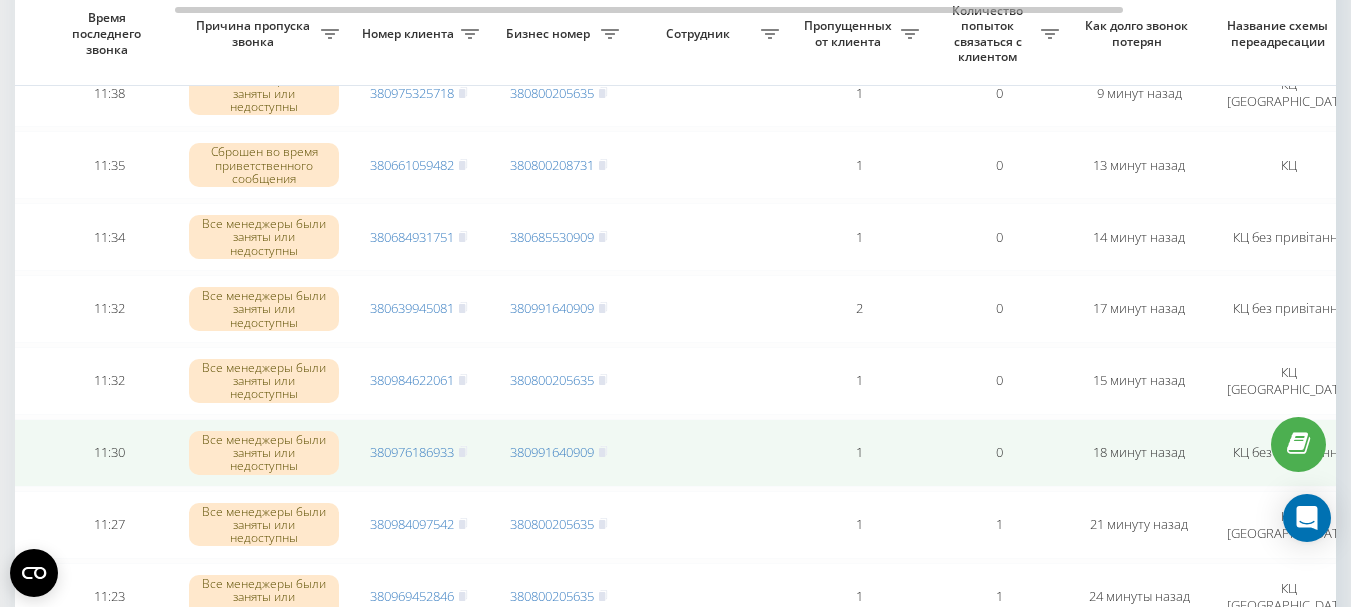 scroll, scrollTop: 500, scrollLeft: 0, axis: vertical 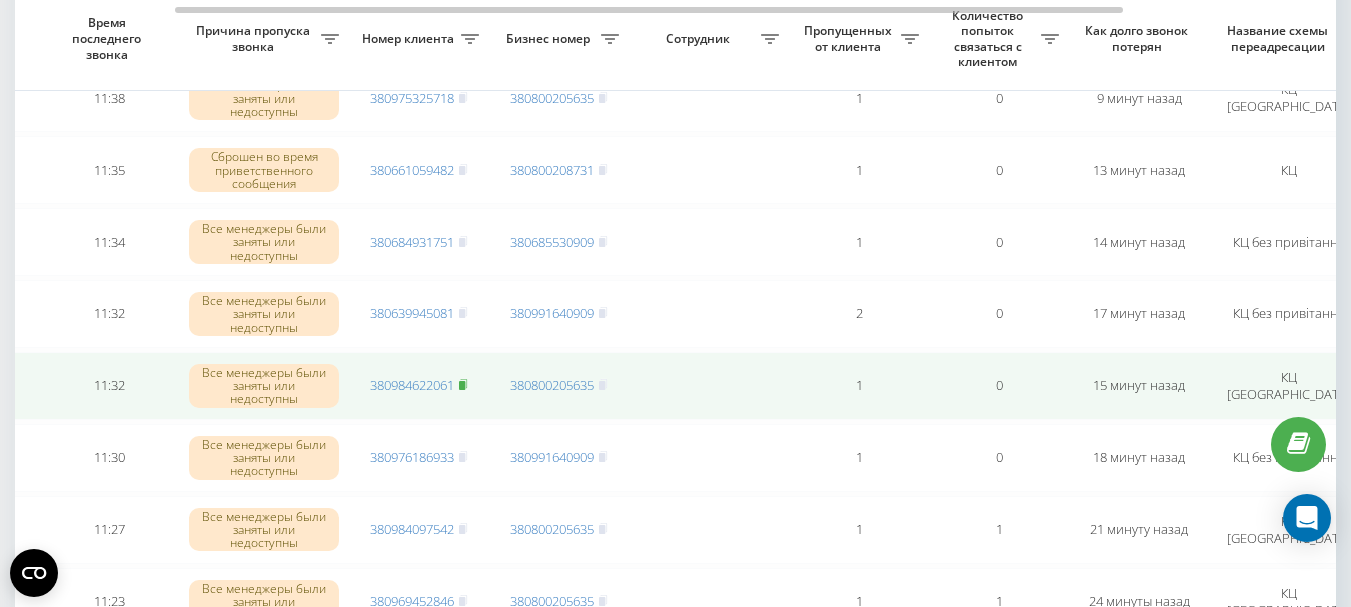 click 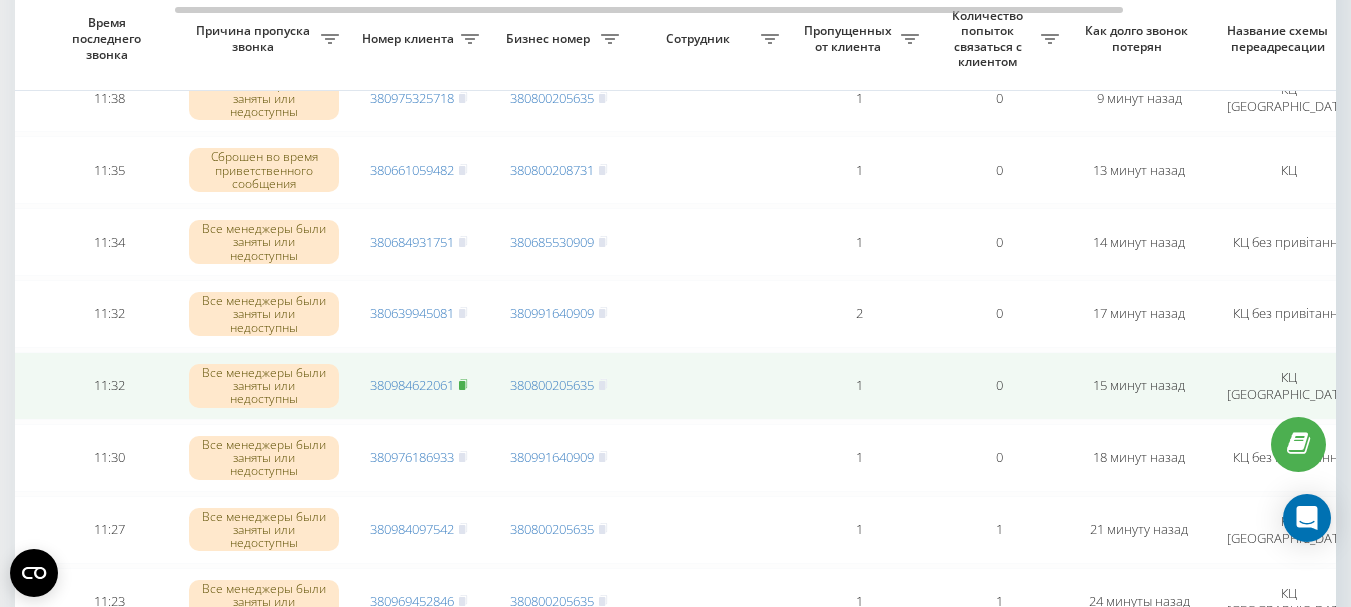 click 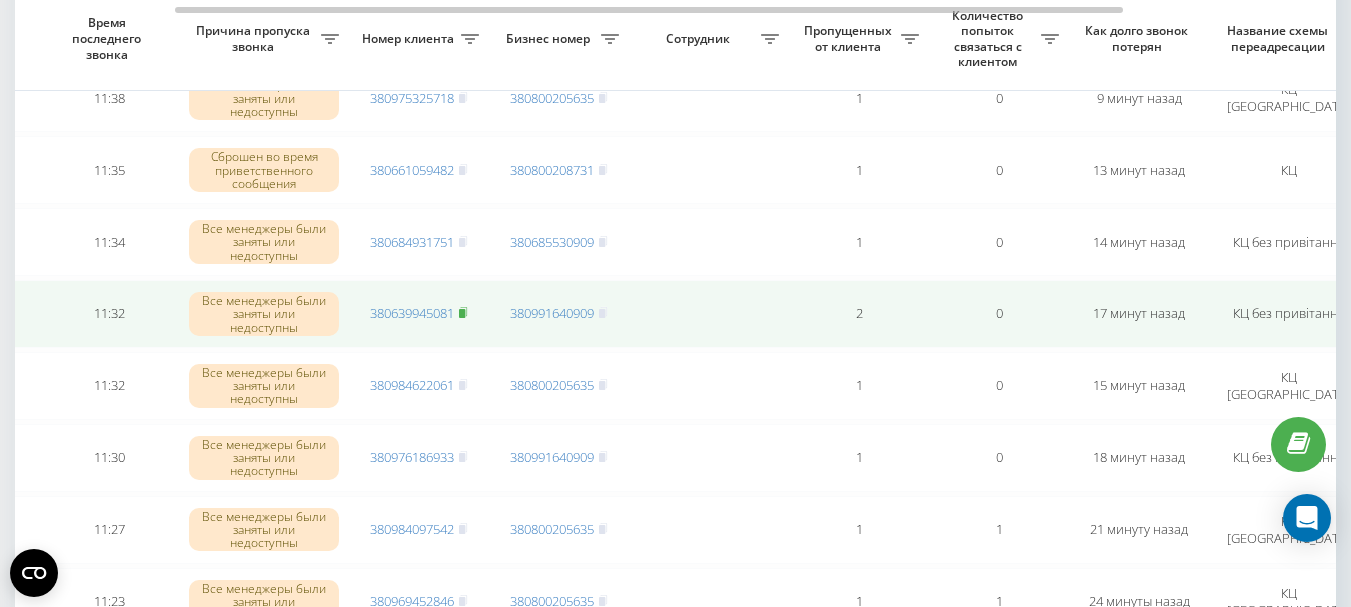 click 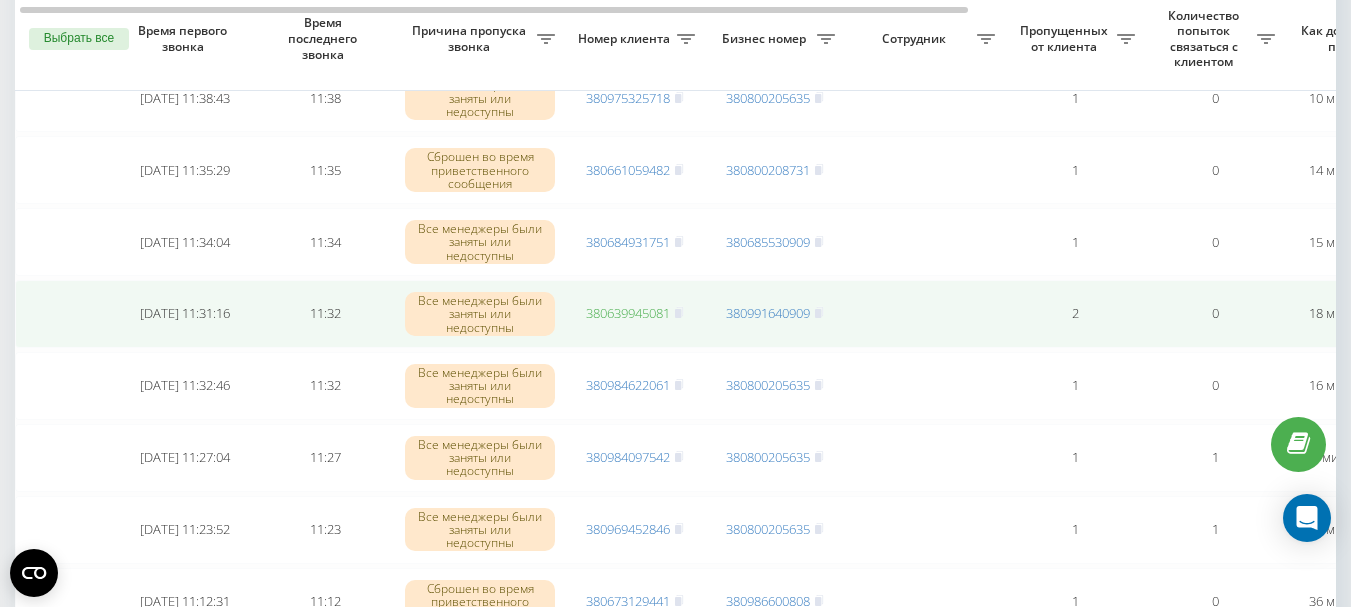 scroll, scrollTop: 500, scrollLeft: 0, axis: vertical 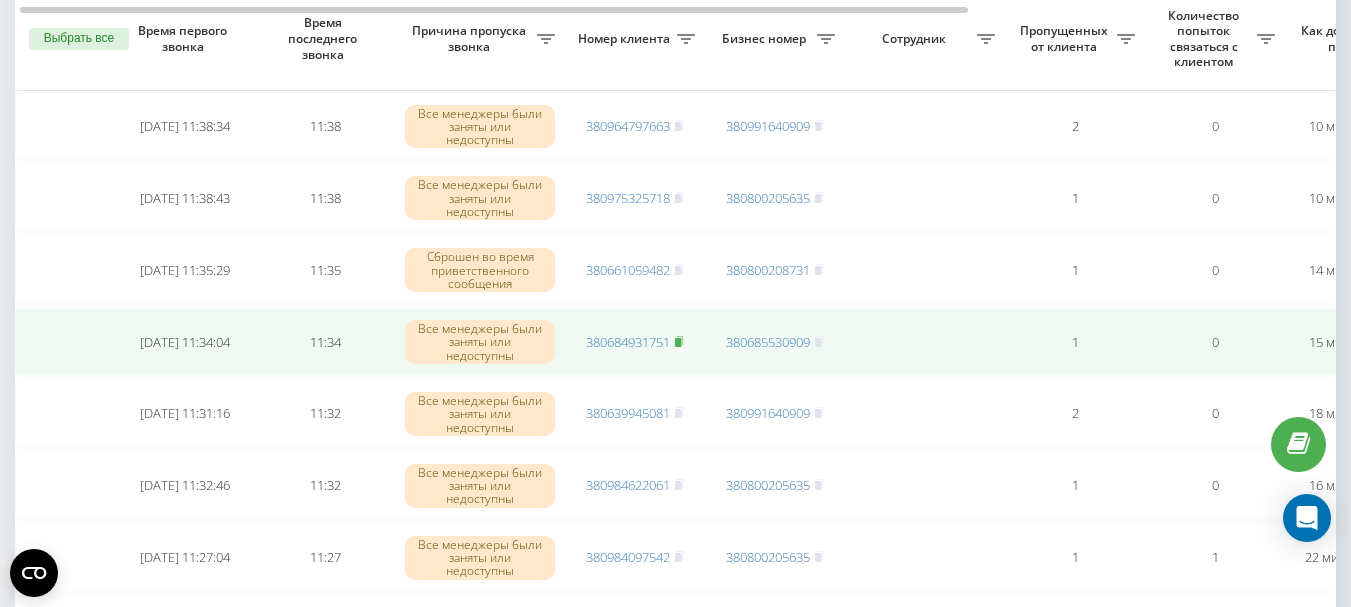 click 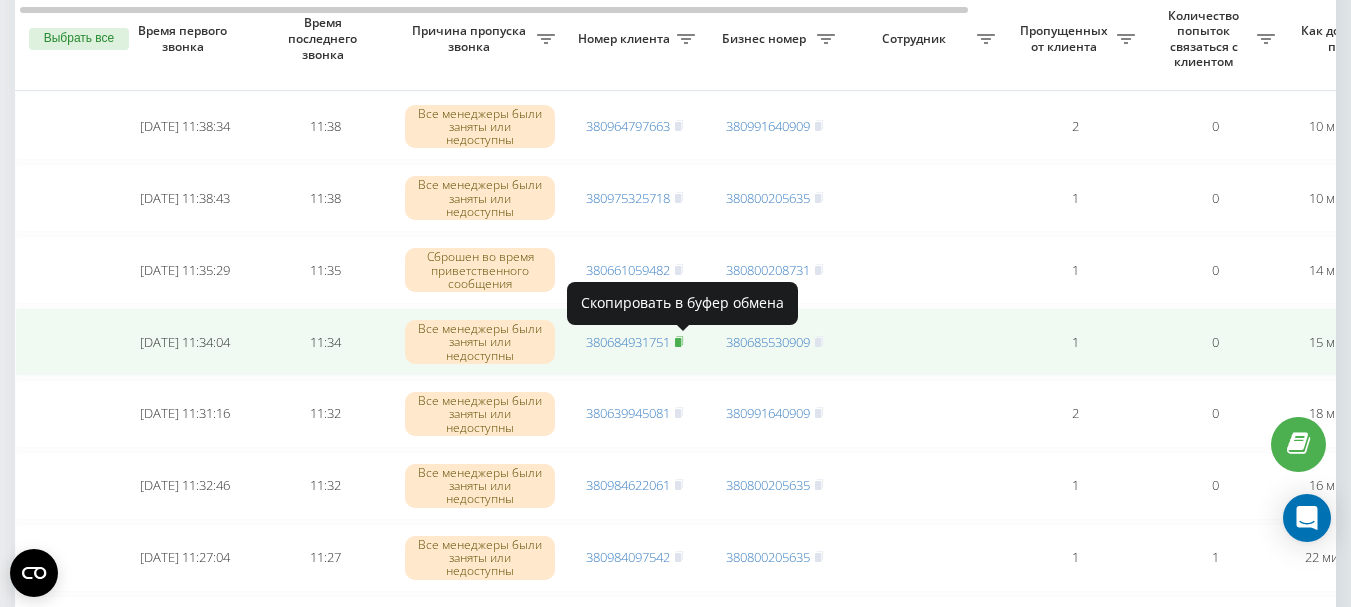 click 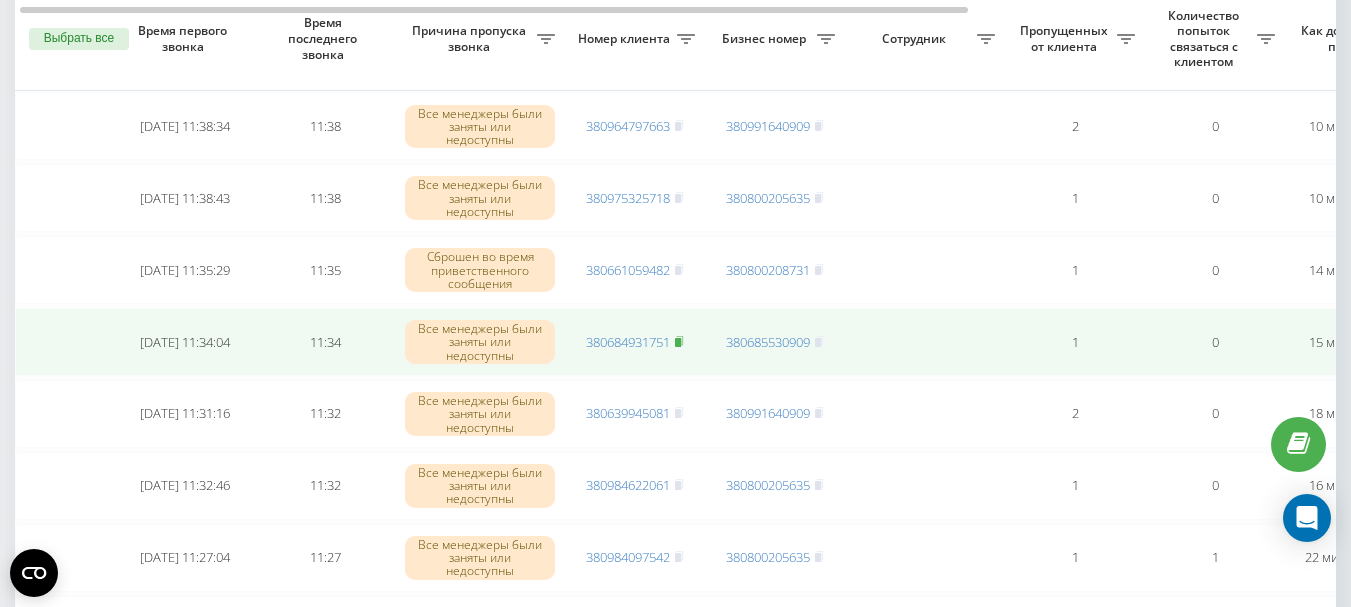 click 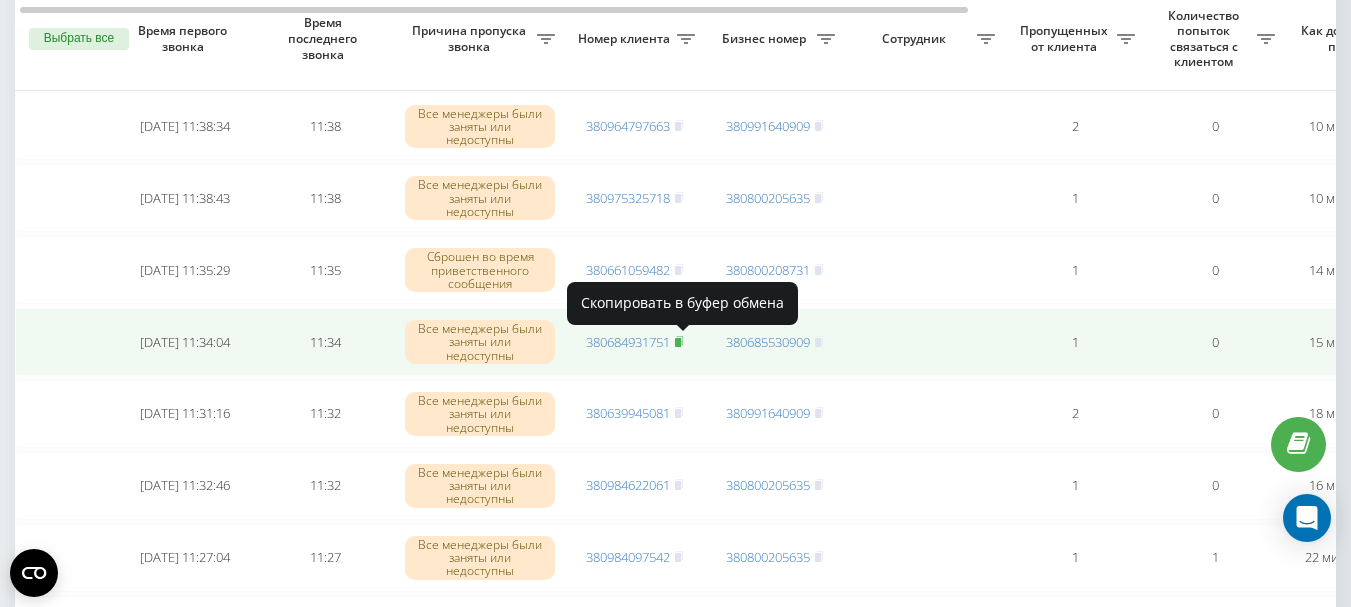 click 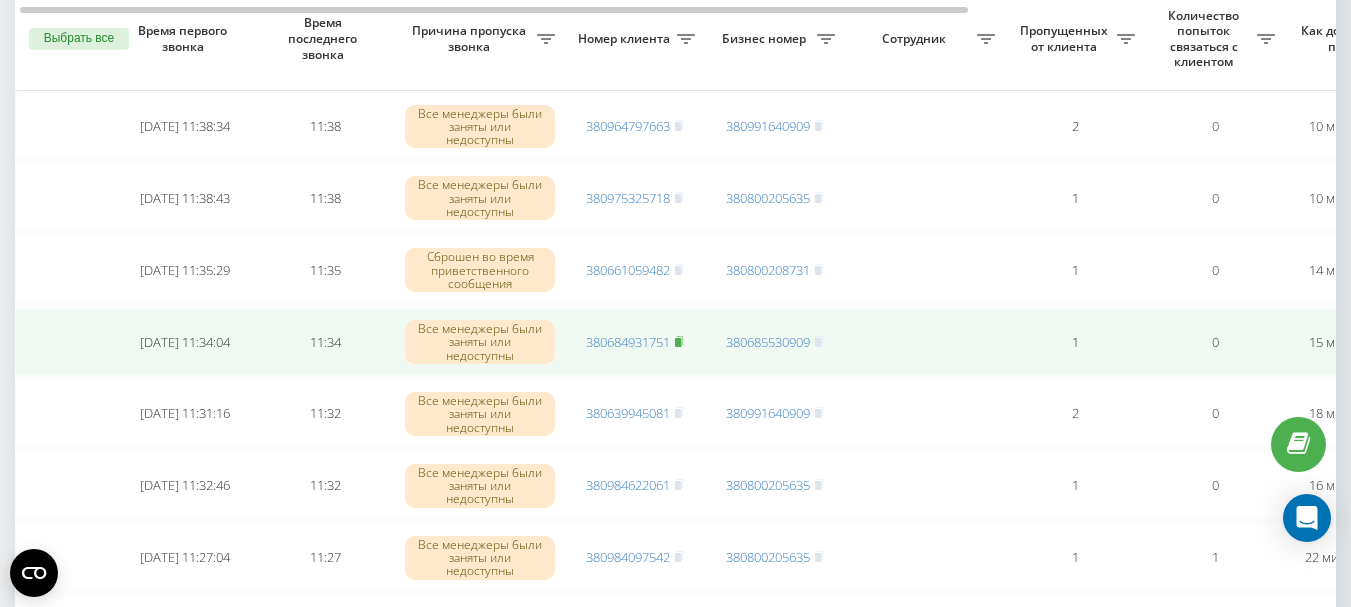 click 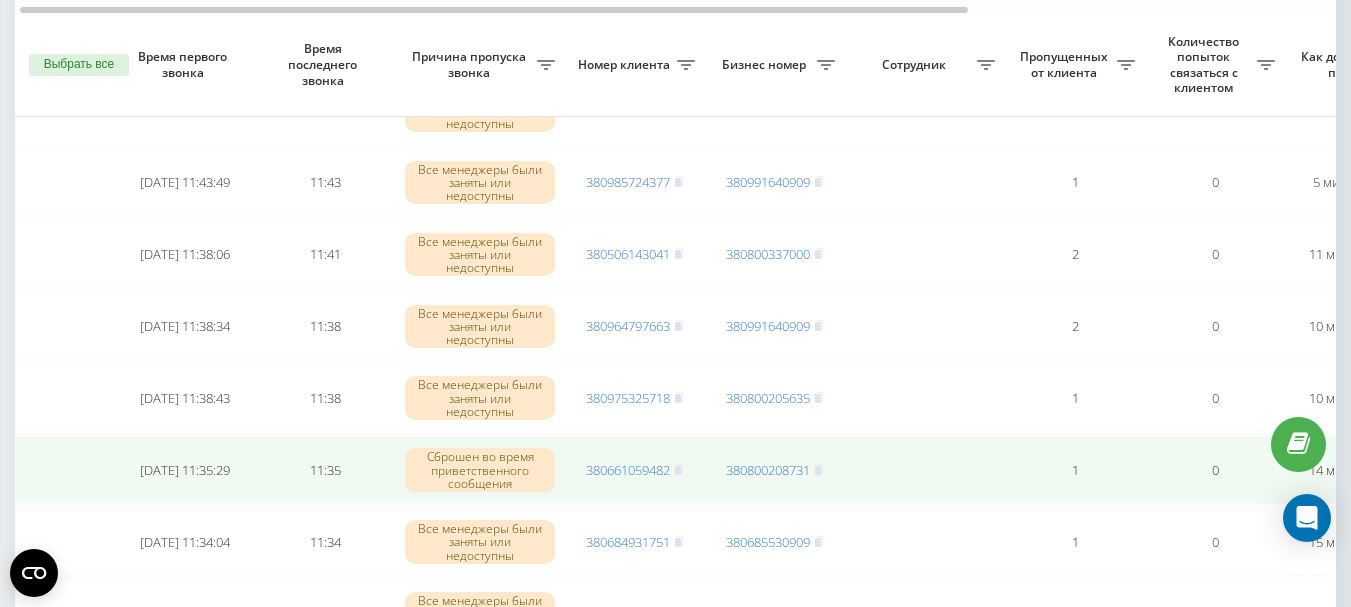 scroll, scrollTop: 300, scrollLeft: 0, axis: vertical 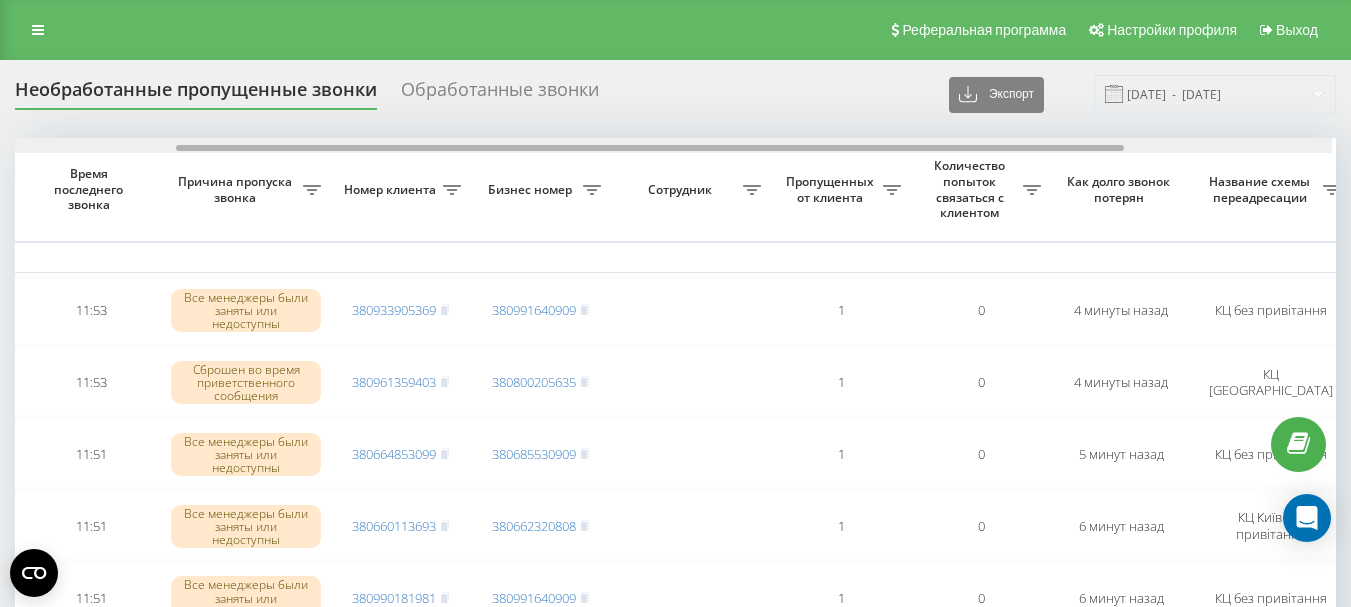 drag, startPoint x: 669, startPoint y: 146, endPoint x: 837, endPoint y: 144, distance: 168.0119 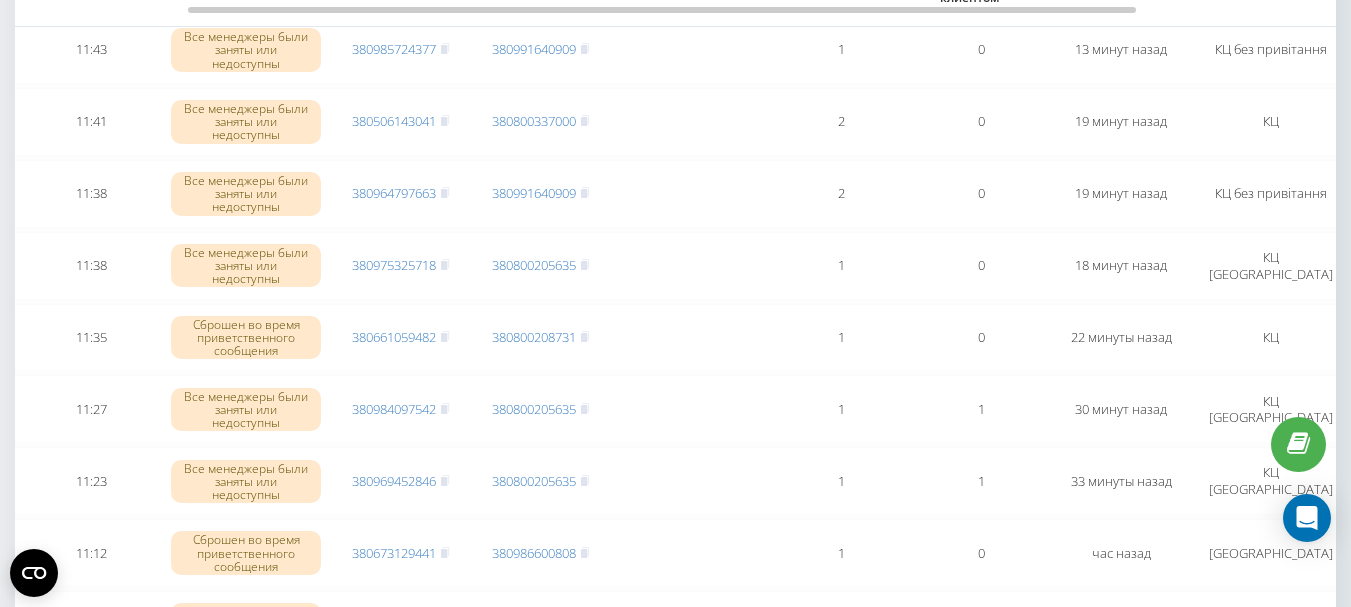 scroll, scrollTop: 700, scrollLeft: 0, axis: vertical 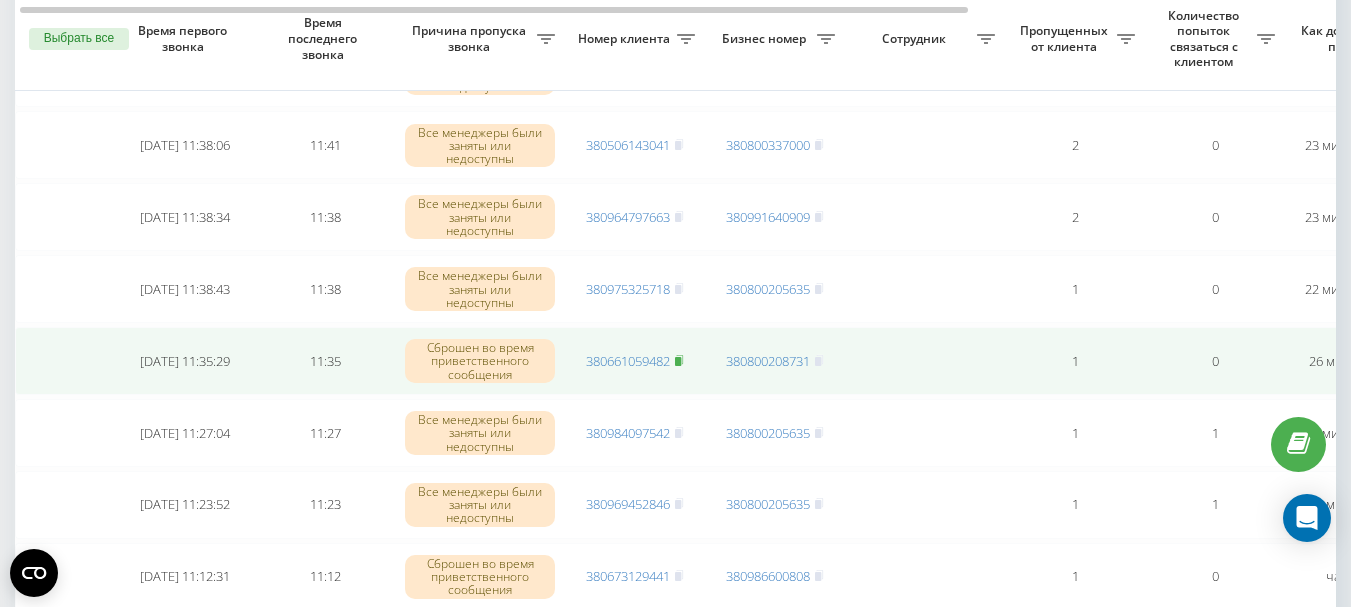 click 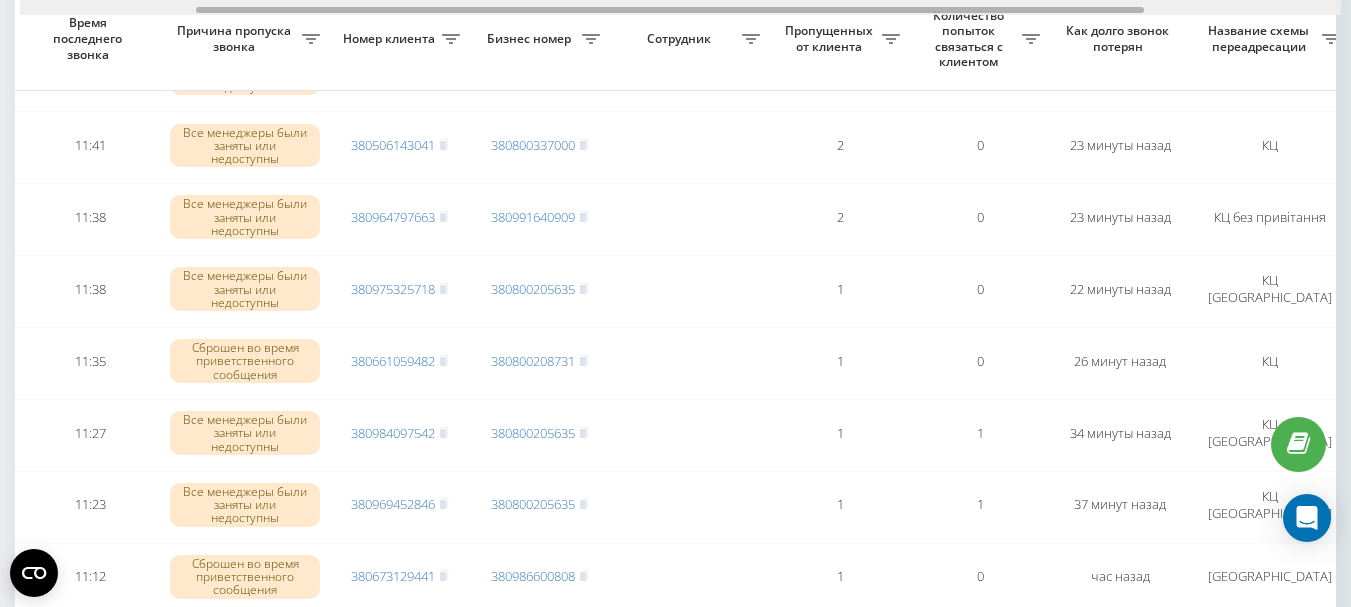 scroll, scrollTop: 0, scrollLeft: 246, axis: horizontal 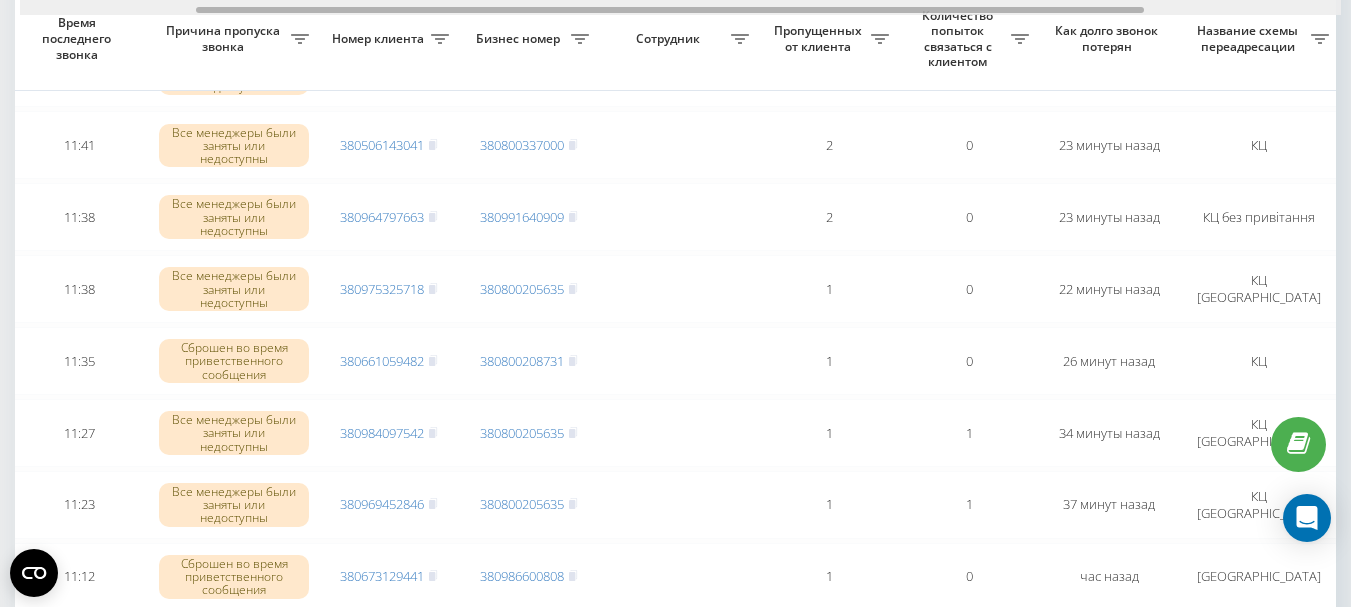 drag, startPoint x: 558, startPoint y: 11, endPoint x: 735, endPoint y: 21, distance: 177.28226 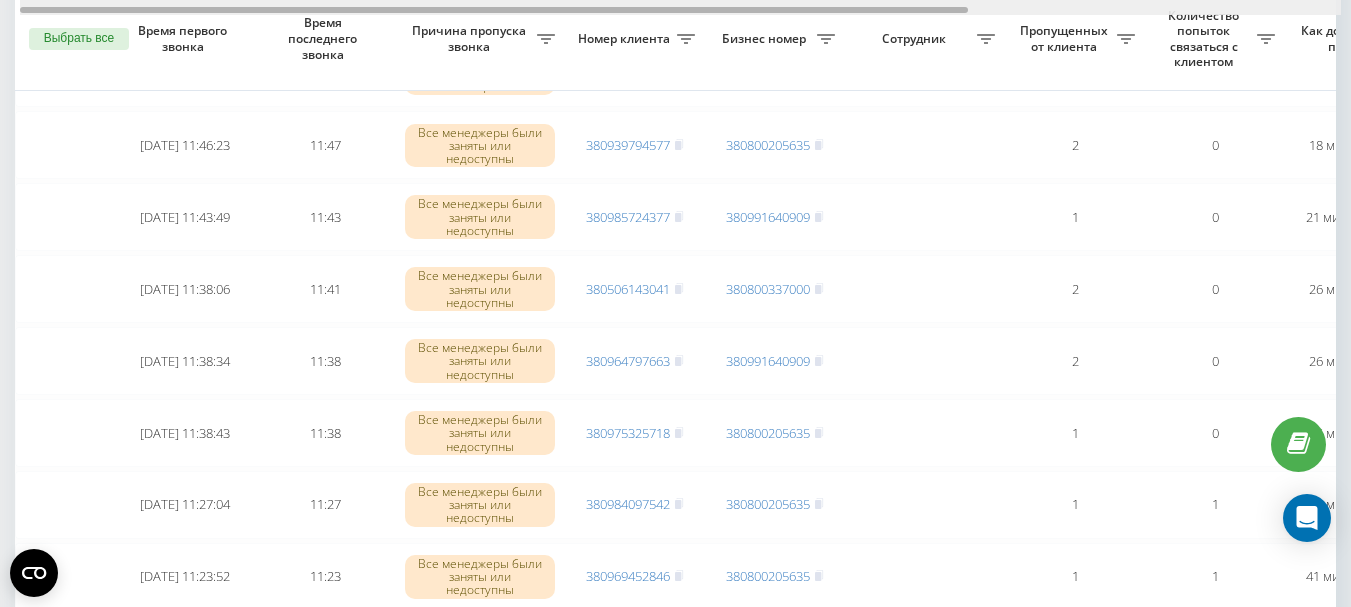 scroll, scrollTop: 1100, scrollLeft: 0, axis: vertical 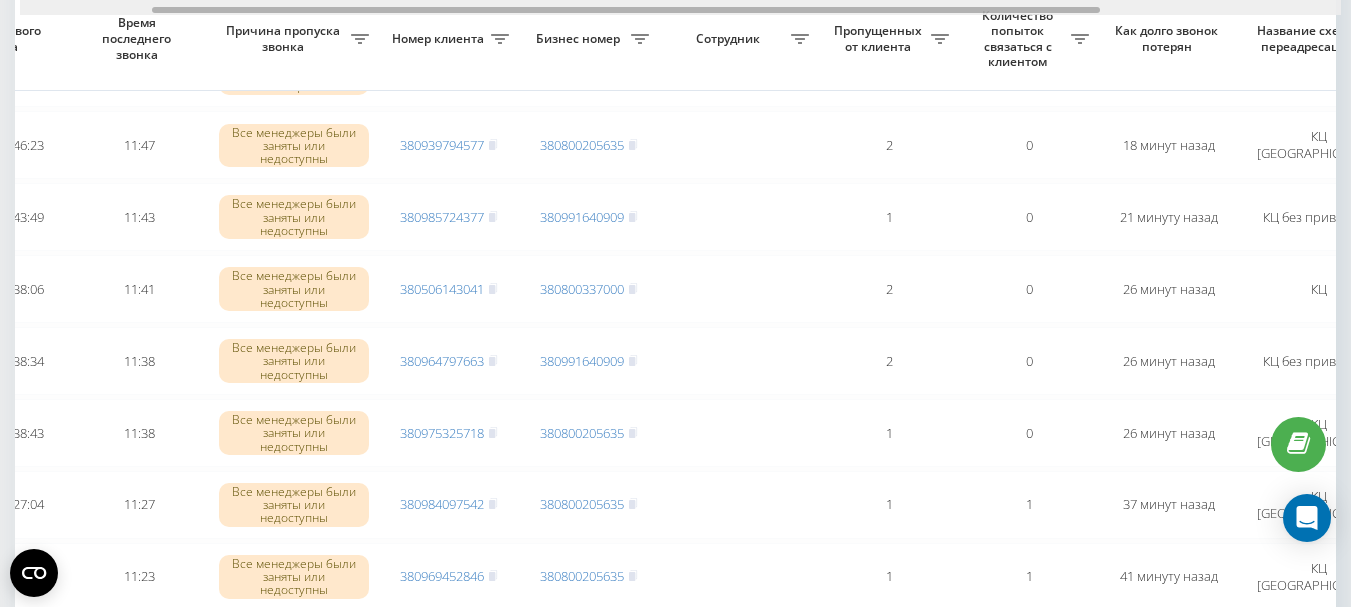 drag, startPoint x: 675, startPoint y: 8, endPoint x: 809, endPoint y: 22, distance: 134.72935 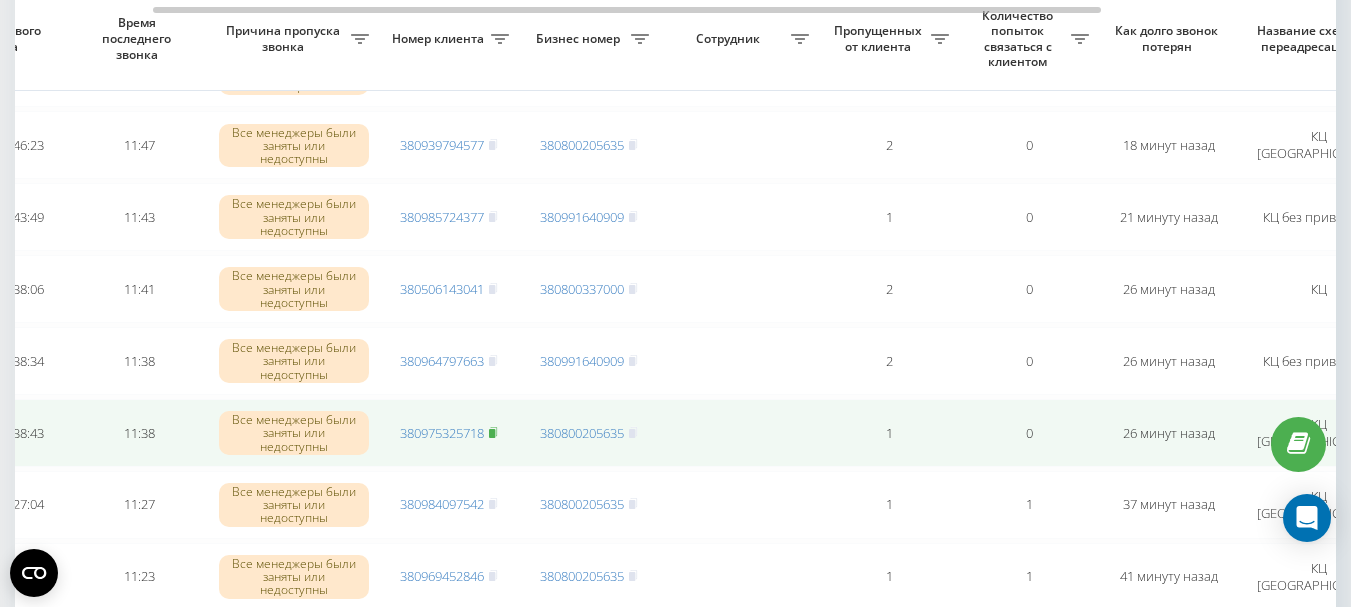 click 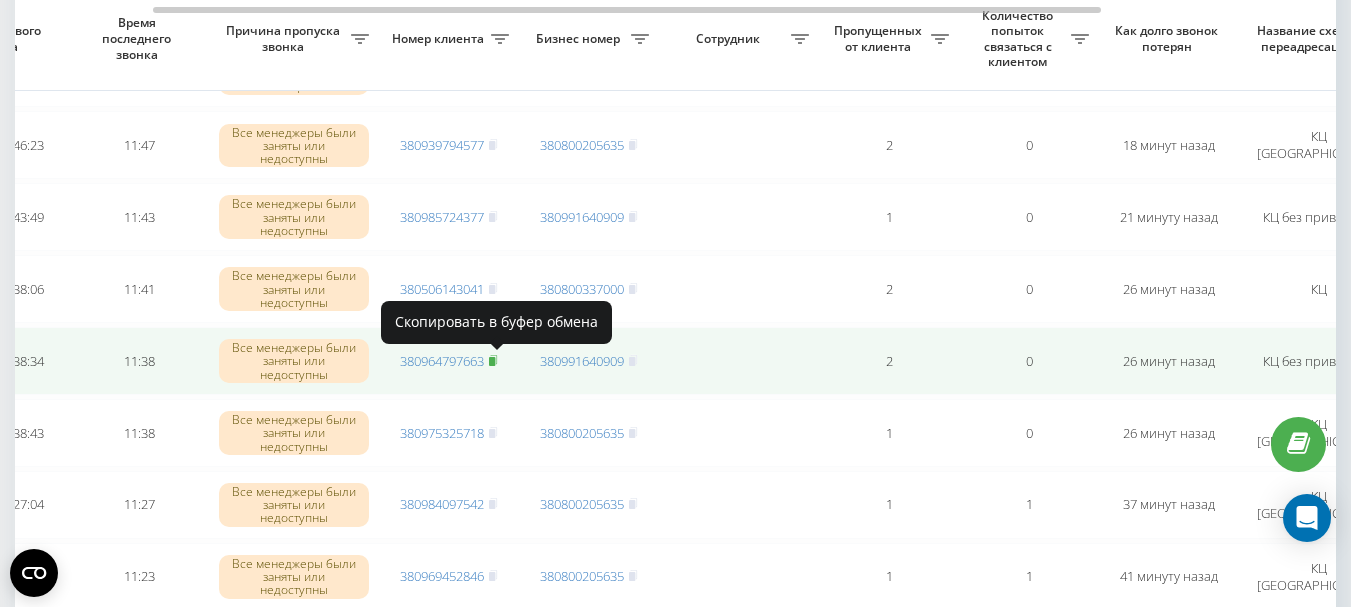 click 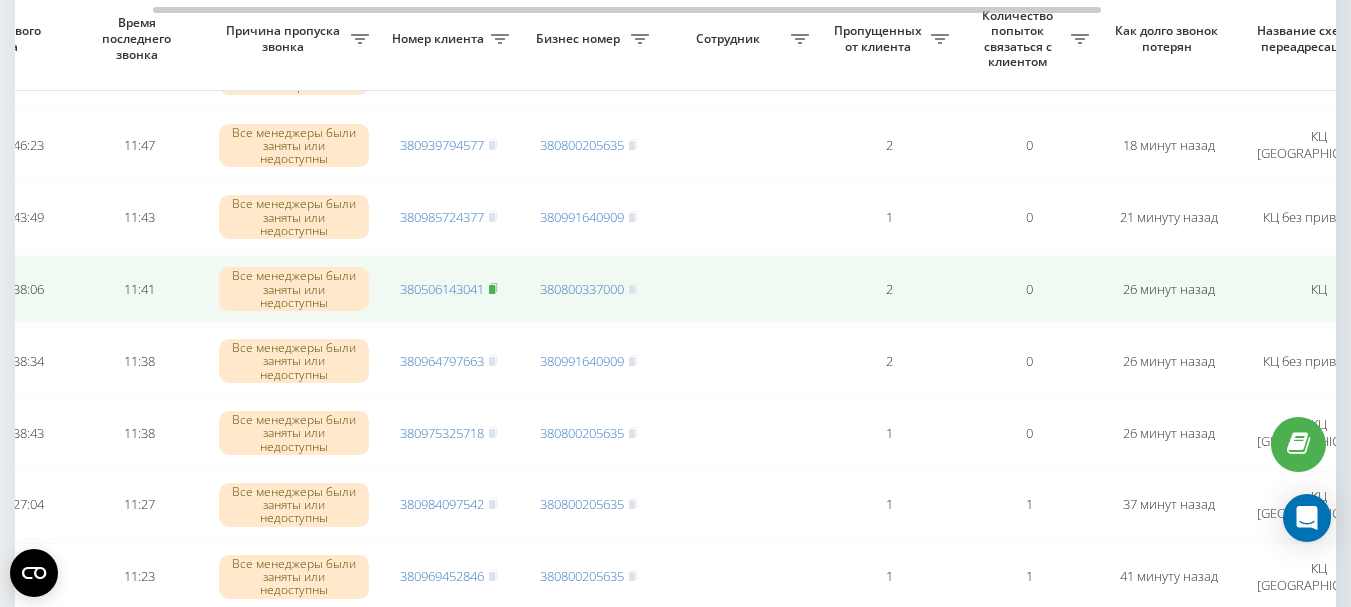 click 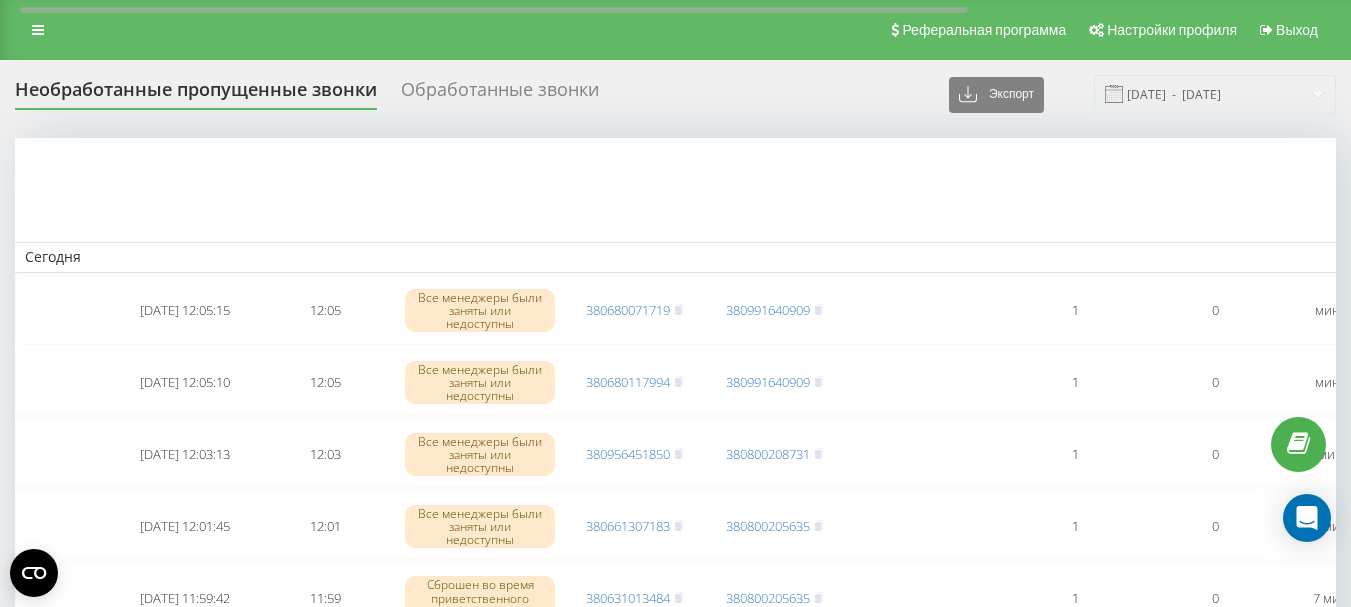 scroll, scrollTop: 1100, scrollLeft: 0, axis: vertical 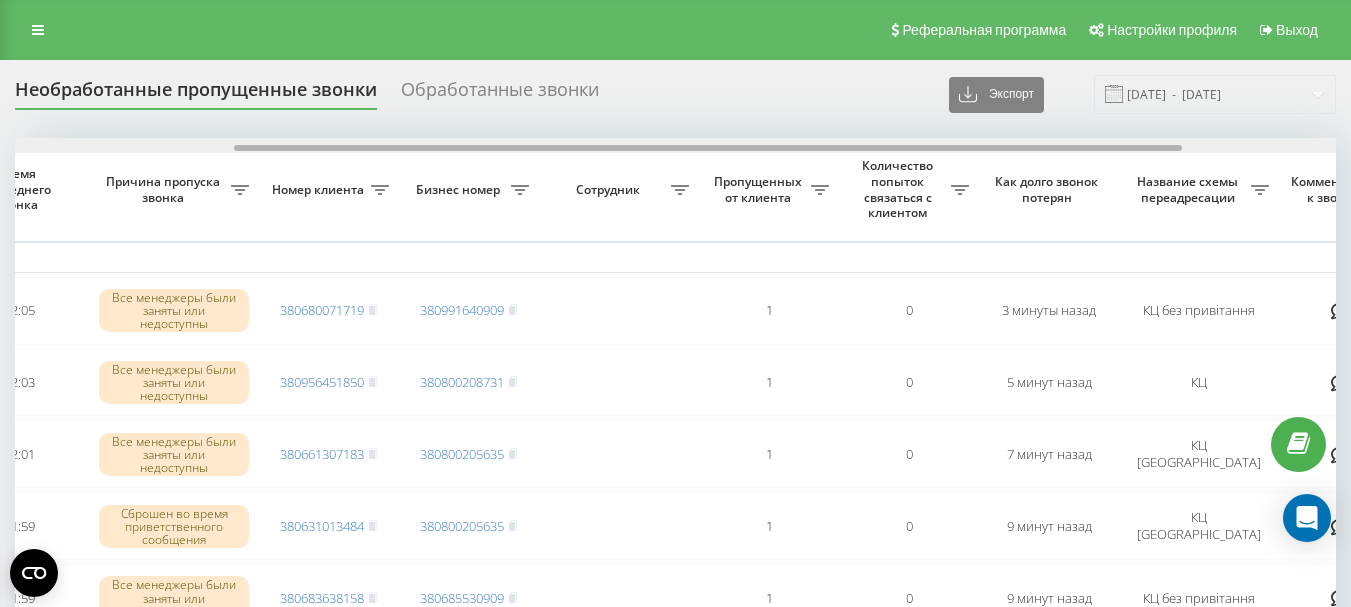 drag, startPoint x: 625, startPoint y: 149, endPoint x: 845, endPoint y: 149, distance: 220 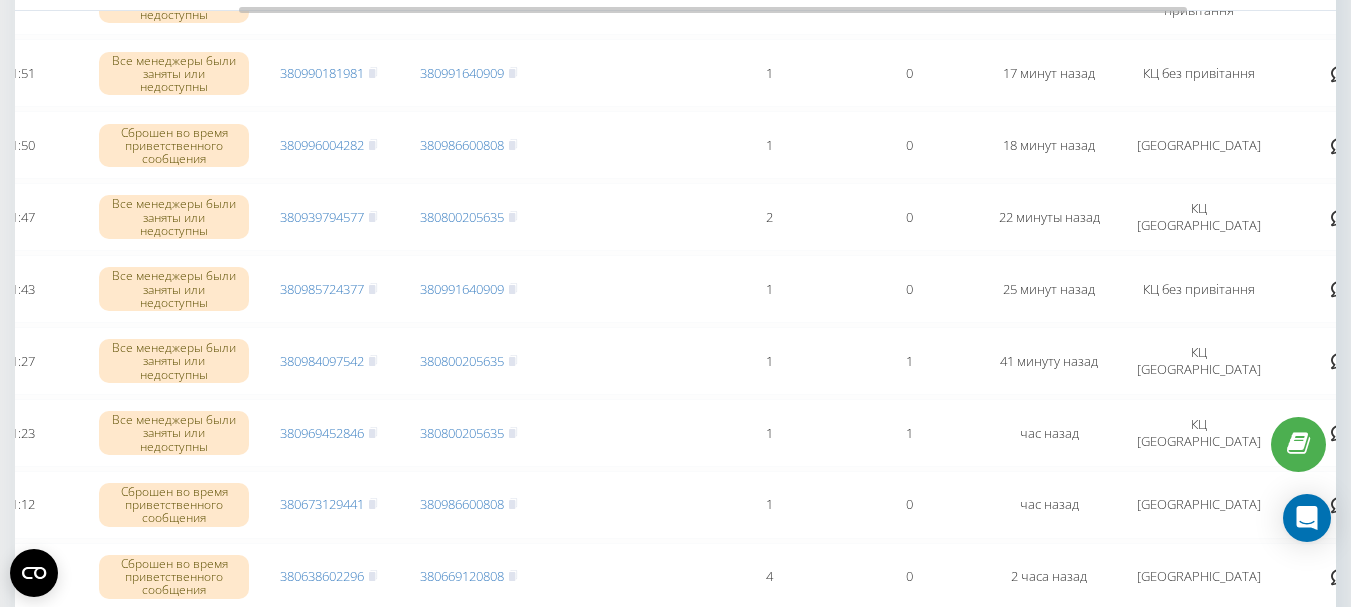 scroll, scrollTop: 1000, scrollLeft: 0, axis: vertical 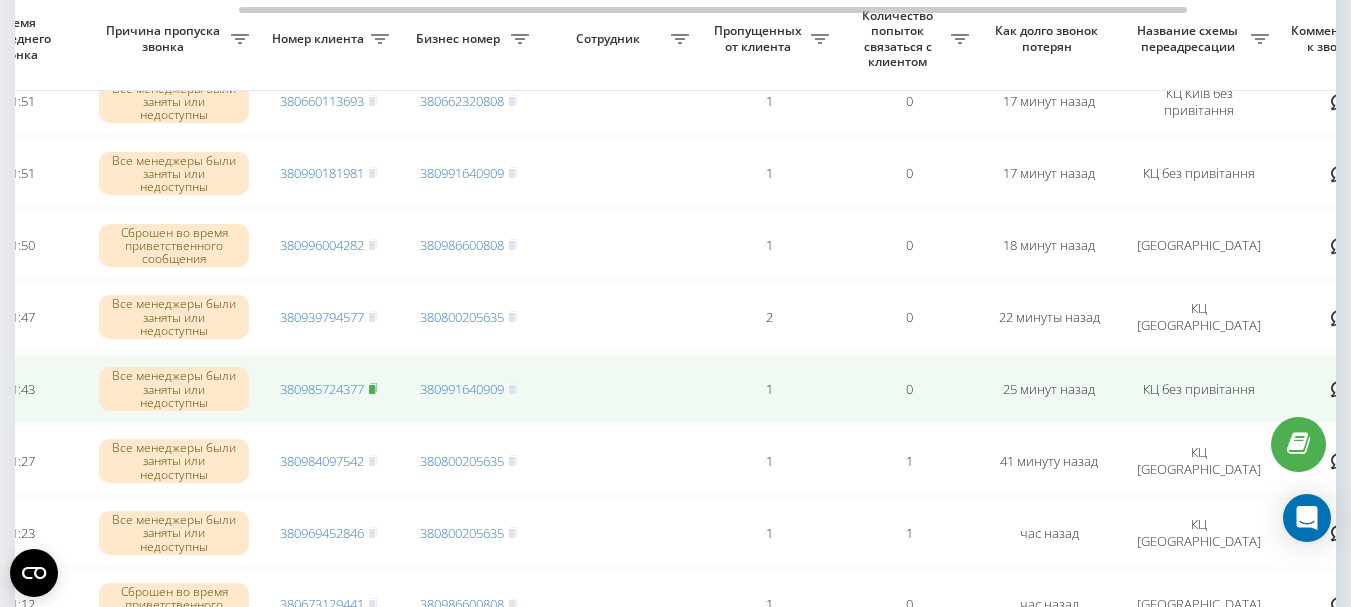 click 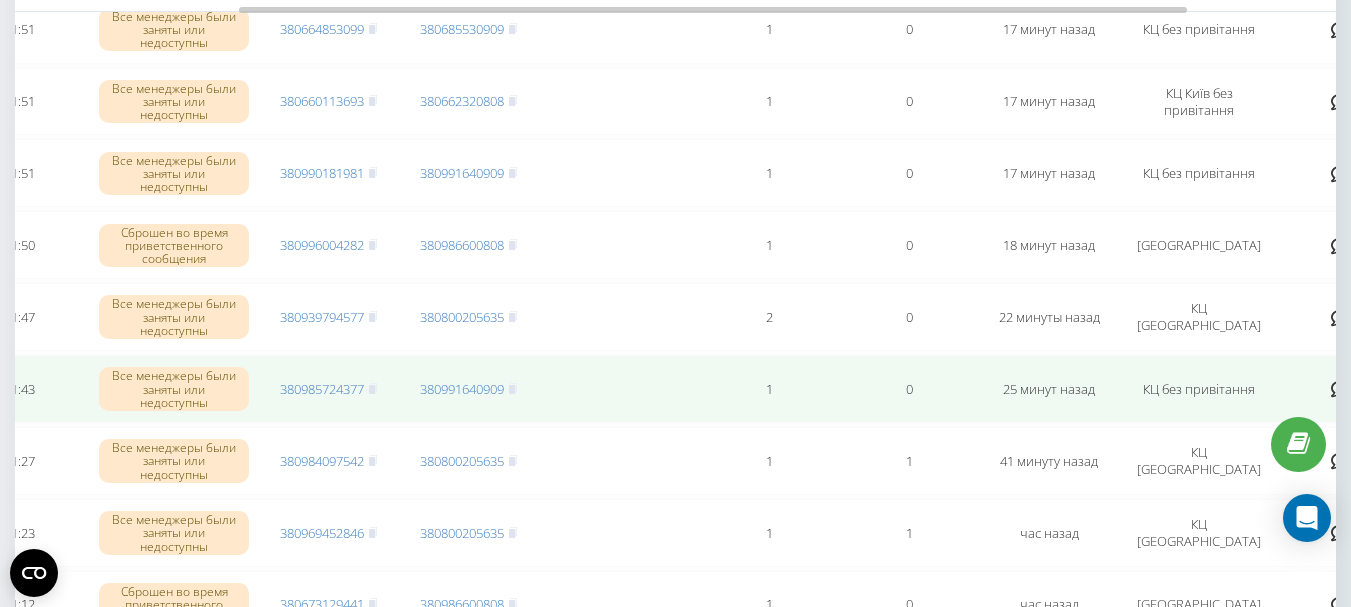 scroll, scrollTop: 900, scrollLeft: 0, axis: vertical 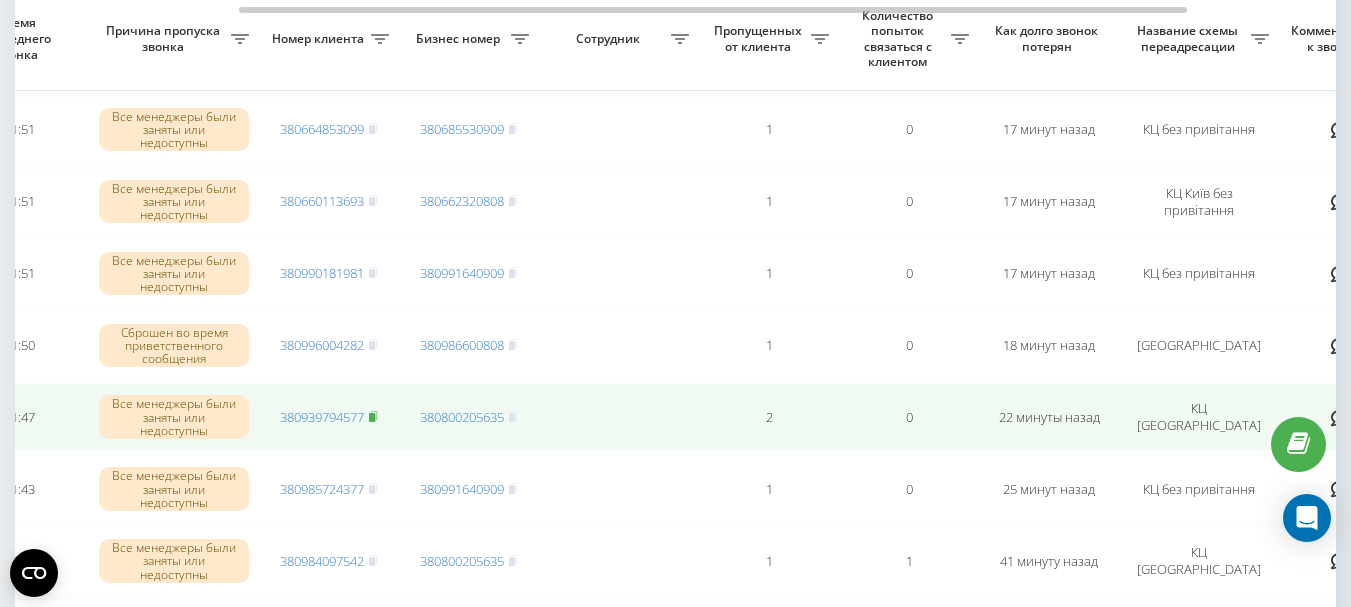 click 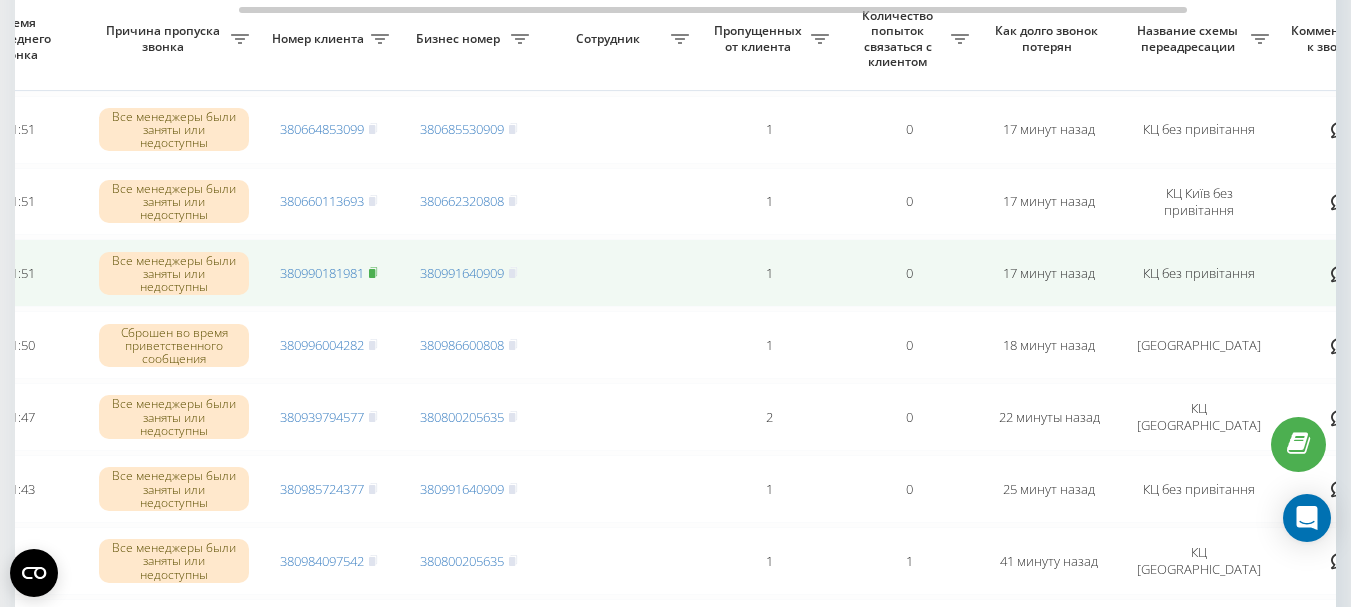 click 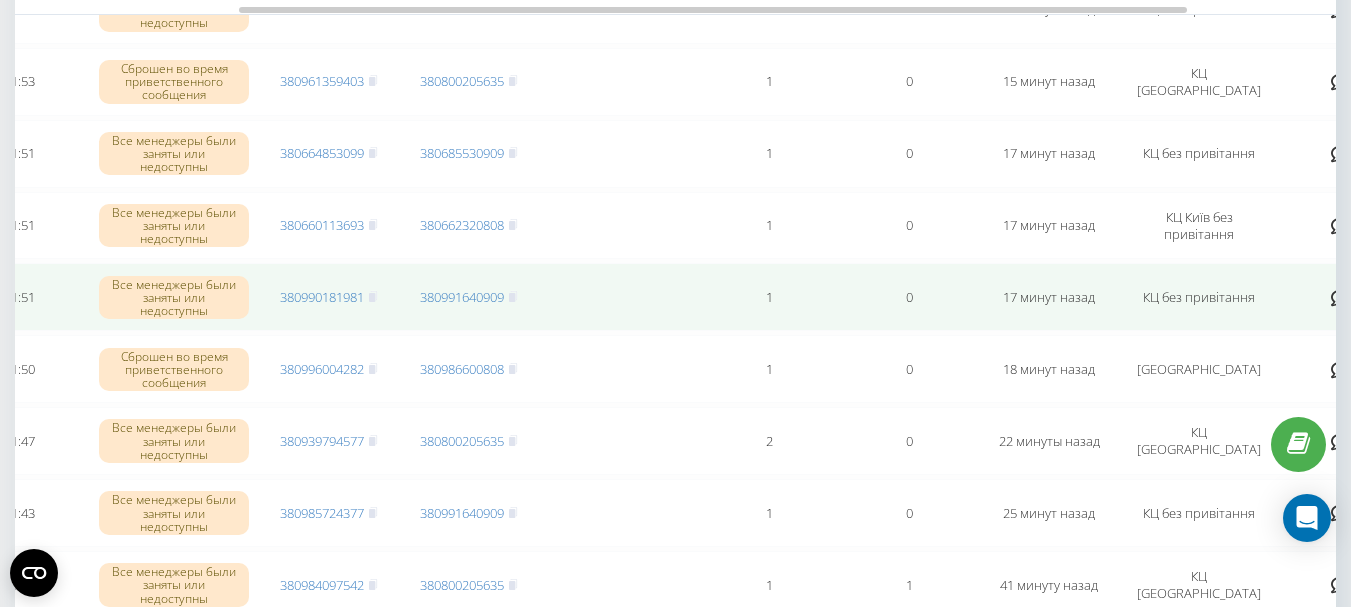scroll, scrollTop: 800, scrollLeft: 0, axis: vertical 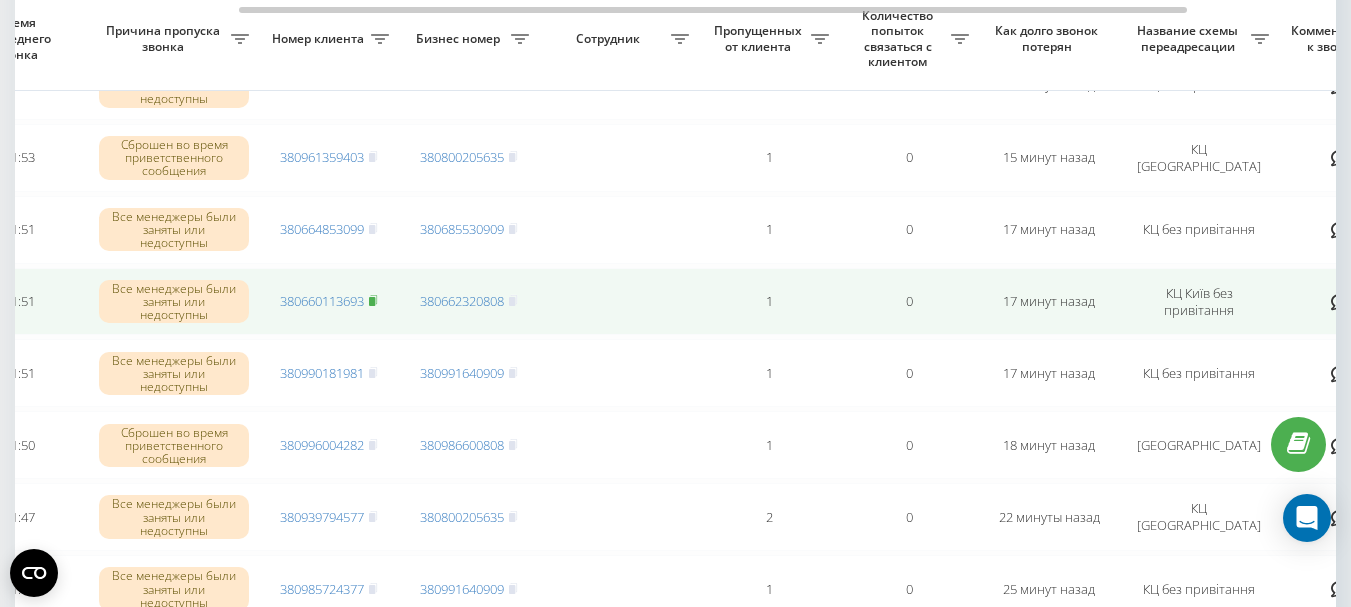 click 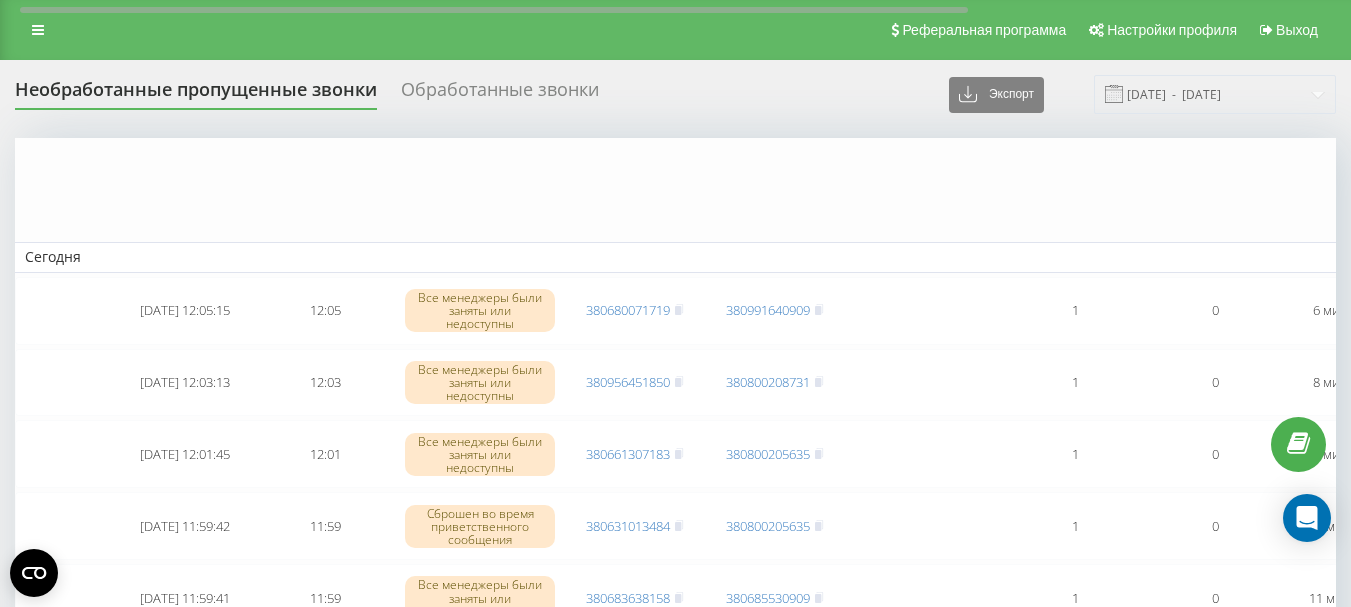 scroll, scrollTop: 800, scrollLeft: 0, axis: vertical 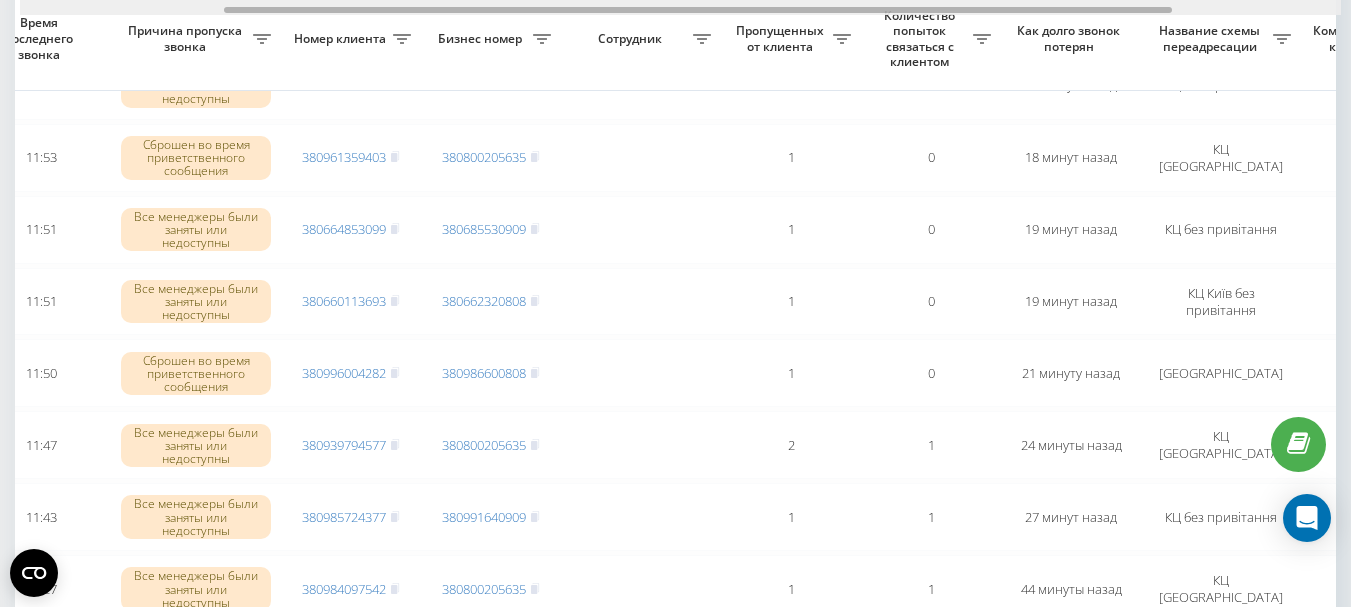 drag, startPoint x: 499, startPoint y: 11, endPoint x: 703, endPoint y: 10, distance: 204.00246 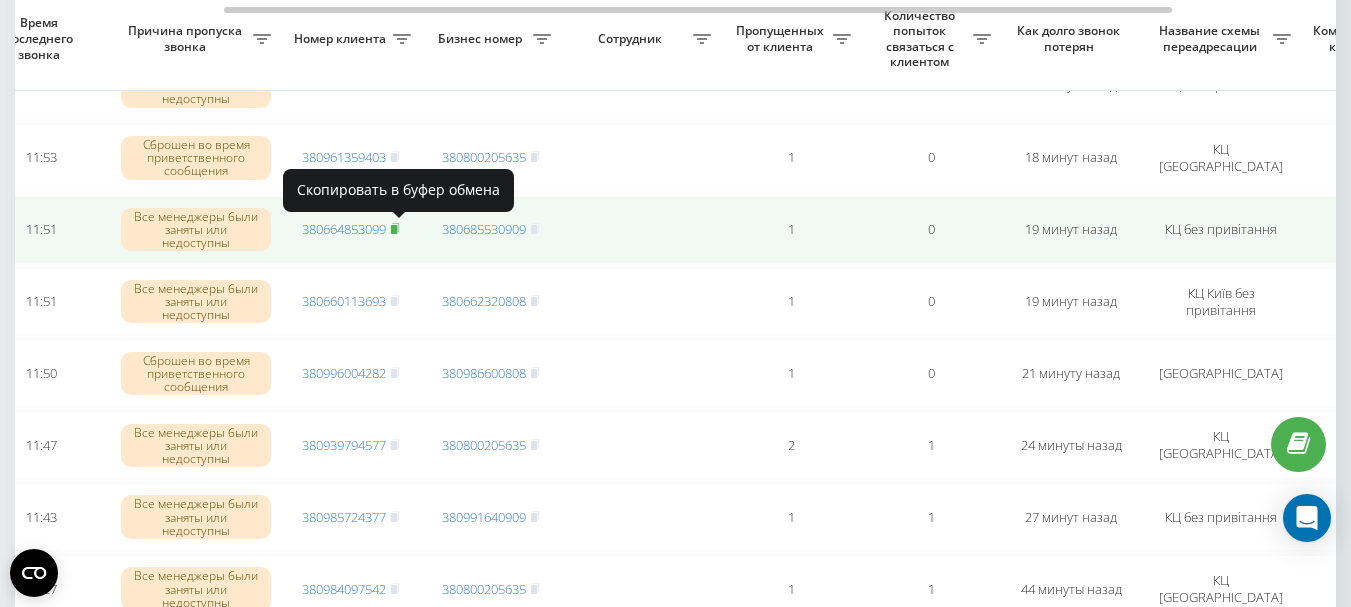 click 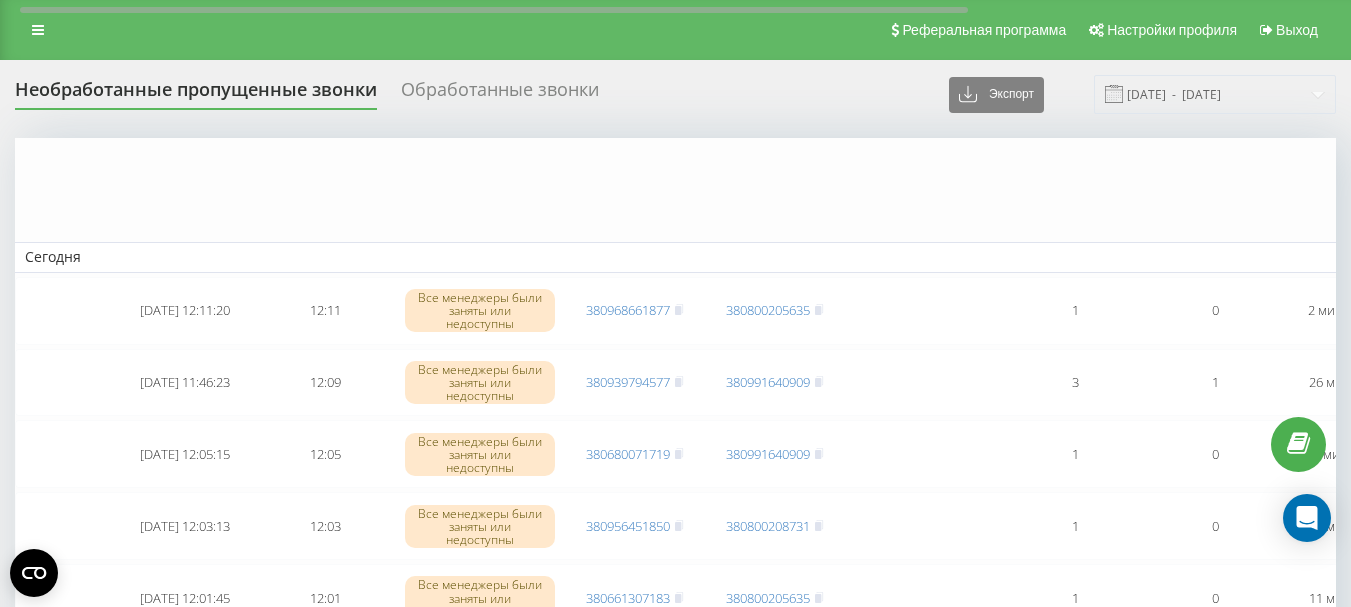 scroll, scrollTop: 800, scrollLeft: 0, axis: vertical 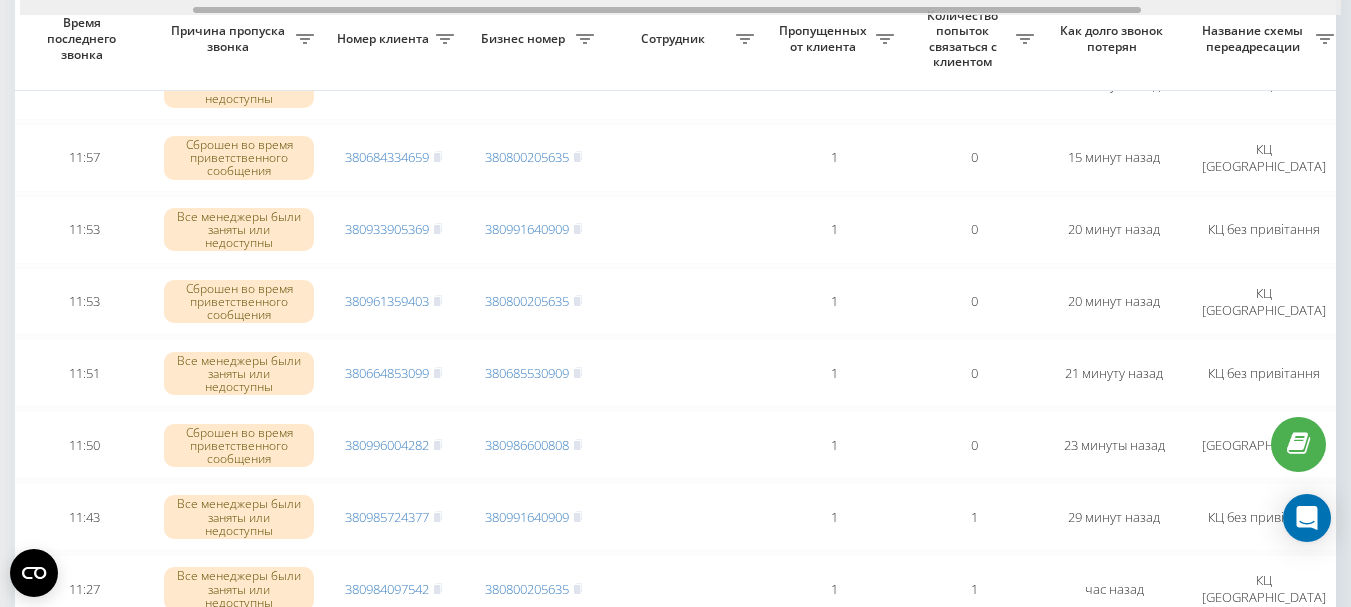 drag, startPoint x: 402, startPoint y: 9, endPoint x: 562, endPoint y: 4, distance: 160.07811 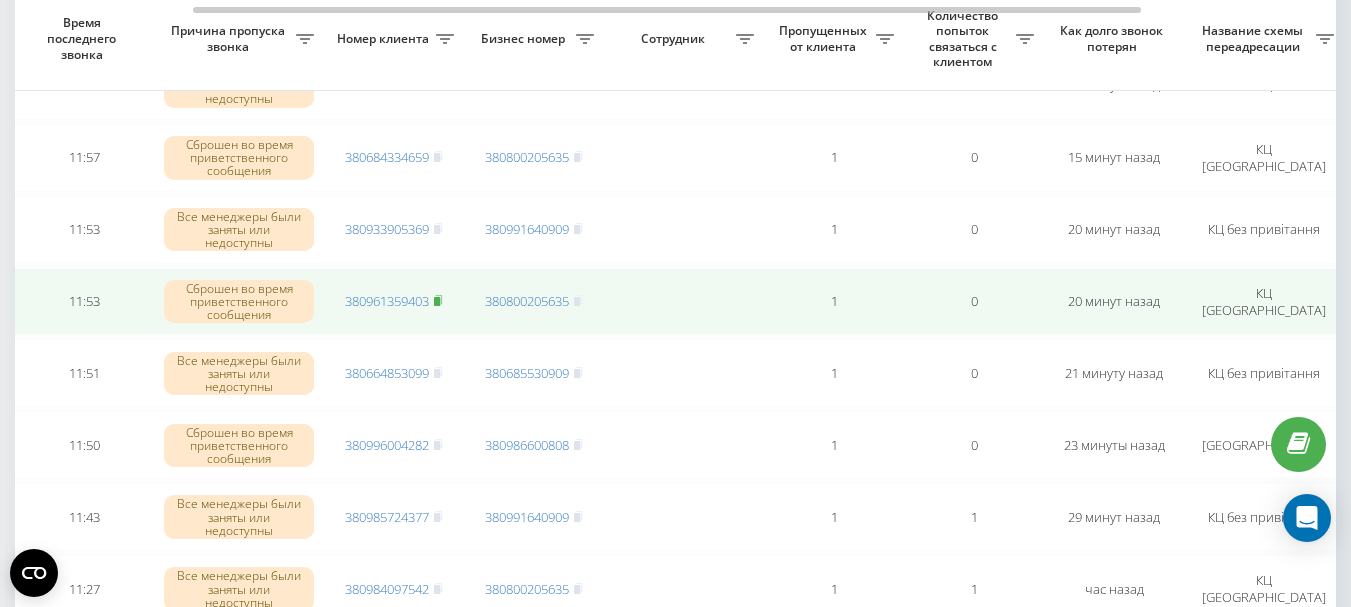 click 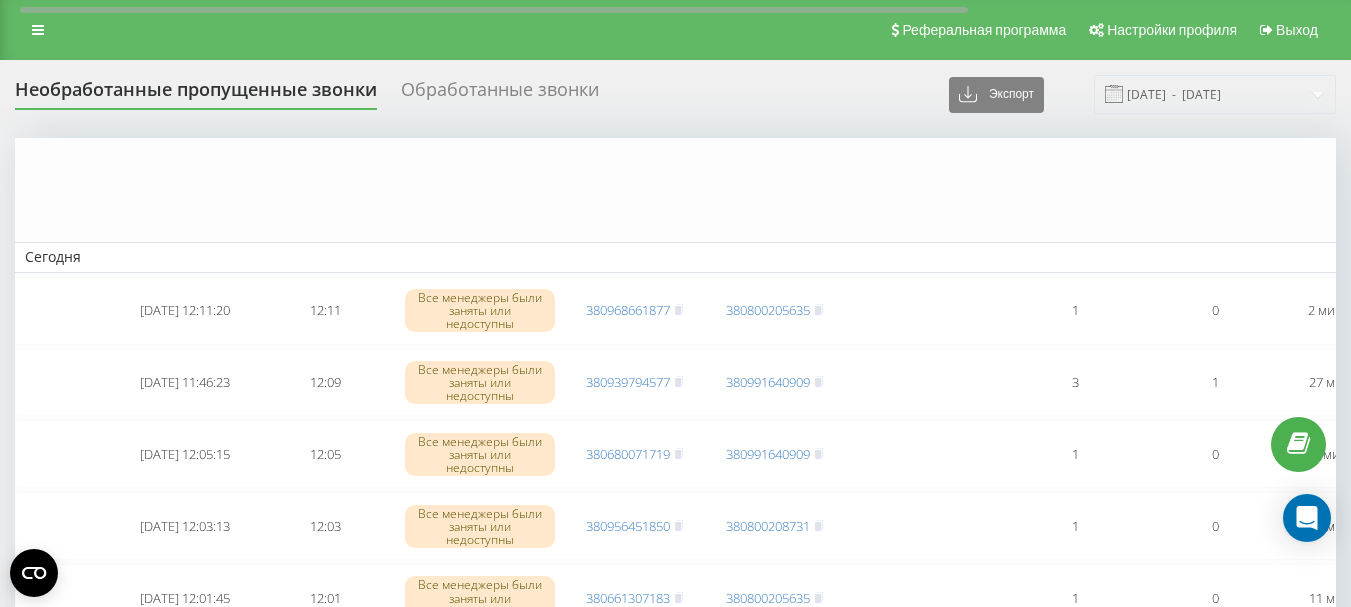 scroll, scrollTop: 800, scrollLeft: 0, axis: vertical 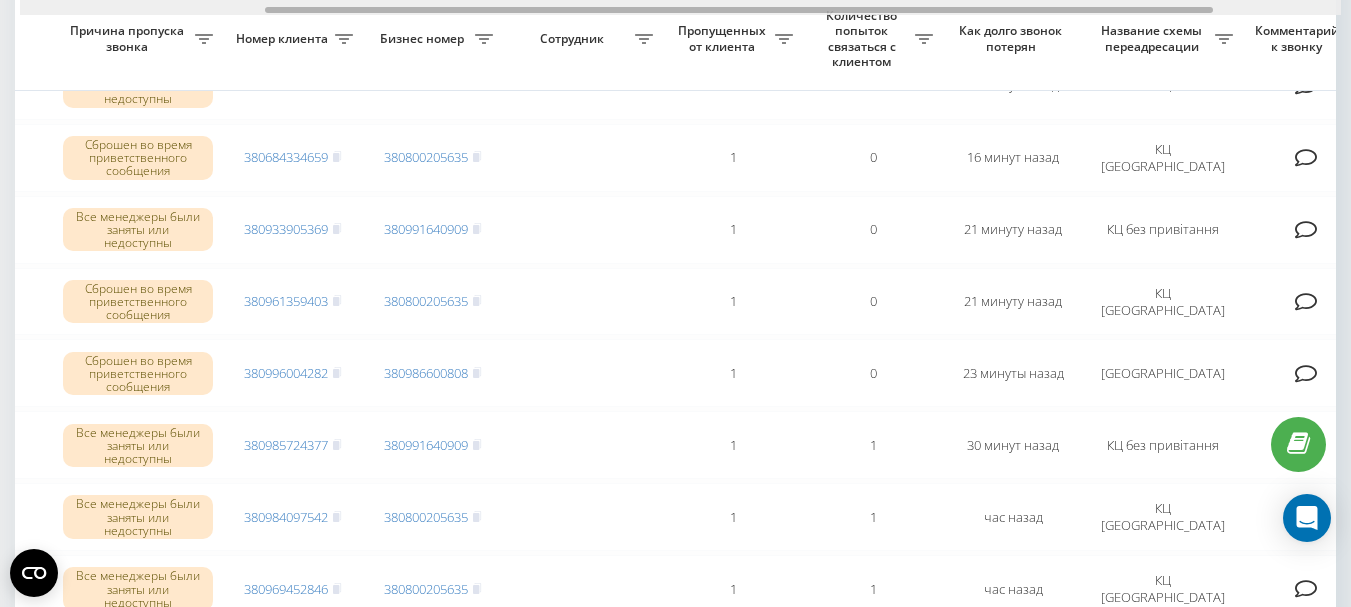 drag, startPoint x: 660, startPoint y: 10, endPoint x: 906, endPoint y: 9, distance: 246.00203 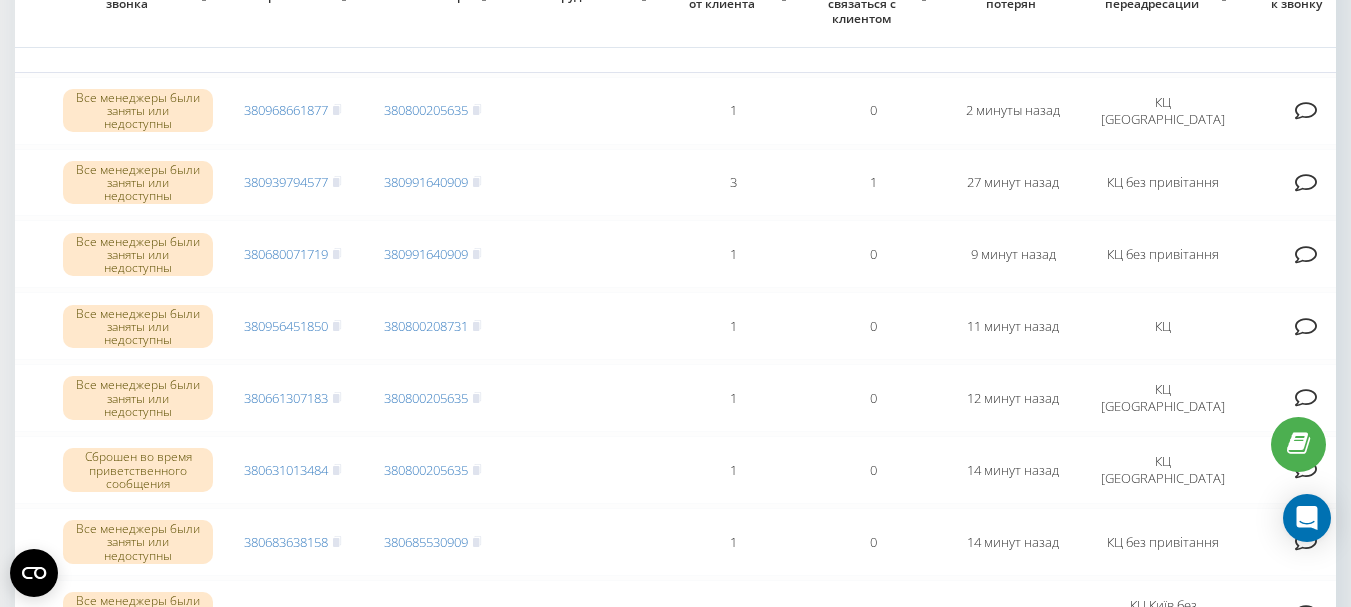 scroll, scrollTop: 100, scrollLeft: 0, axis: vertical 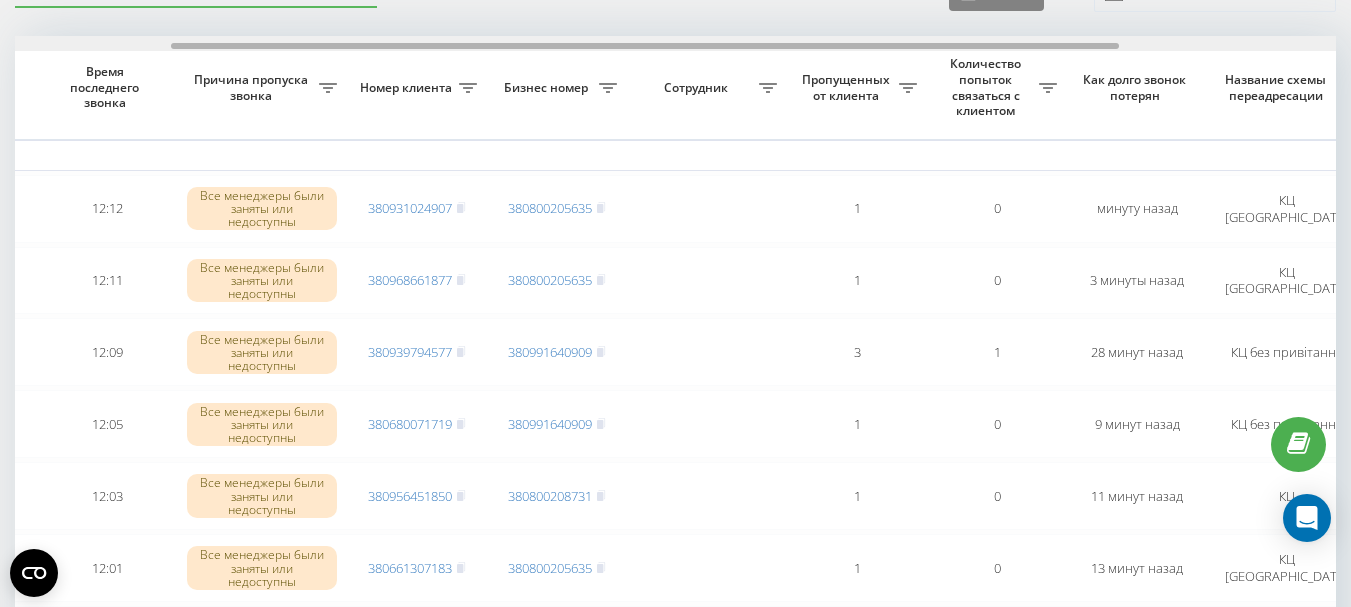 drag, startPoint x: 562, startPoint y: 46, endPoint x: 719, endPoint y: 43, distance: 157.02866 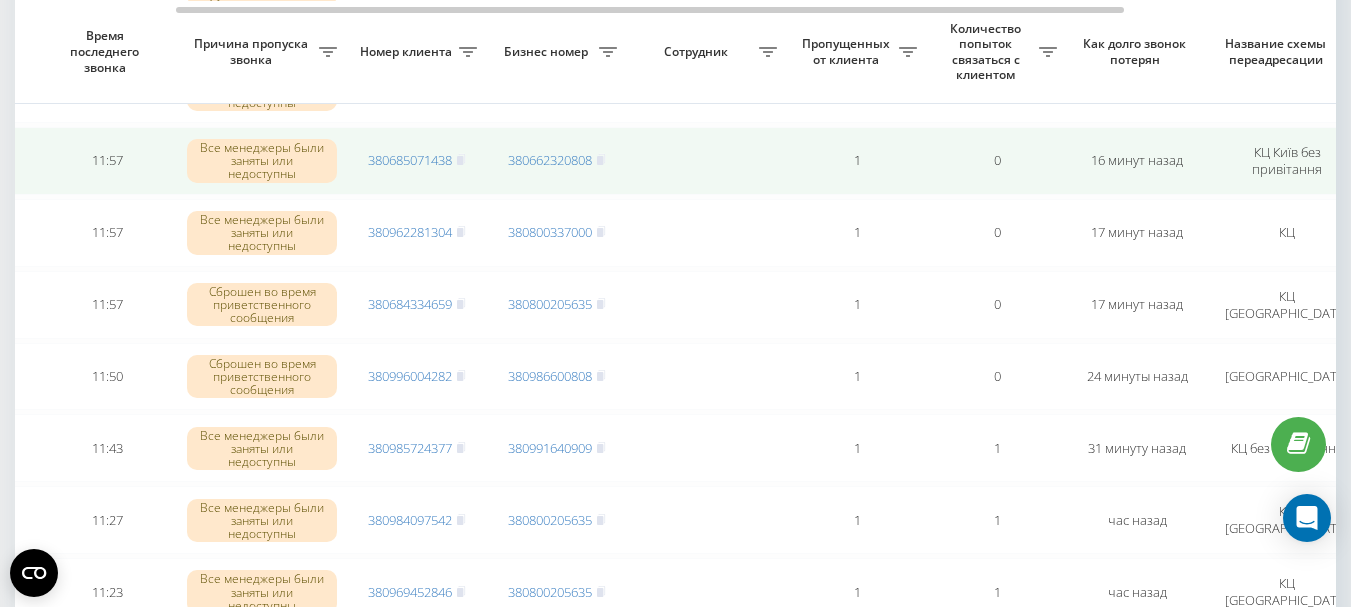 scroll, scrollTop: 802, scrollLeft: 0, axis: vertical 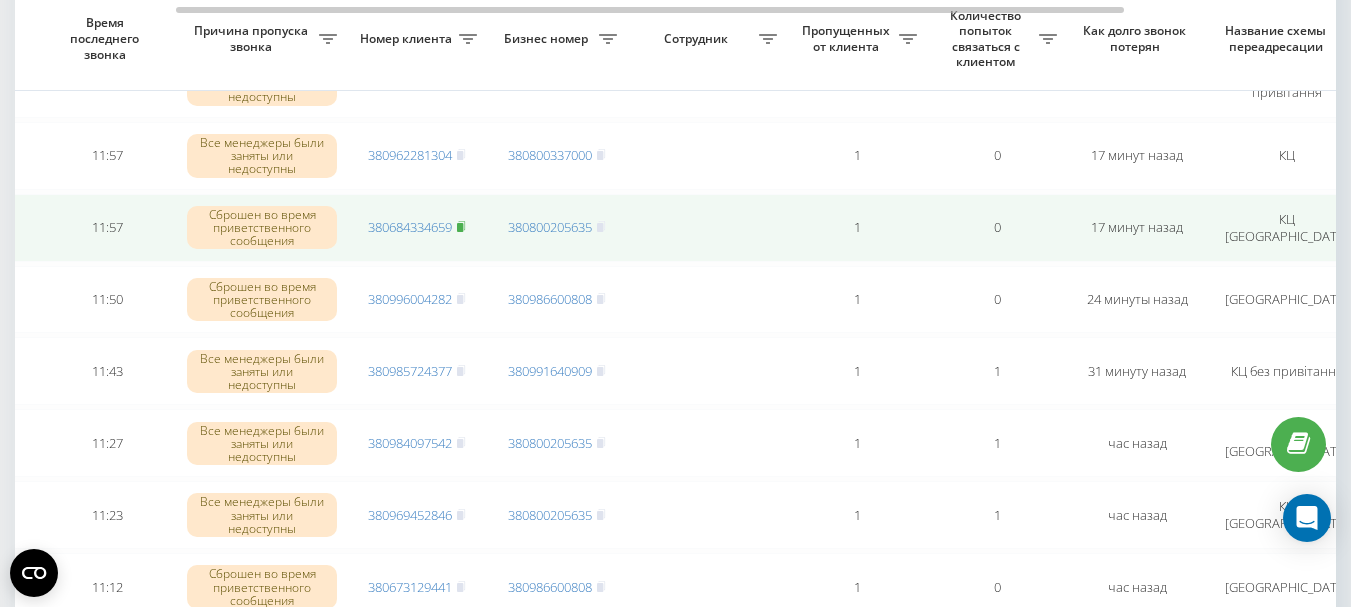 click 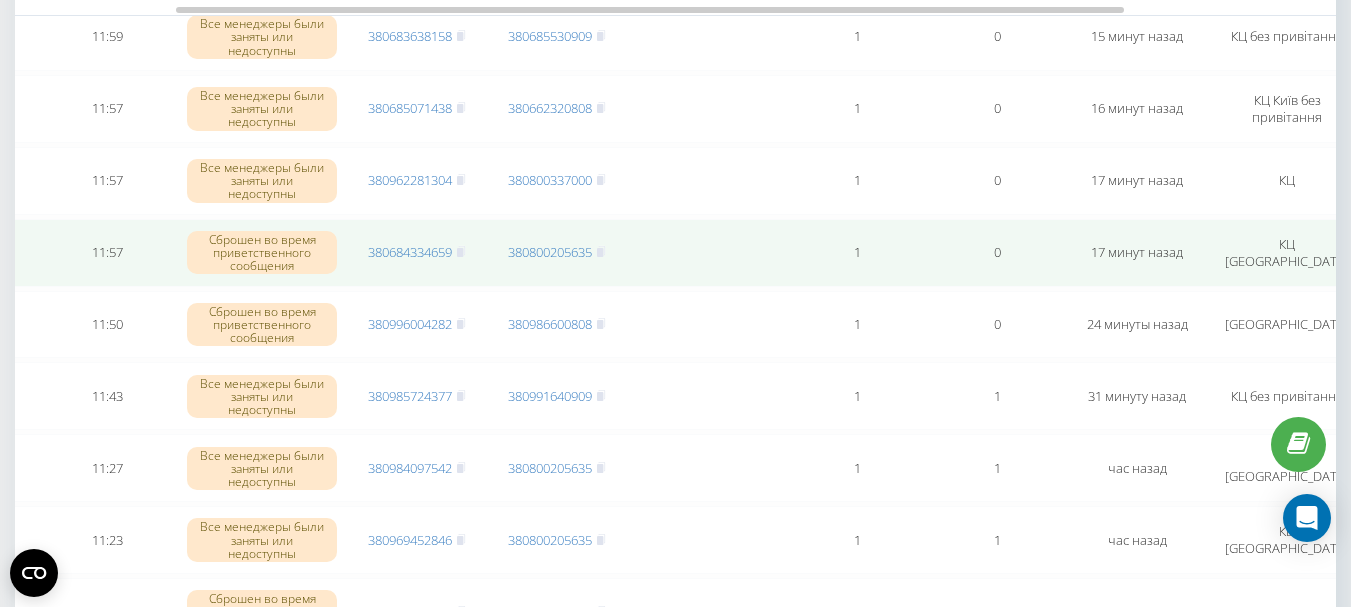 scroll, scrollTop: 702, scrollLeft: 0, axis: vertical 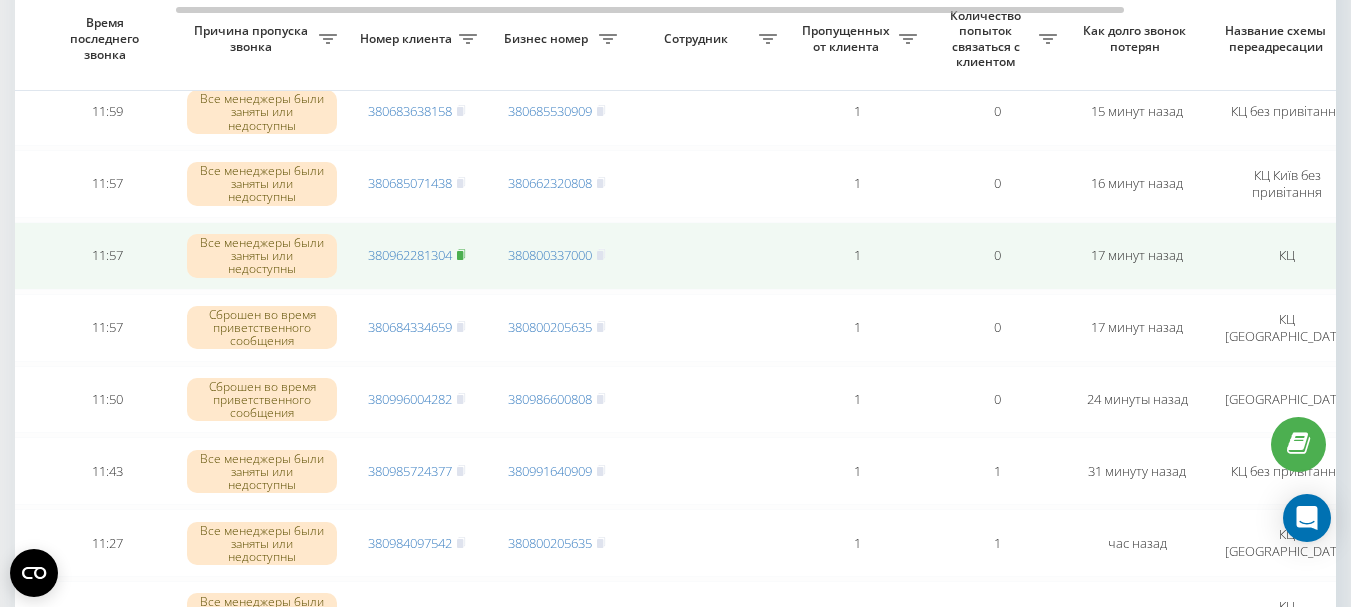 click 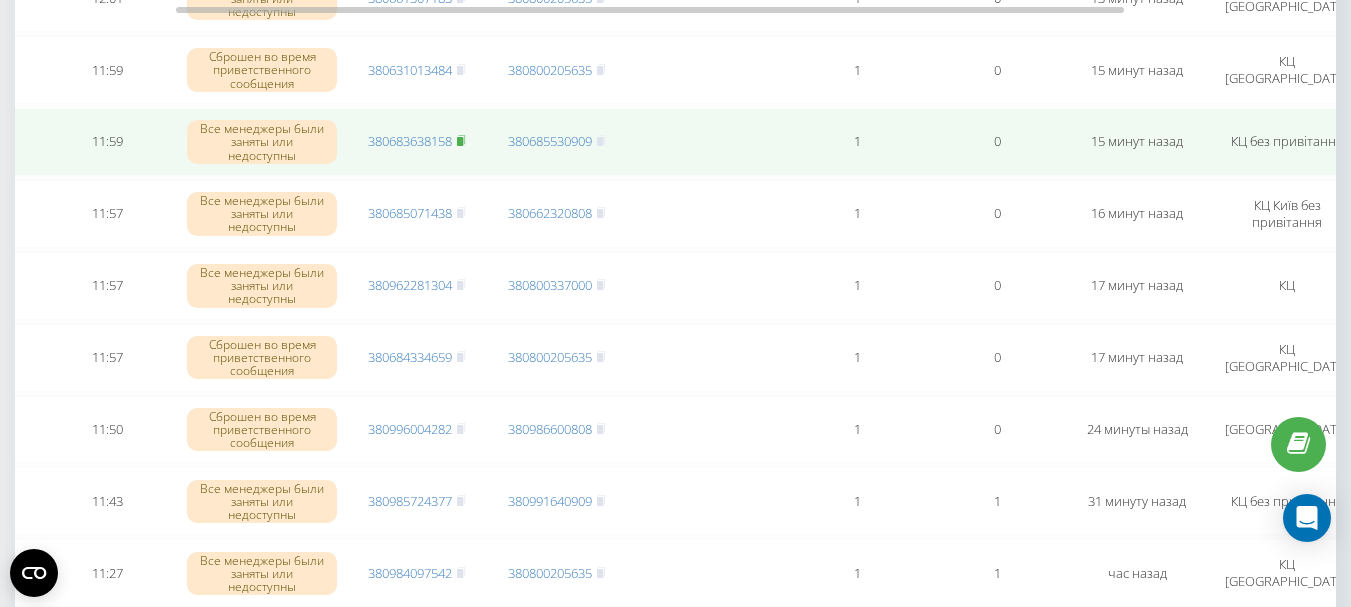 scroll, scrollTop: 402, scrollLeft: 0, axis: vertical 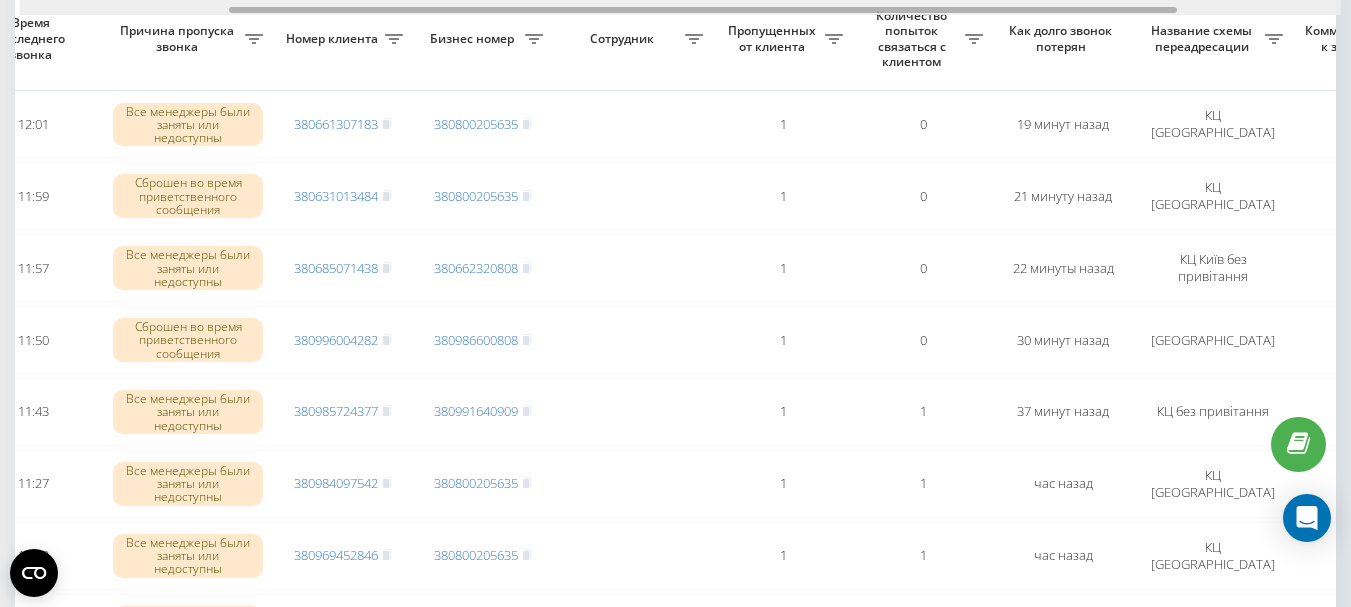 drag, startPoint x: 649, startPoint y: 11, endPoint x: 859, endPoint y: 13, distance: 210.00952 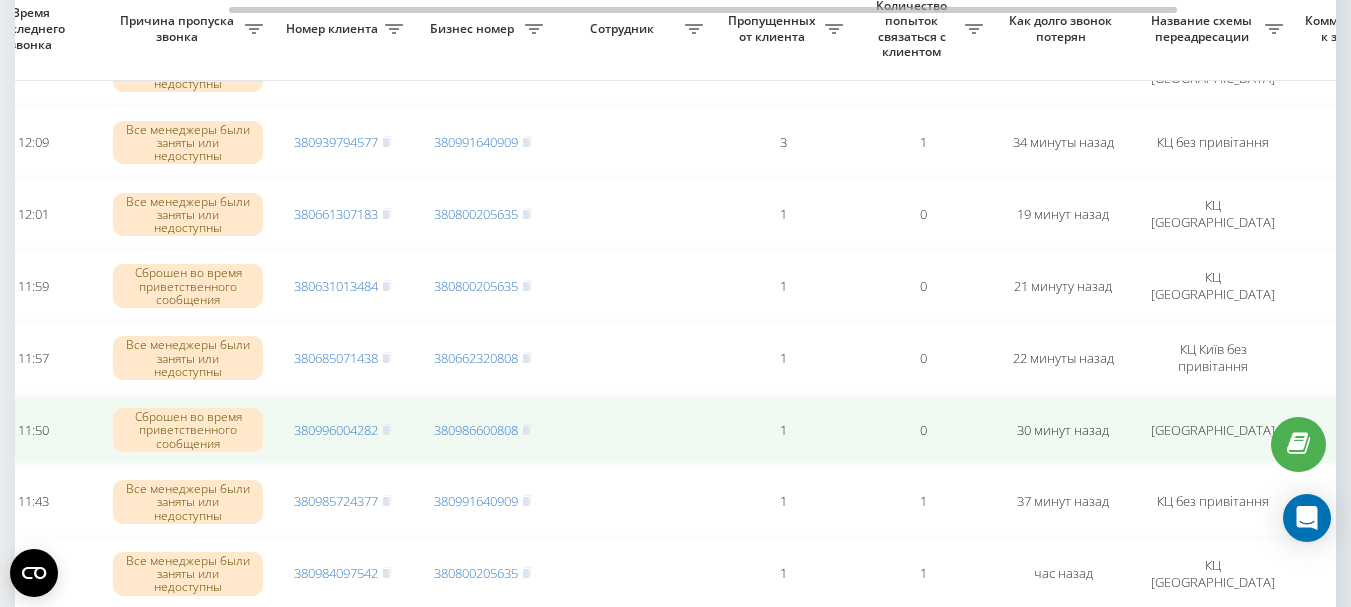 scroll, scrollTop: 302, scrollLeft: 0, axis: vertical 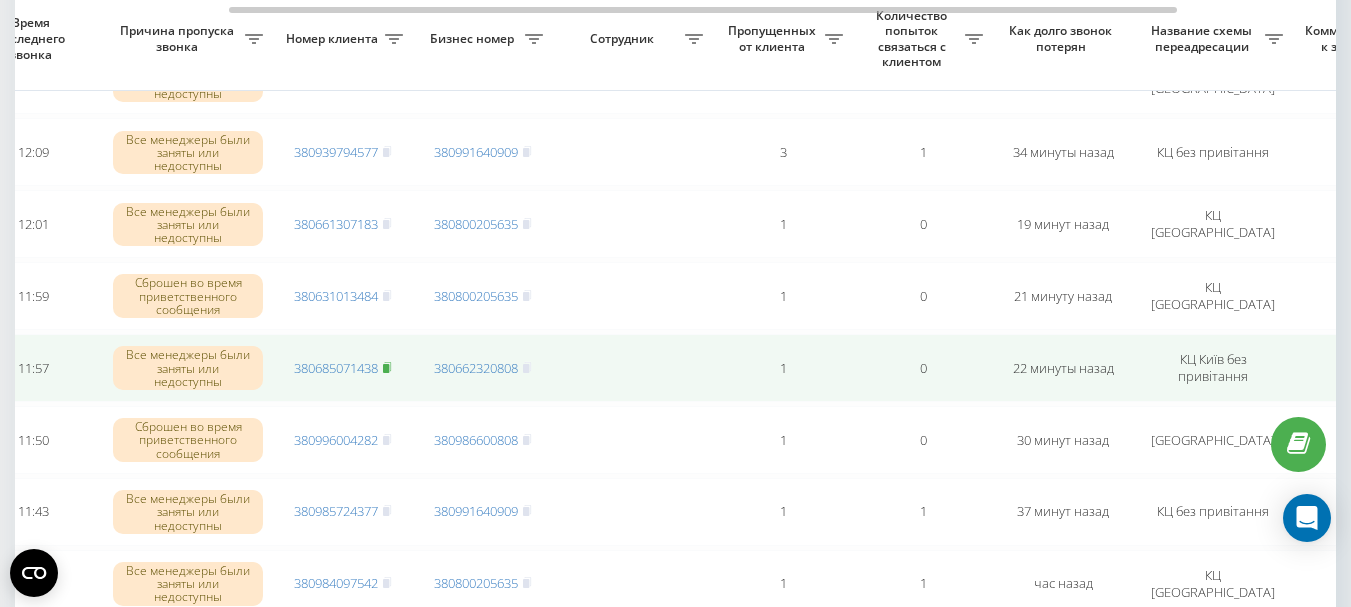 click 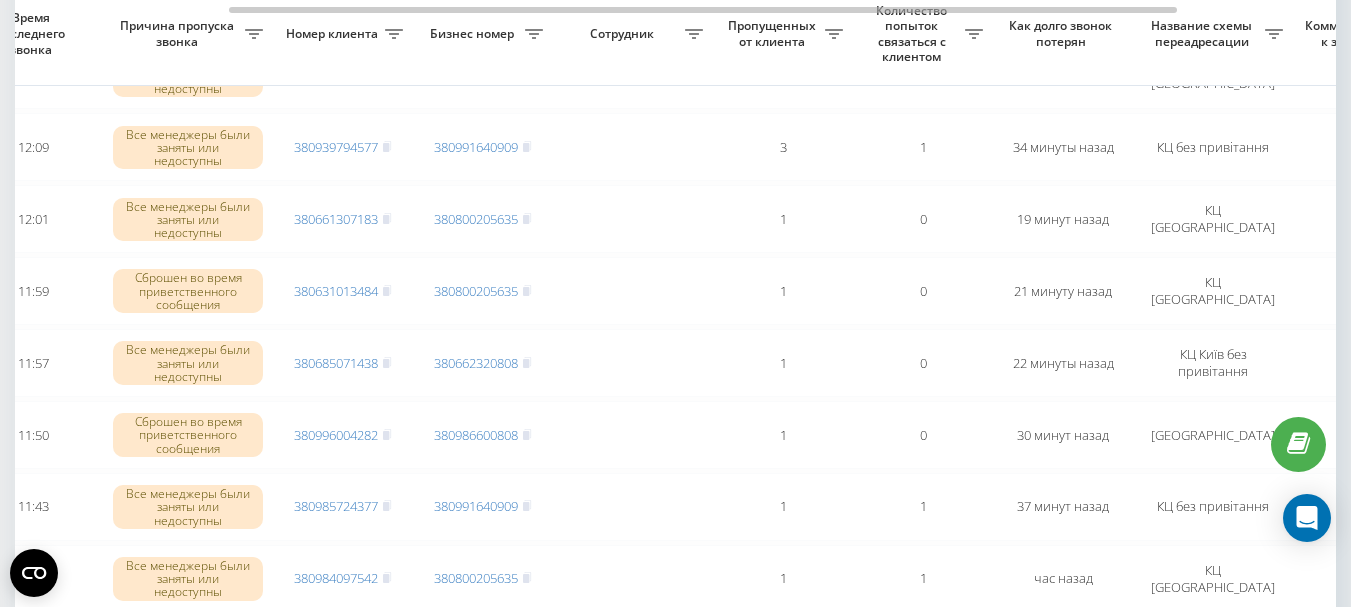 scroll, scrollTop: 302, scrollLeft: 0, axis: vertical 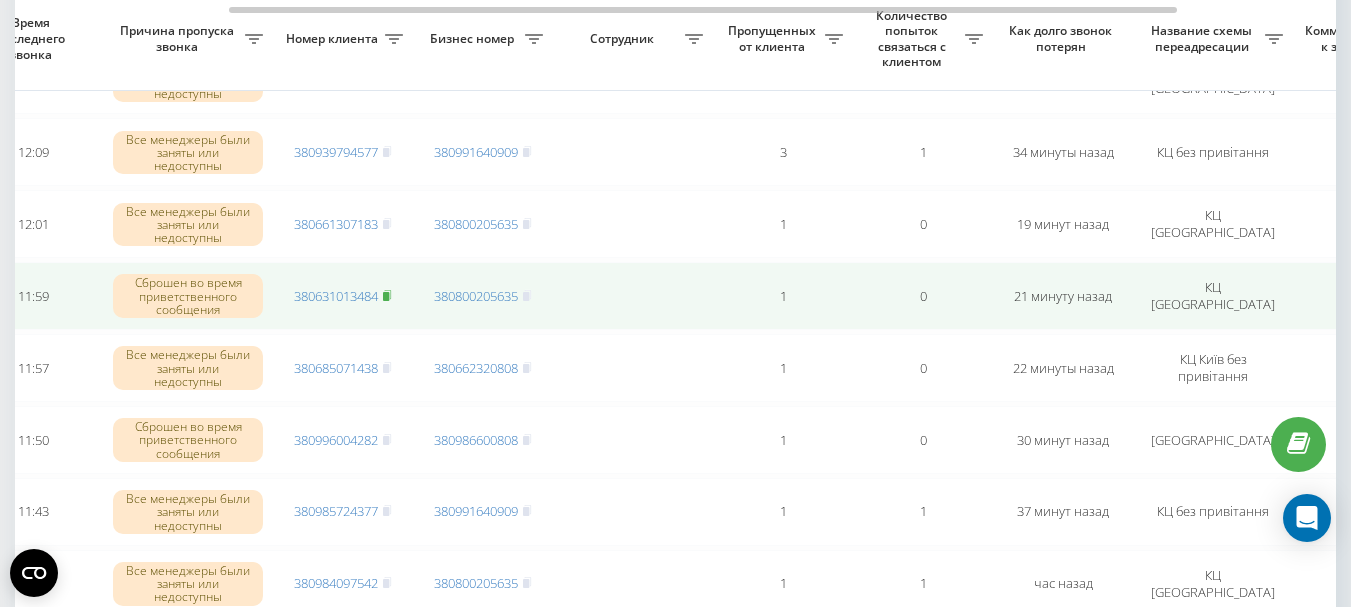 click 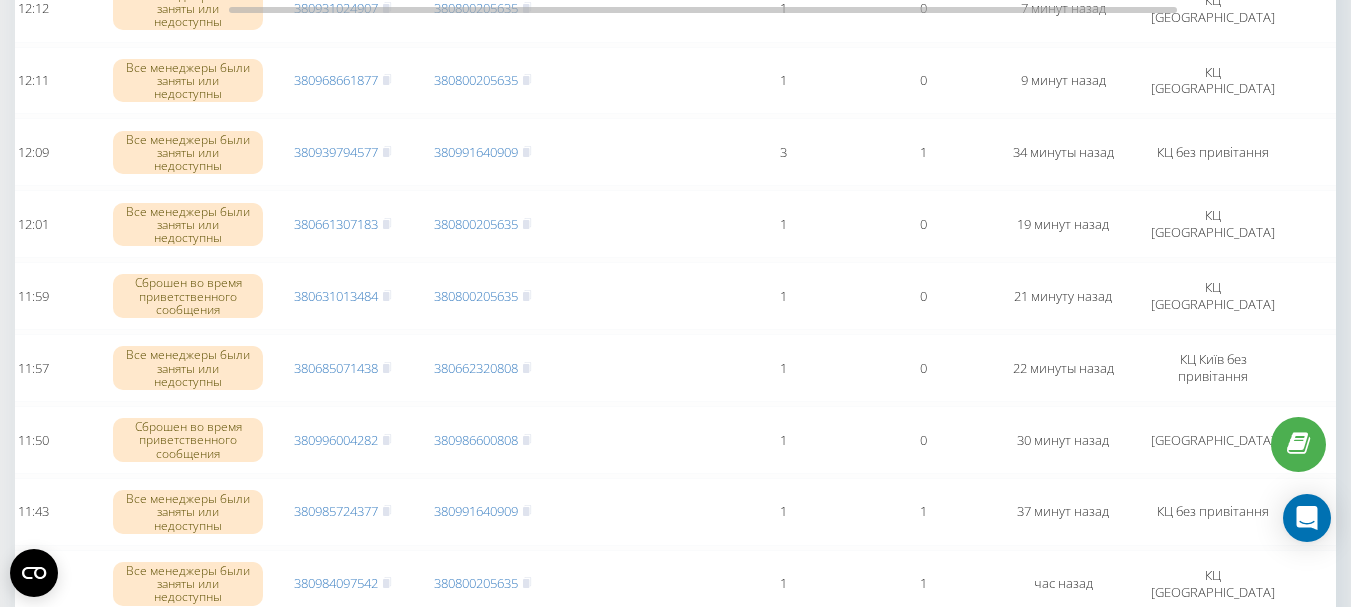 scroll, scrollTop: 202, scrollLeft: 0, axis: vertical 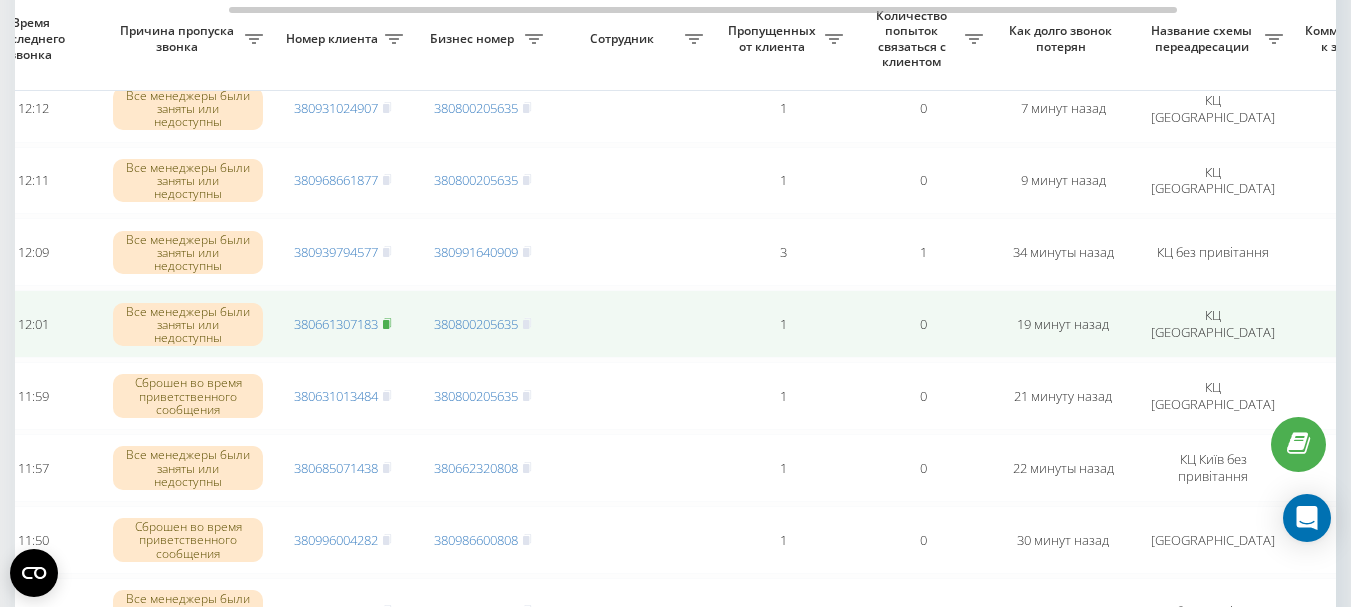click 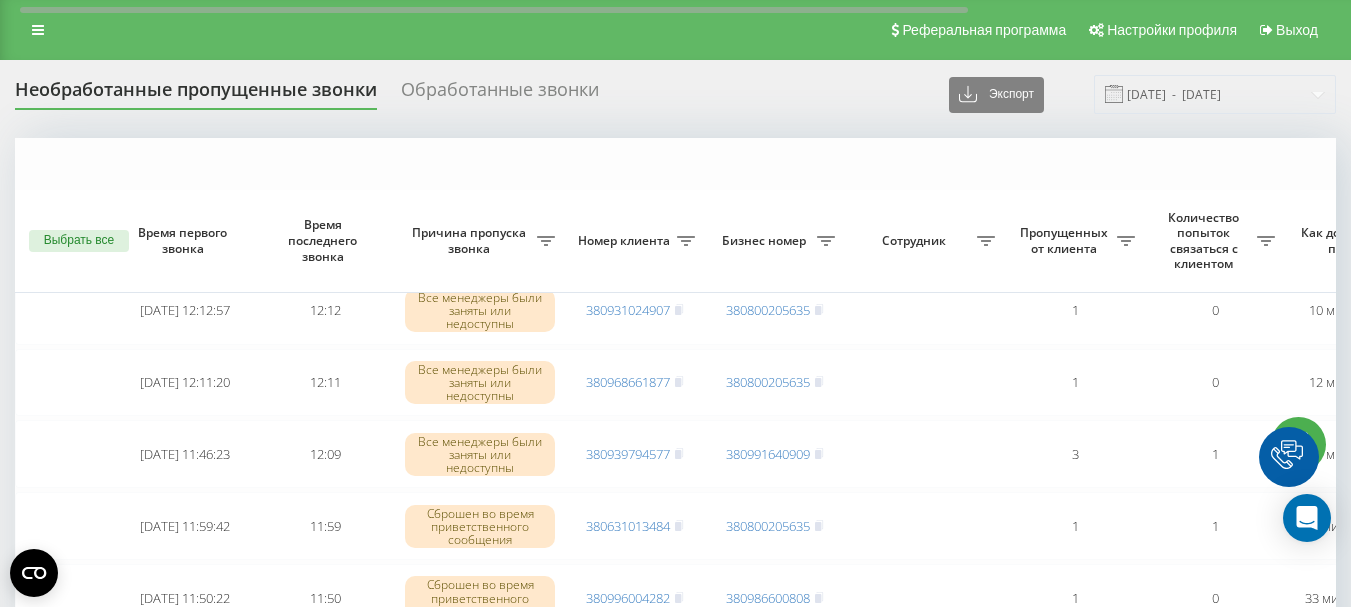 scroll, scrollTop: 202, scrollLeft: 0, axis: vertical 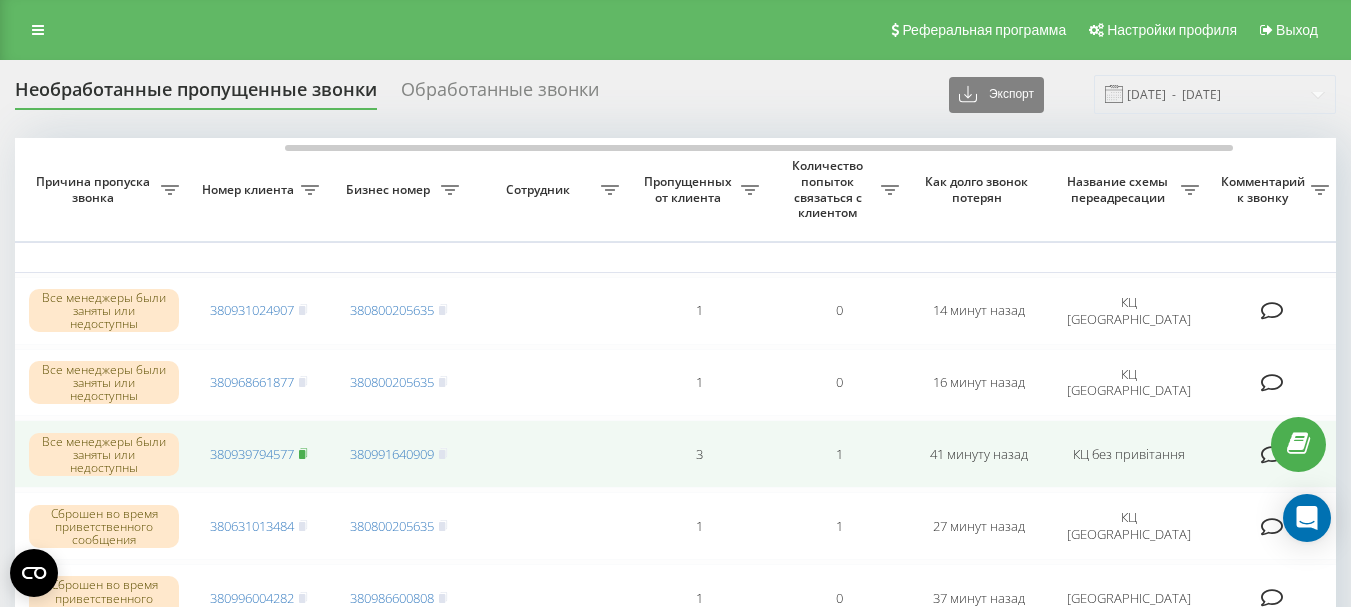 click 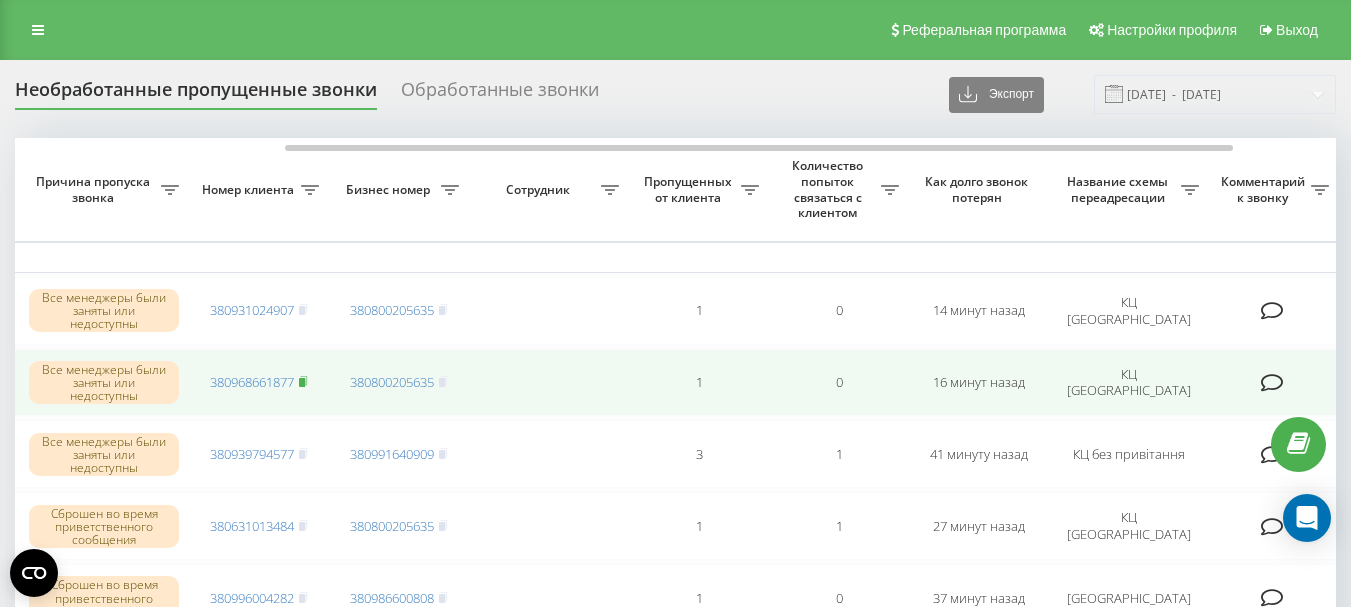 click 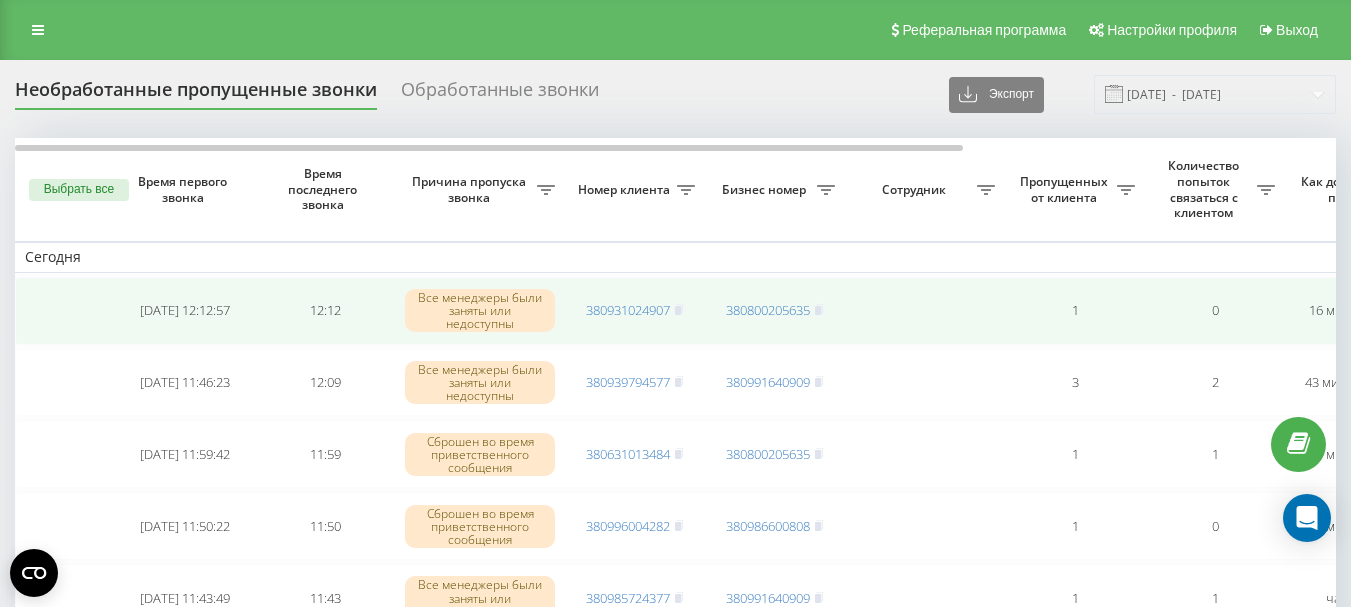 scroll, scrollTop: 0, scrollLeft: 0, axis: both 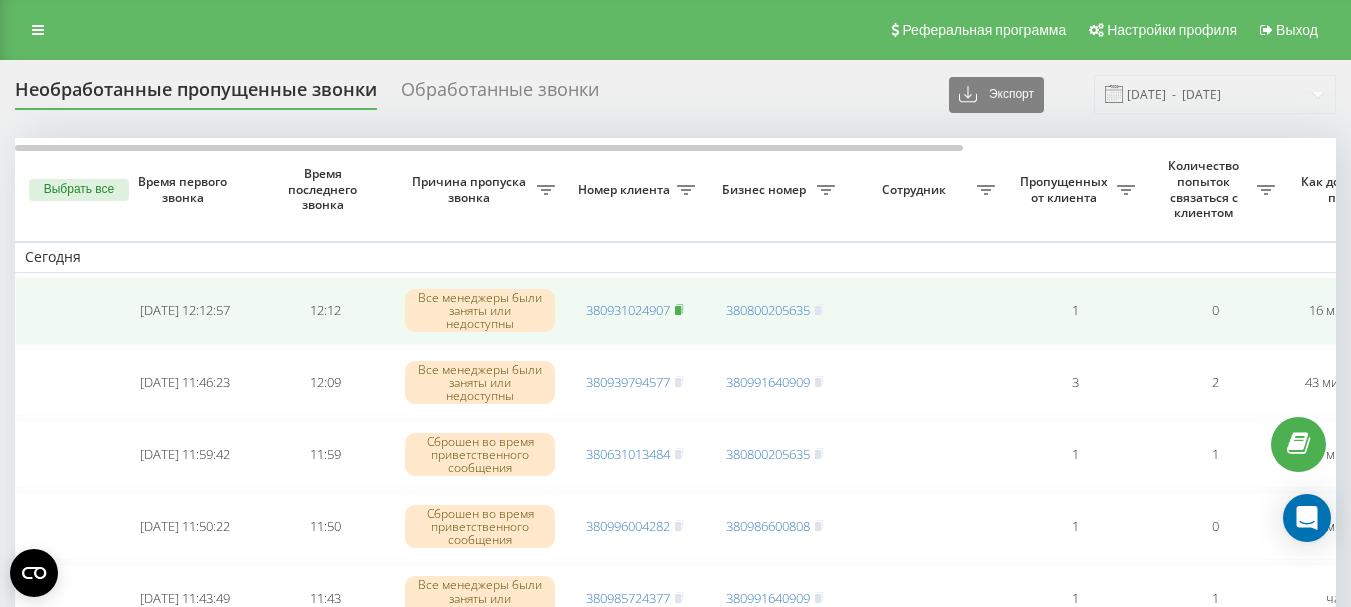click 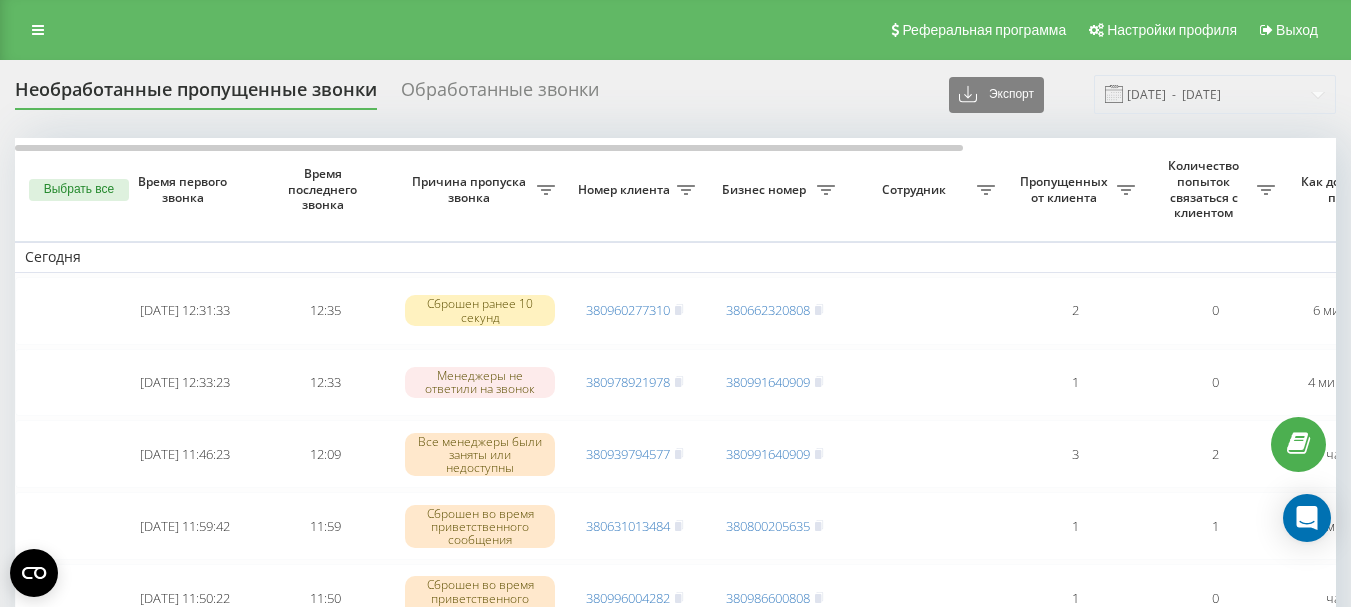 scroll, scrollTop: 0, scrollLeft: 0, axis: both 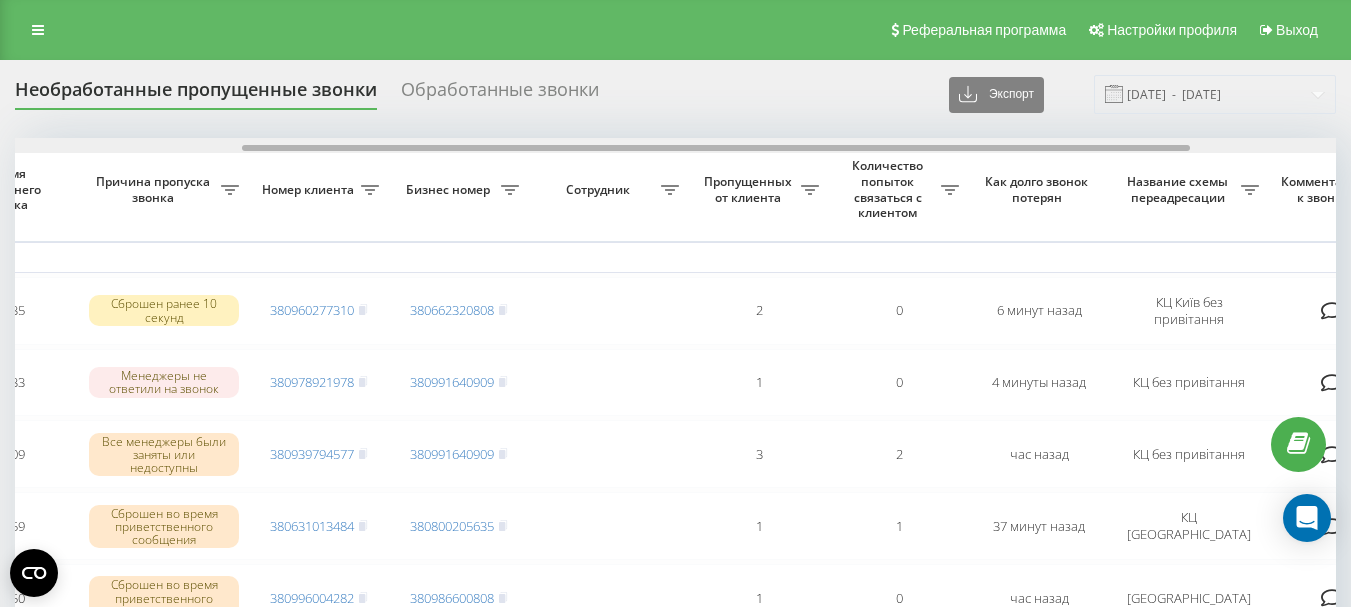 drag, startPoint x: 653, startPoint y: 148, endPoint x: 880, endPoint y: 156, distance: 227.14093 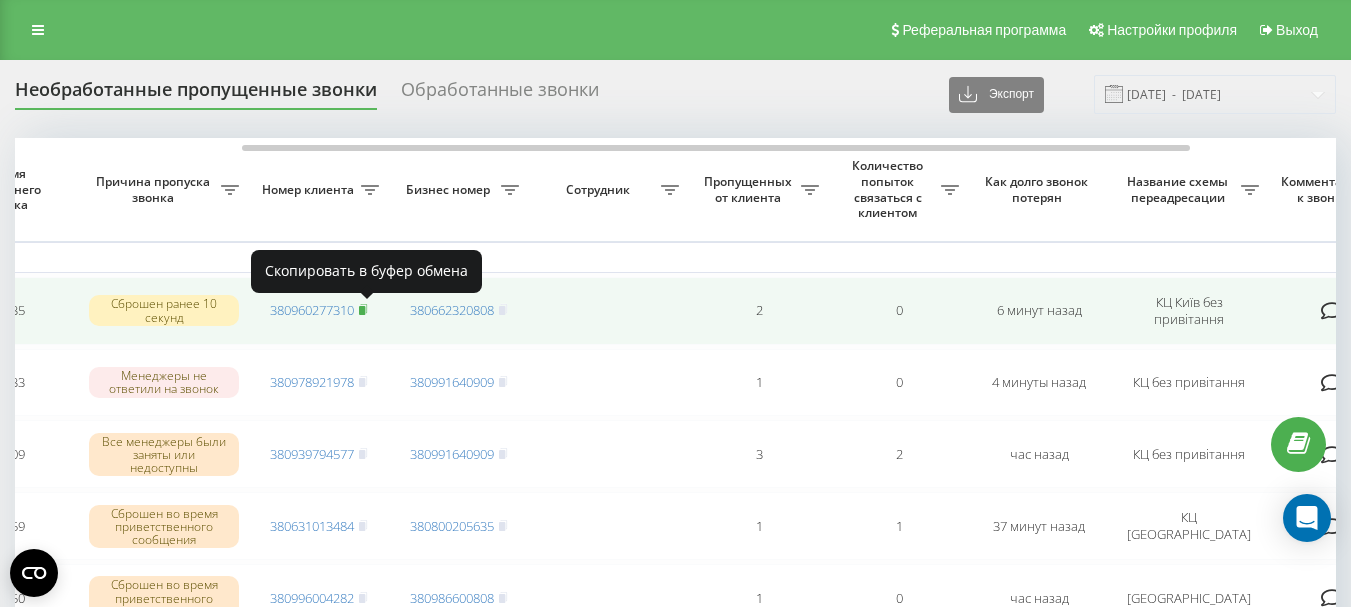 click 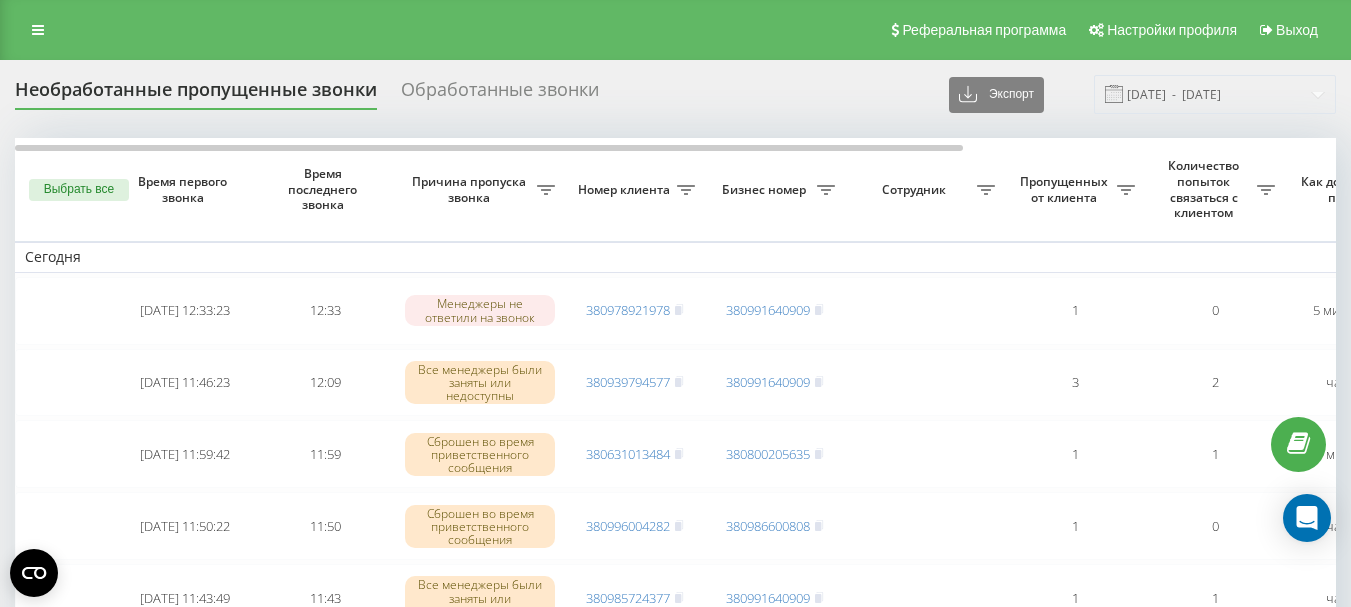 scroll, scrollTop: 0, scrollLeft: 0, axis: both 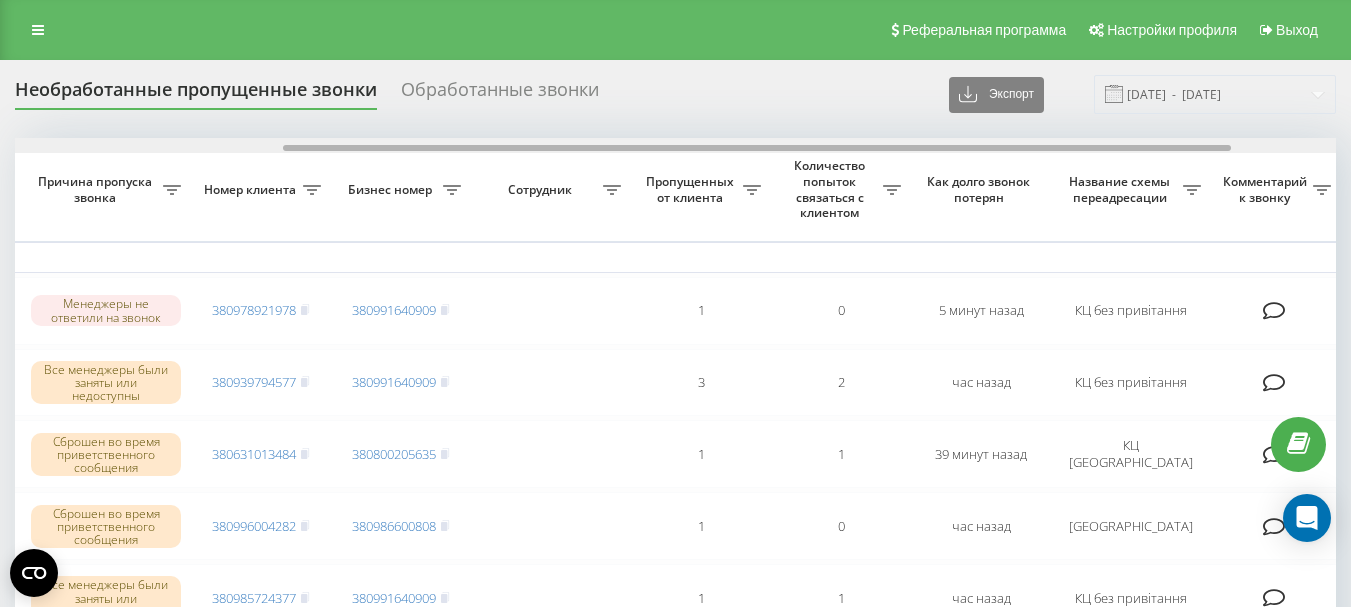 drag, startPoint x: 615, startPoint y: 146, endPoint x: 884, endPoint y: 149, distance: 269.01672 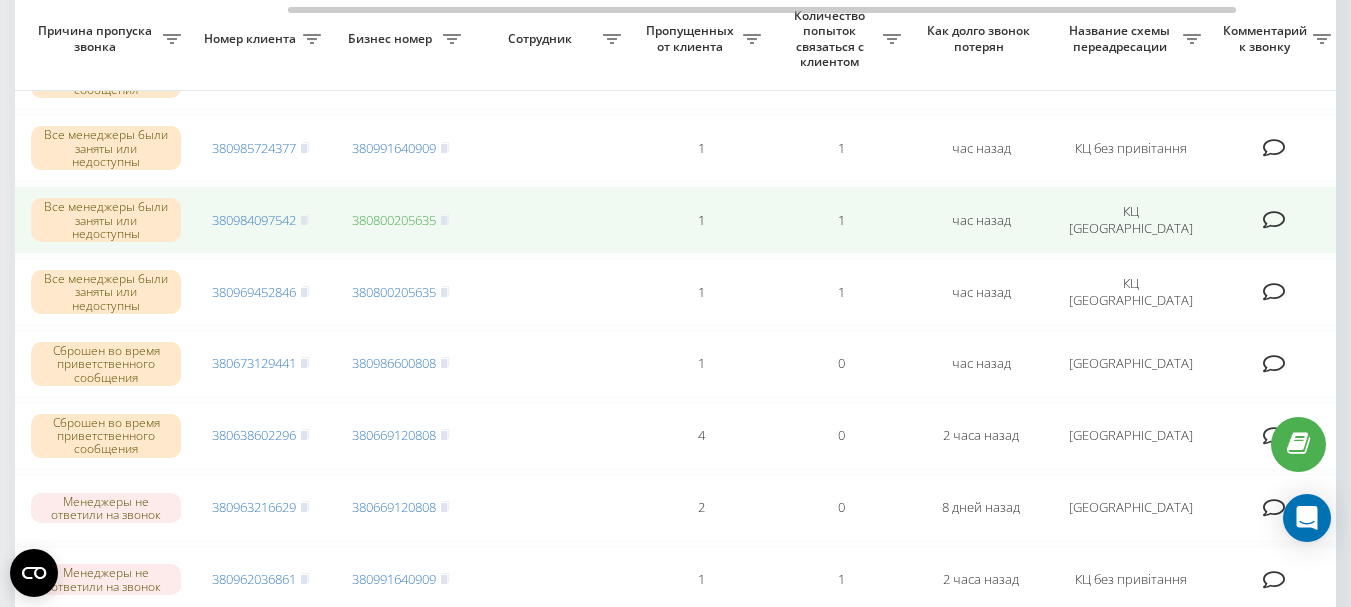 scroll, scrollTop: 500, scrollLeft: 0, axis: vertical 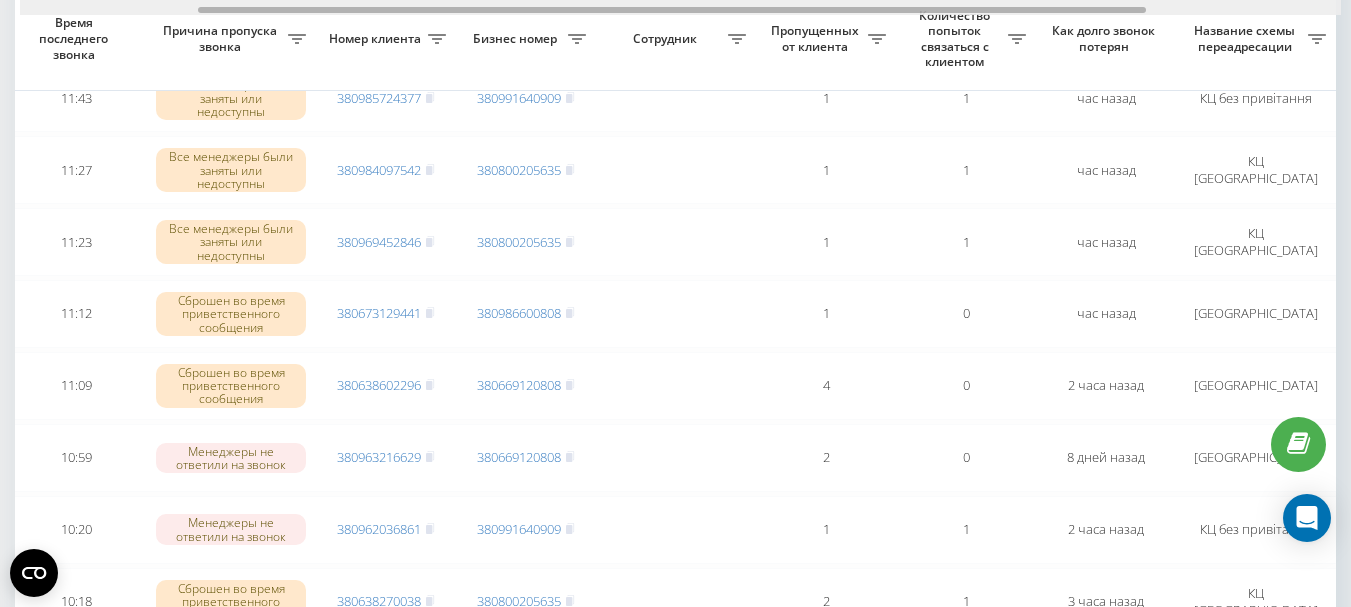 drag, startPoint x: 507, startPoint y: 8, endPoint x: 417, endPoint y: 9, distance: 90.005554 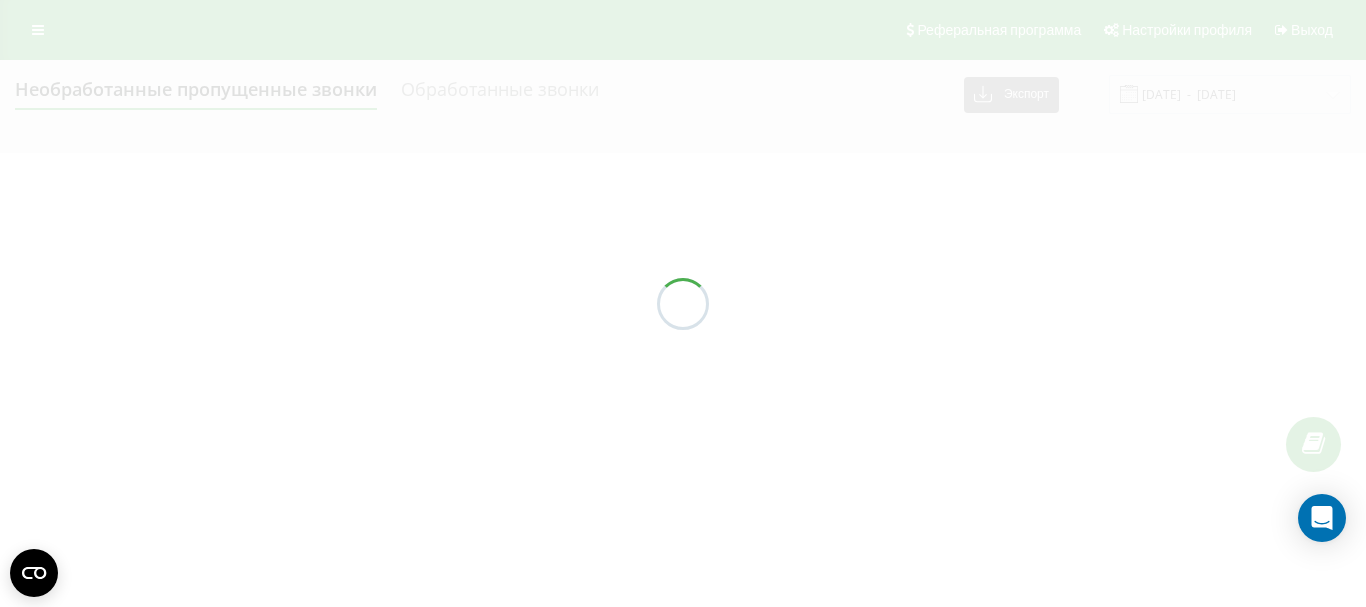 scroll, scrollTop: 0, scrollLeft: 0, axis: both 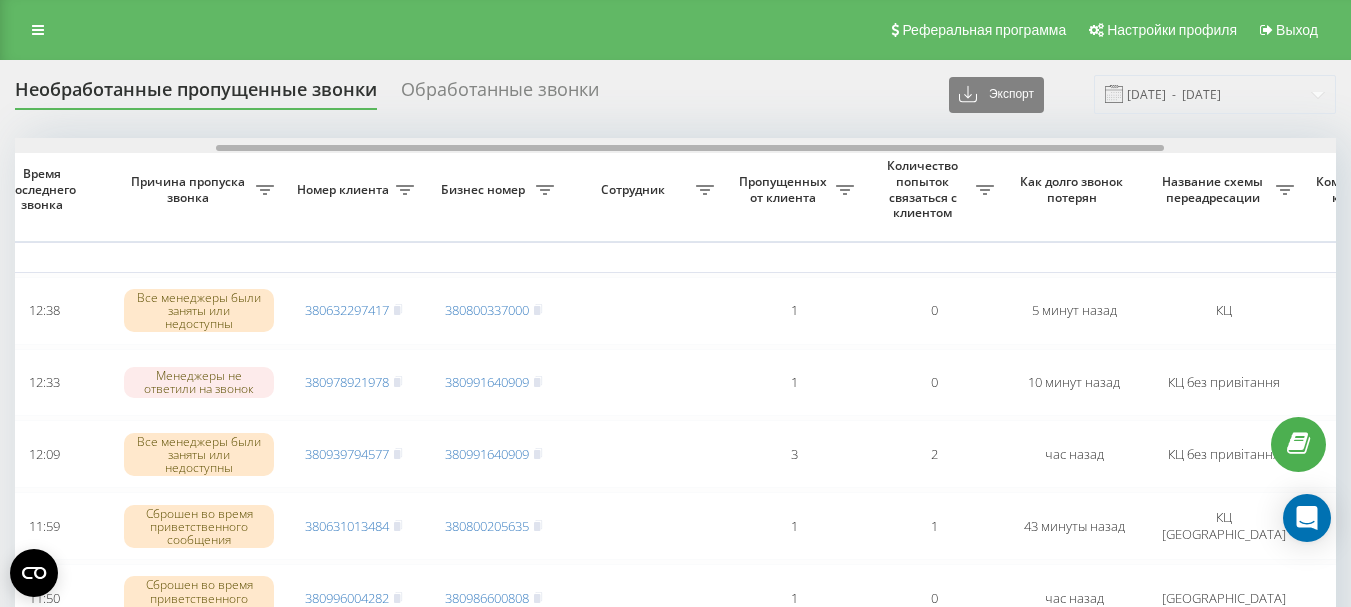 drag, startPoint x: 607, startPoint y: 148, endPoint x: 802, endPoint y: 185, distance: 198.47922 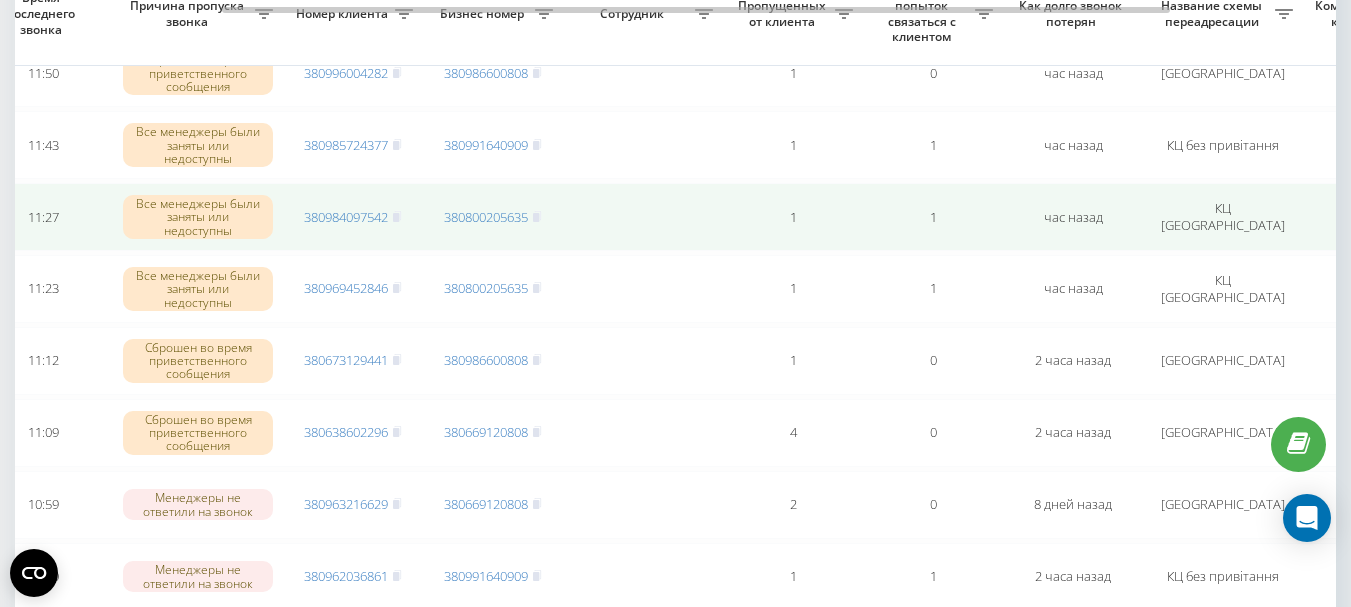scroll, scrollTop: 500, scrollLeft: 0, axis: vertical 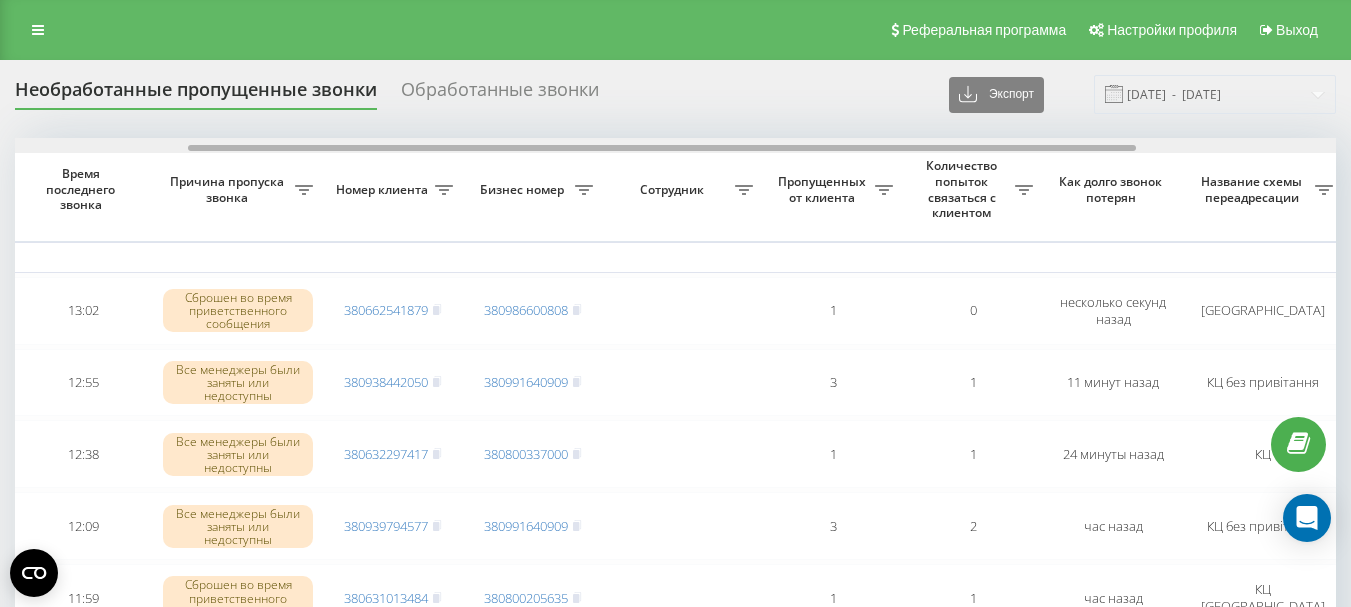 drag, startPoint x: 700, startPoint y: 147, endPoint x: 874, endPoint y: 159, distance: 174.4133 